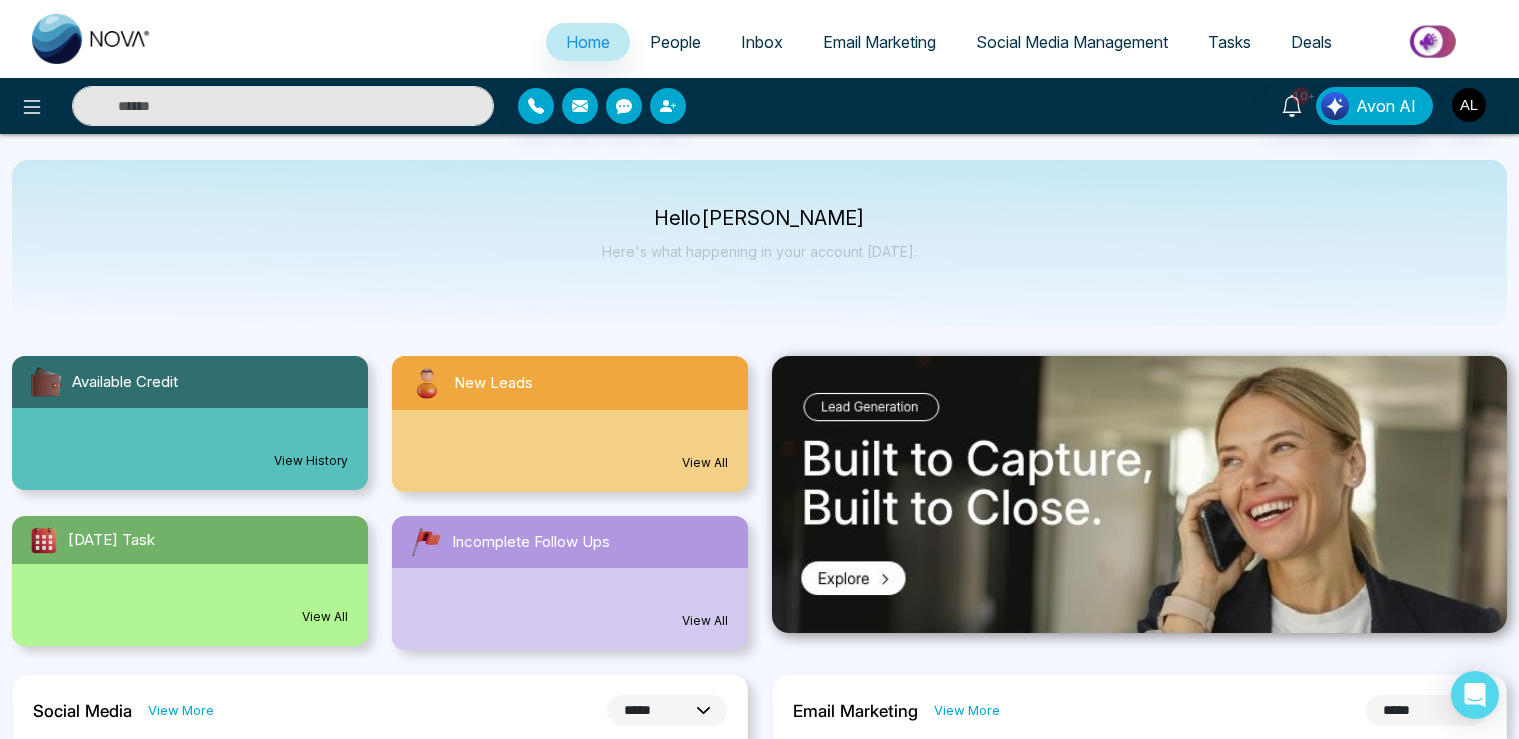 select on "*" 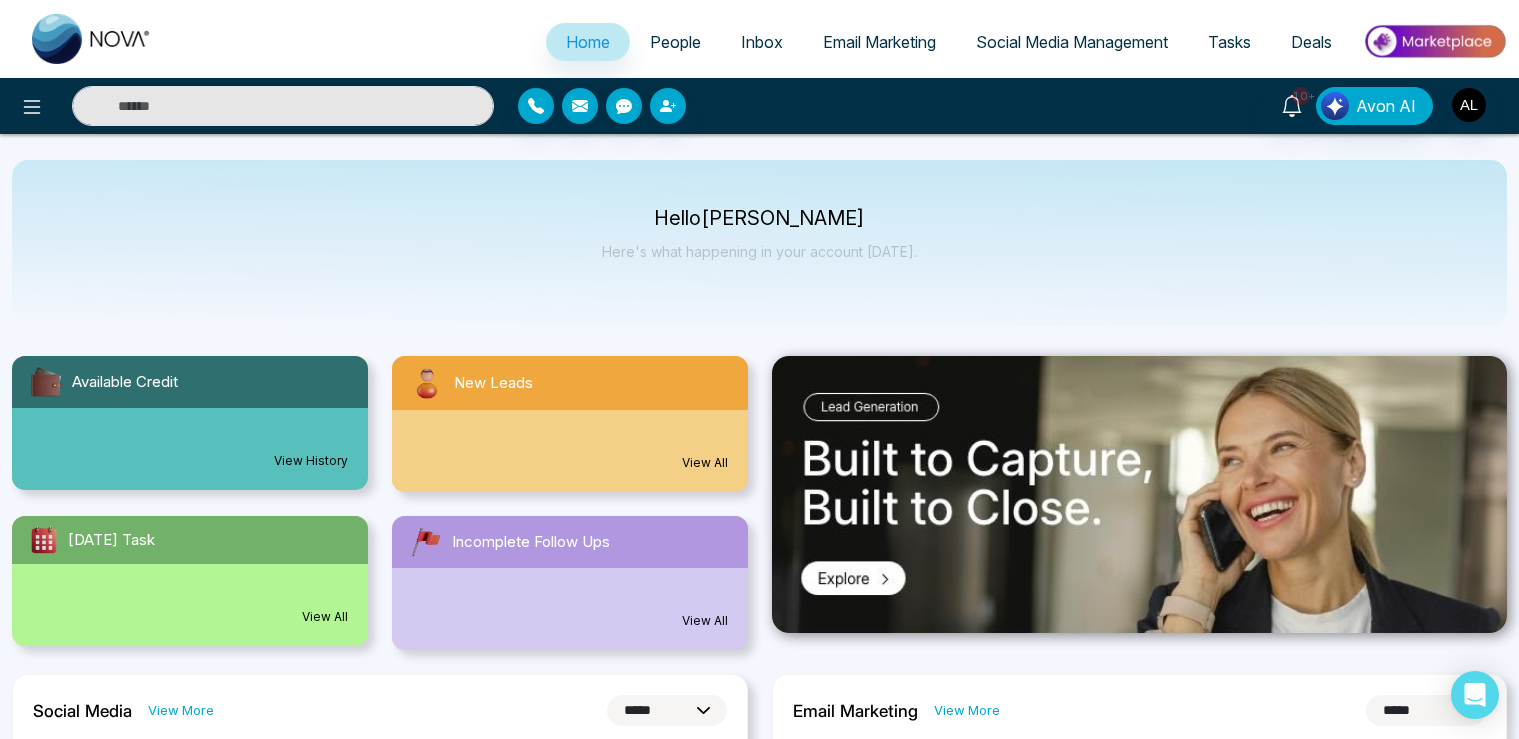select on "*" 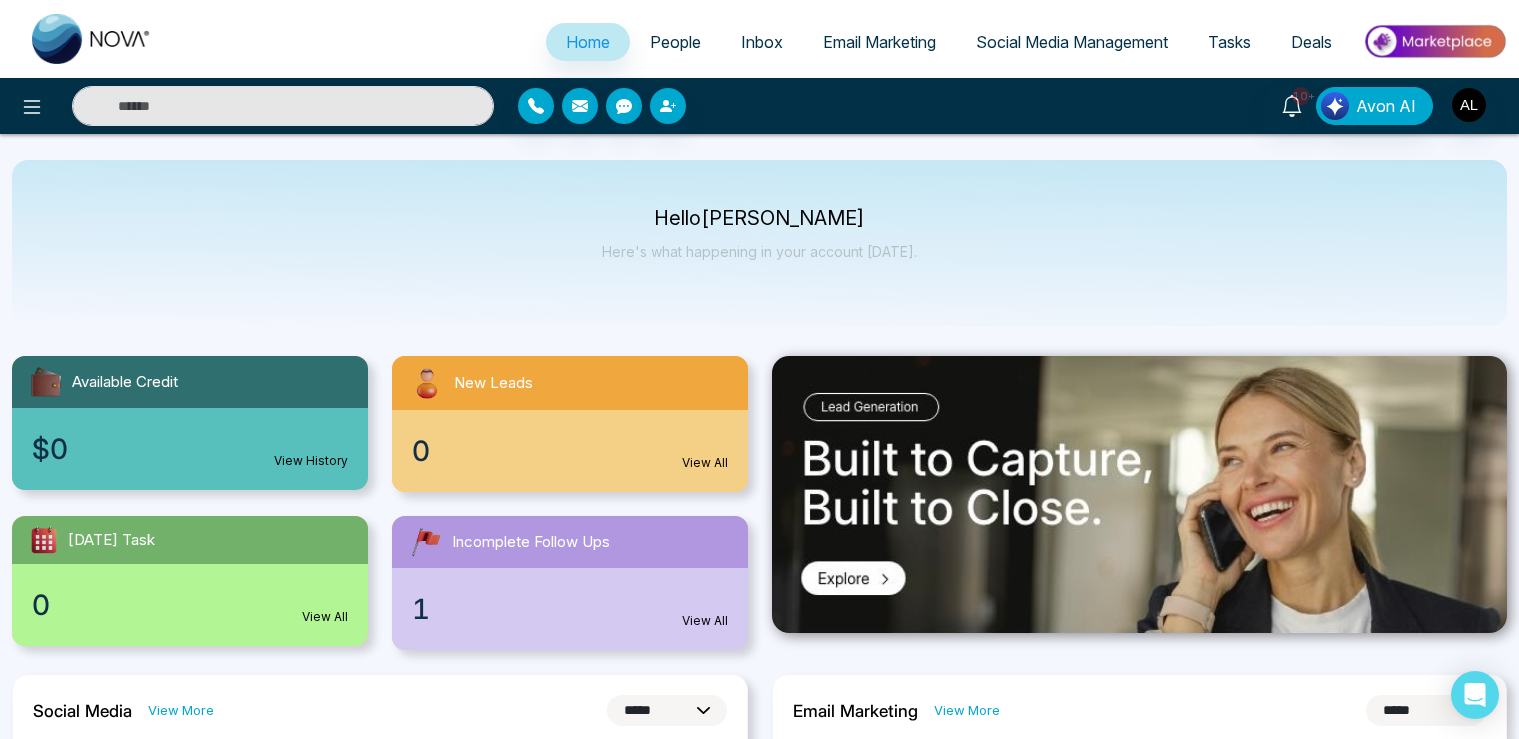 scroll, scrollTop: 0, scrollLeft: 0, axis: both 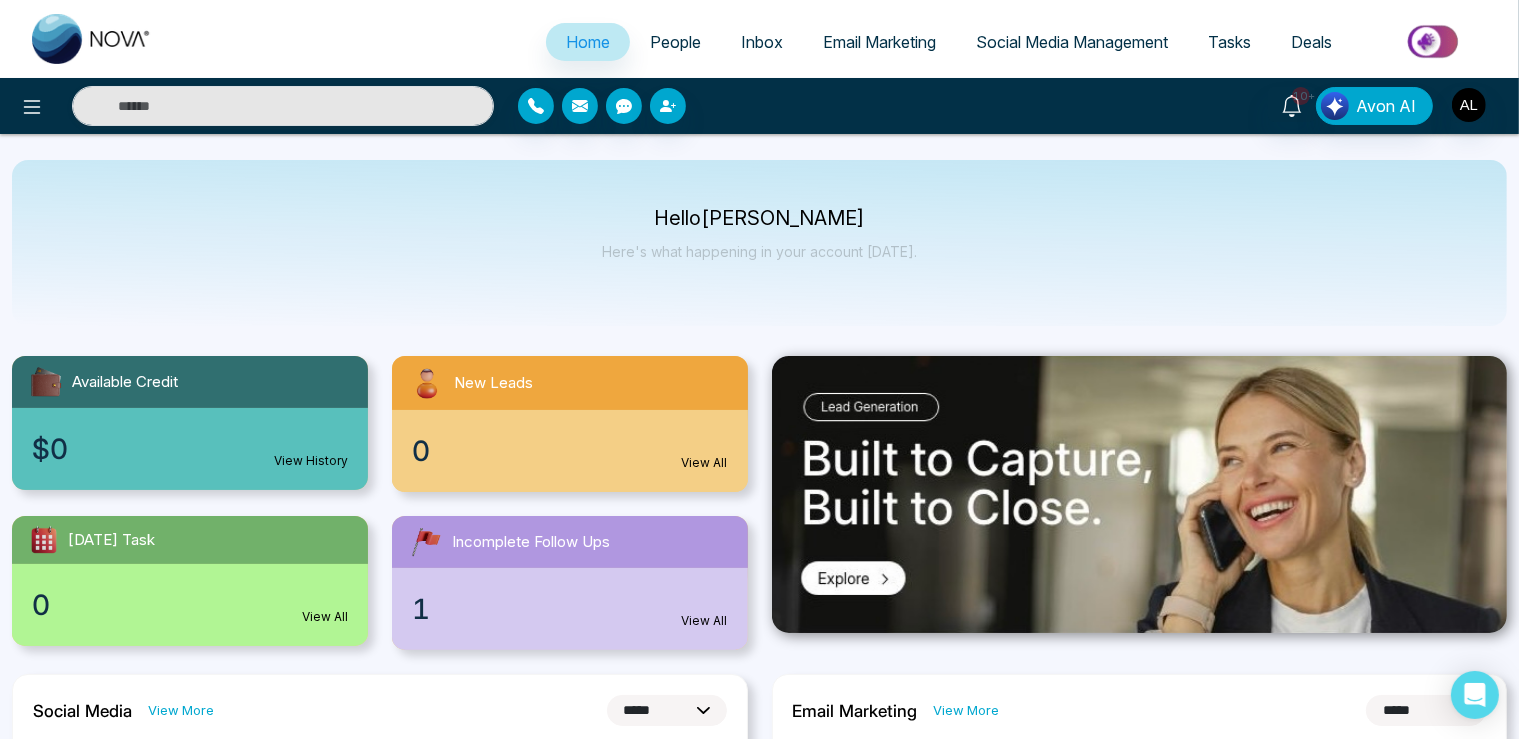 click on "People" at bounding box center [675, 42] 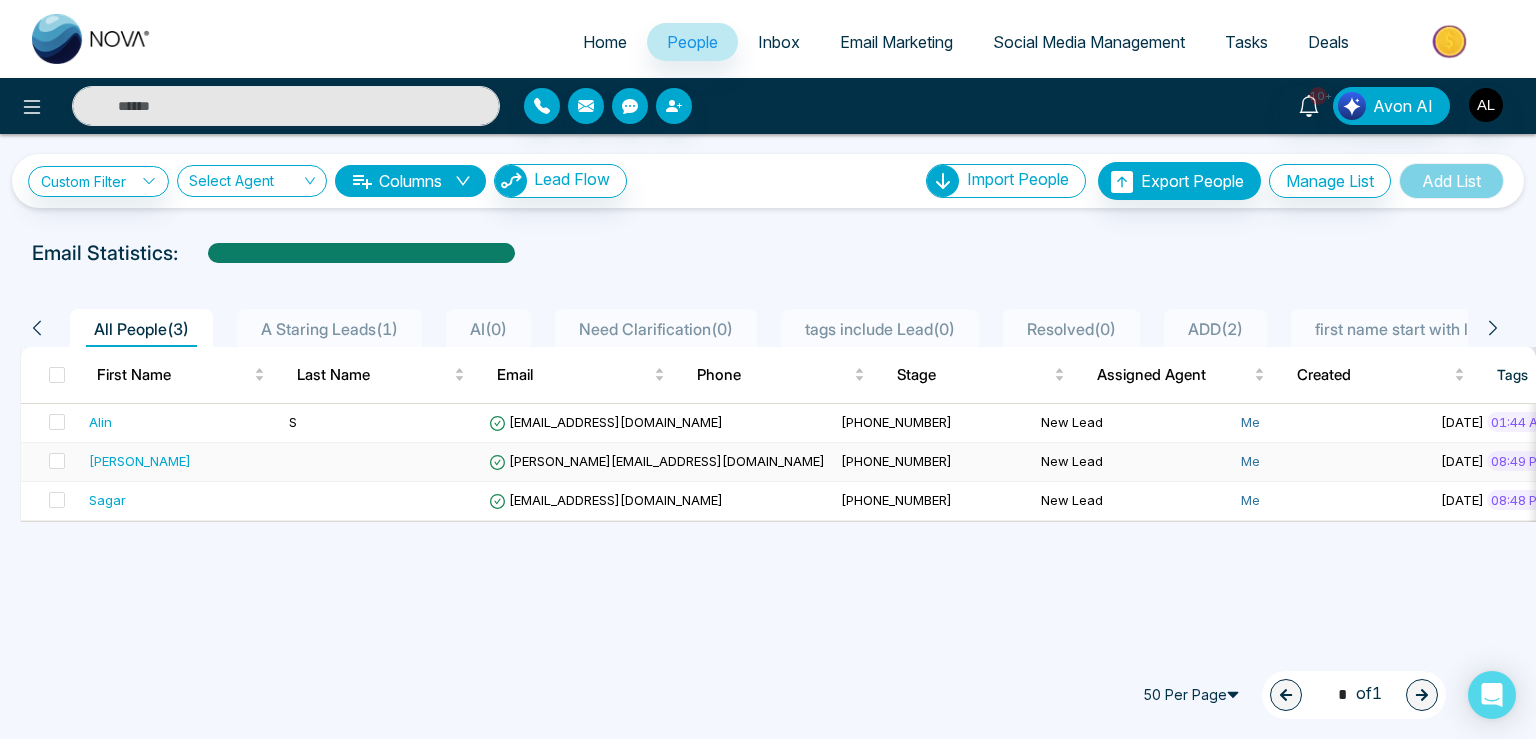 click on "[PERSON_NAME][EMAIL_ADDRESS][DOMAIN_NAME]" at bounding box center [657, 462] 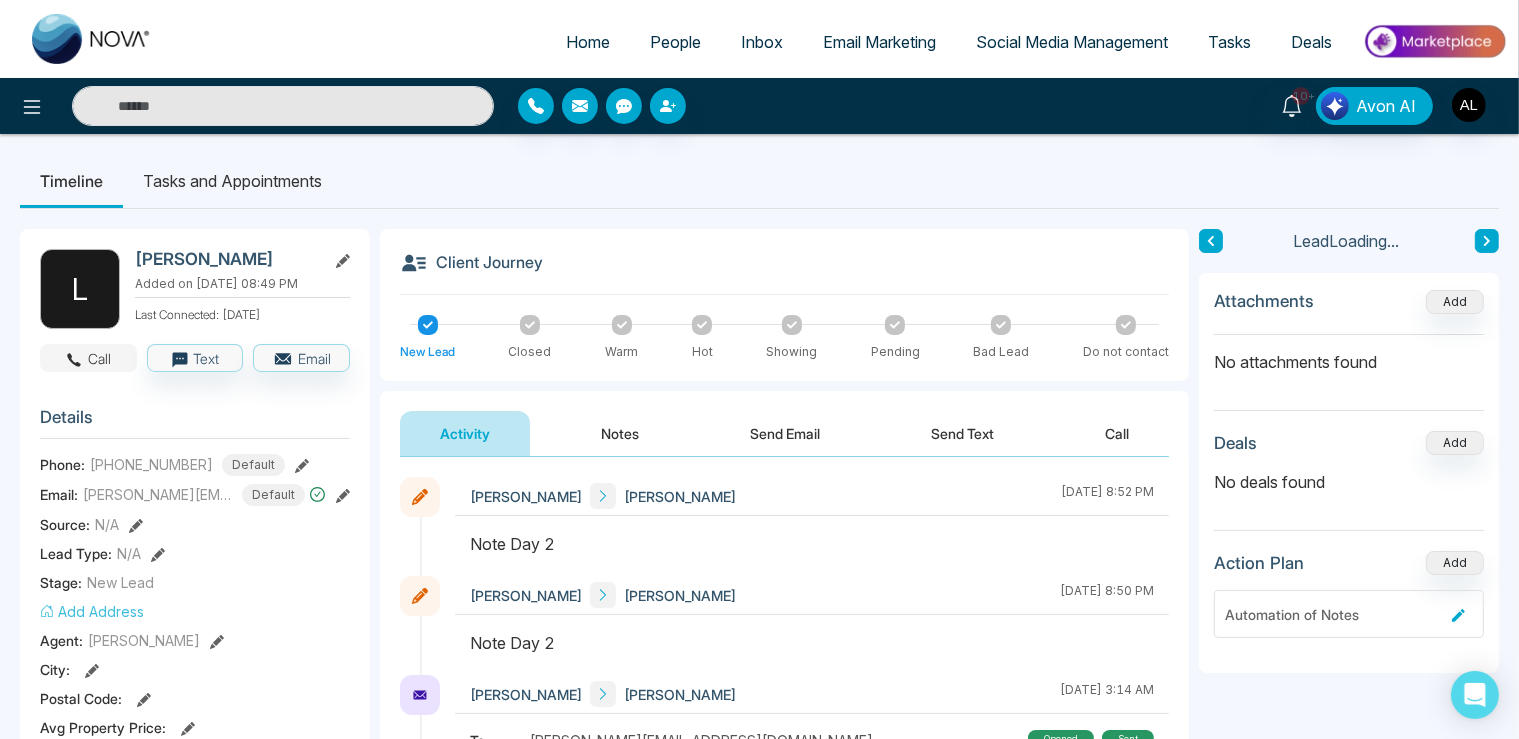 click on "Call" at bounding box center [88, 358] 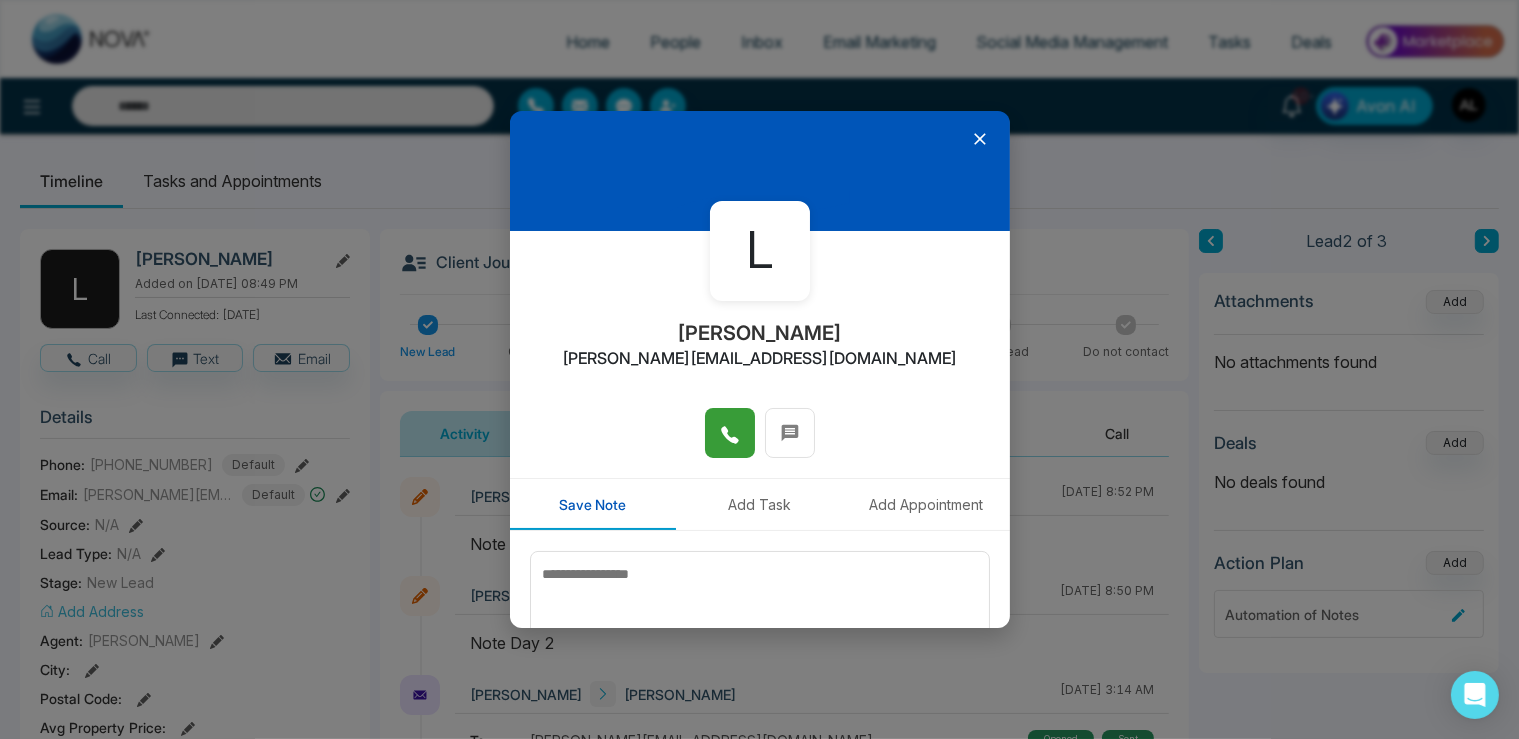 click 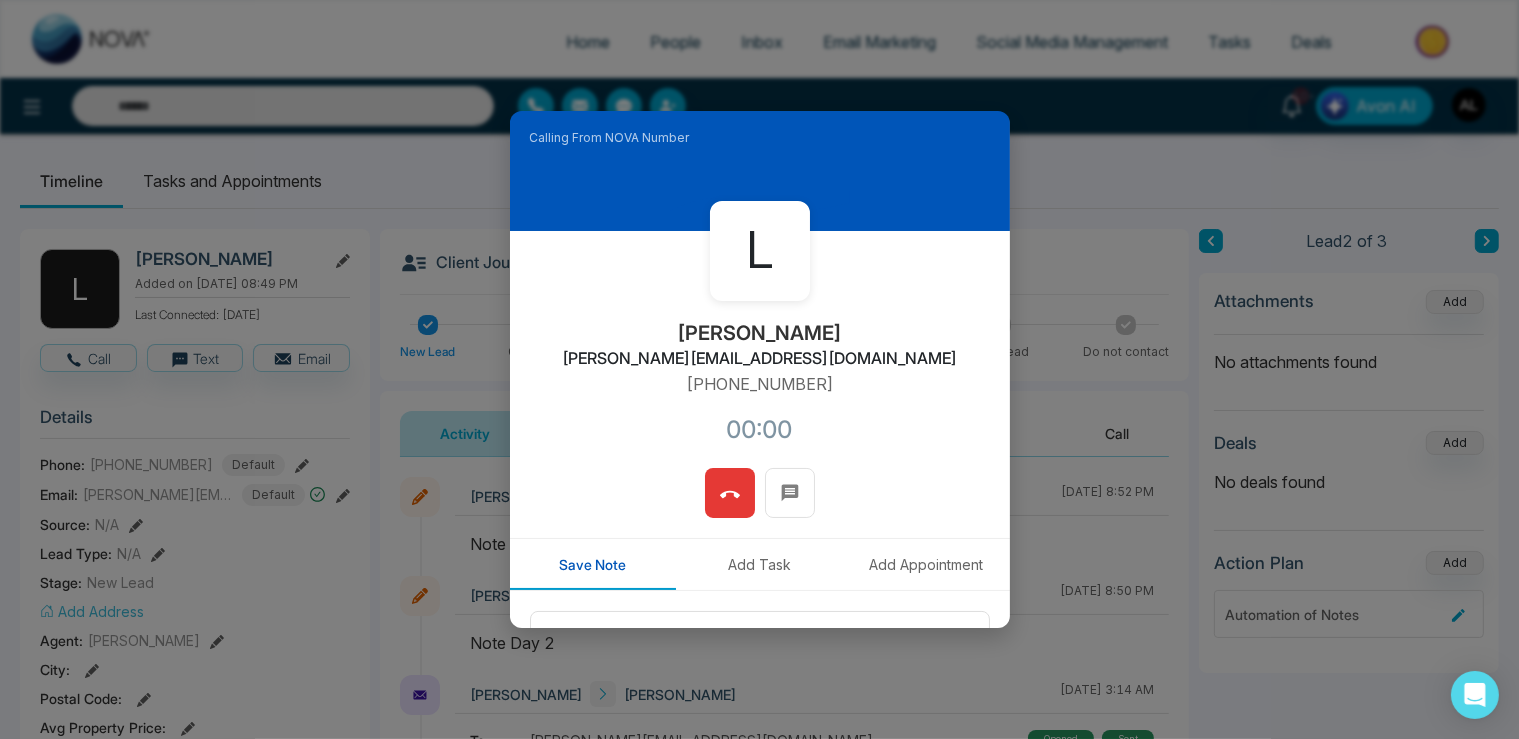 click at bounding box center (730, 493) 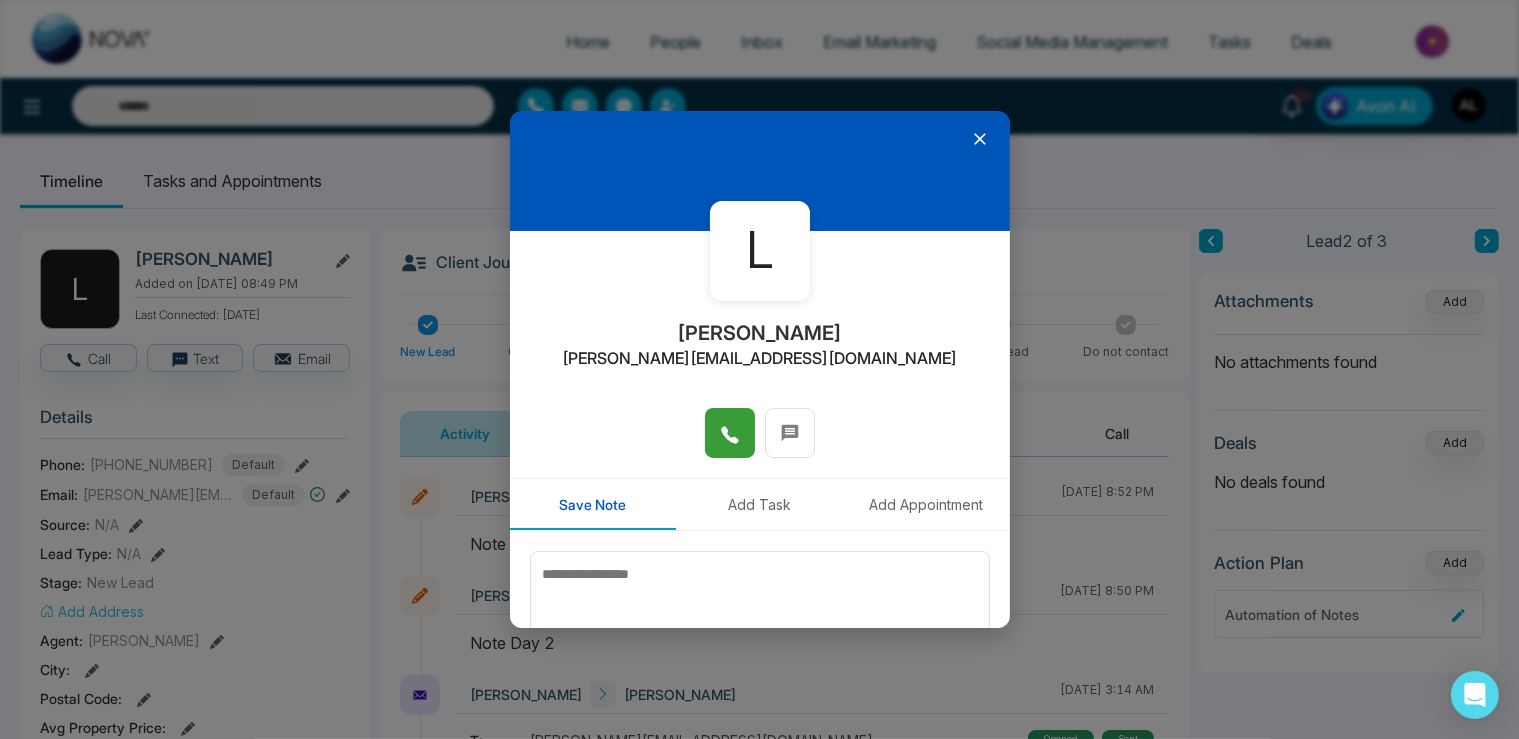 click at bounding box center [730, 433] 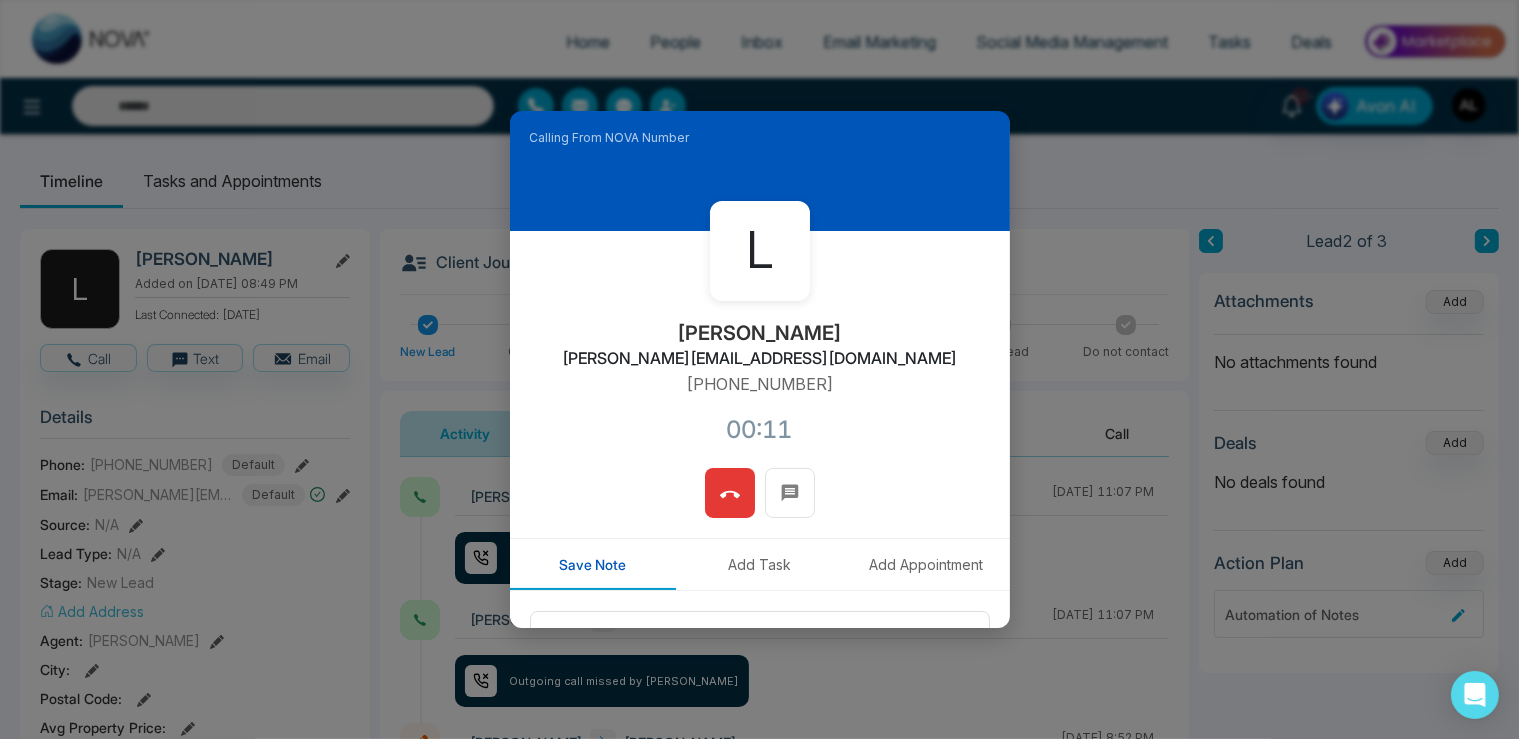 click 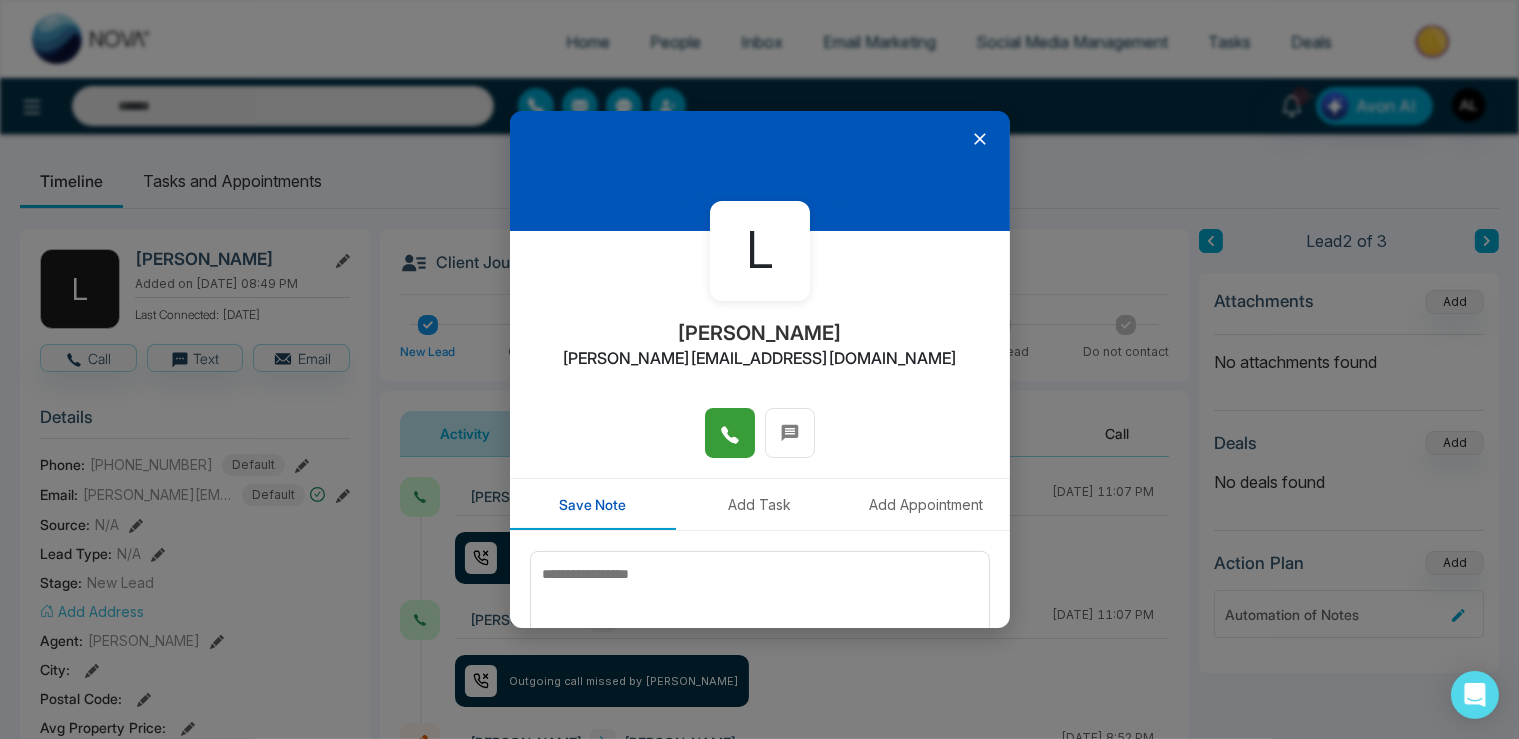 click 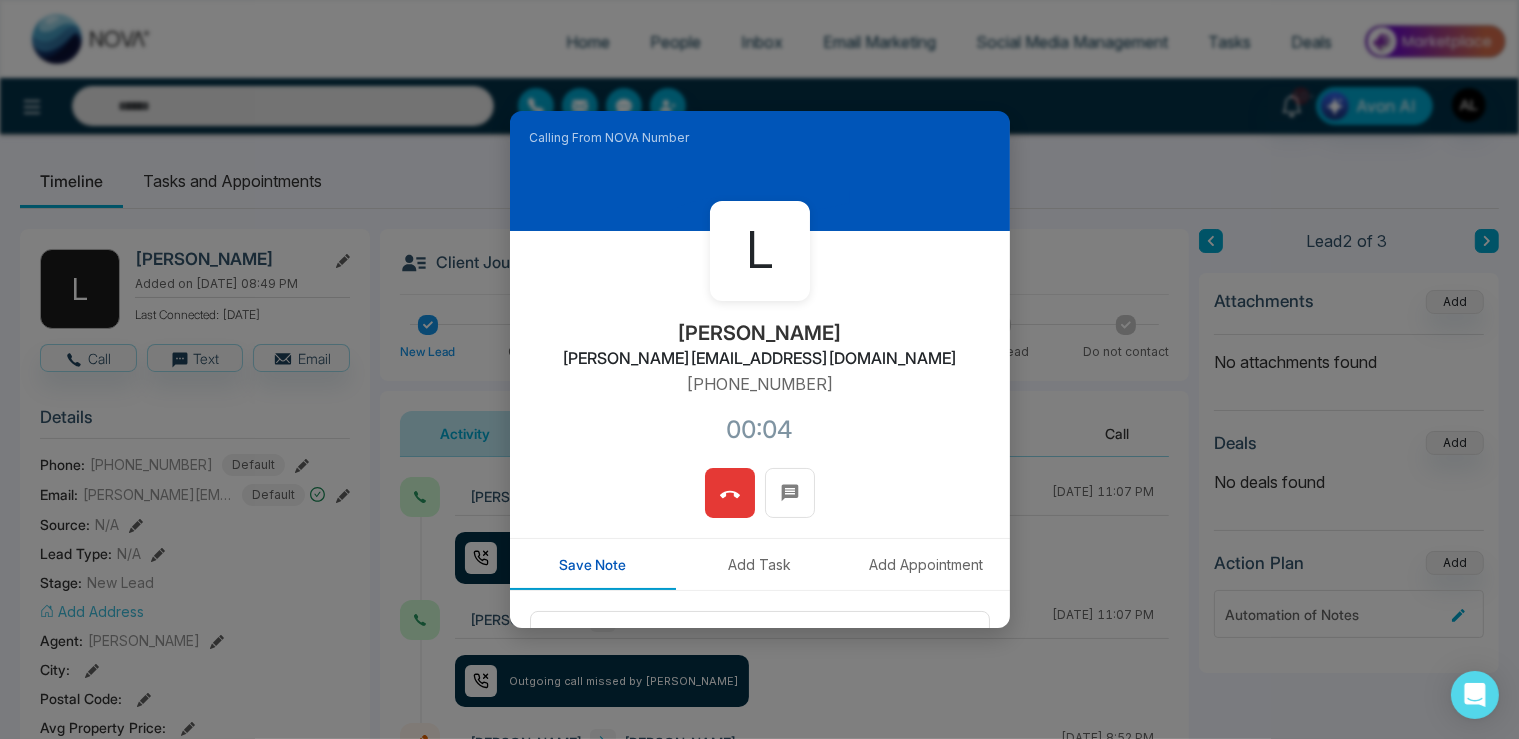 click at bounding box center [730, 493] 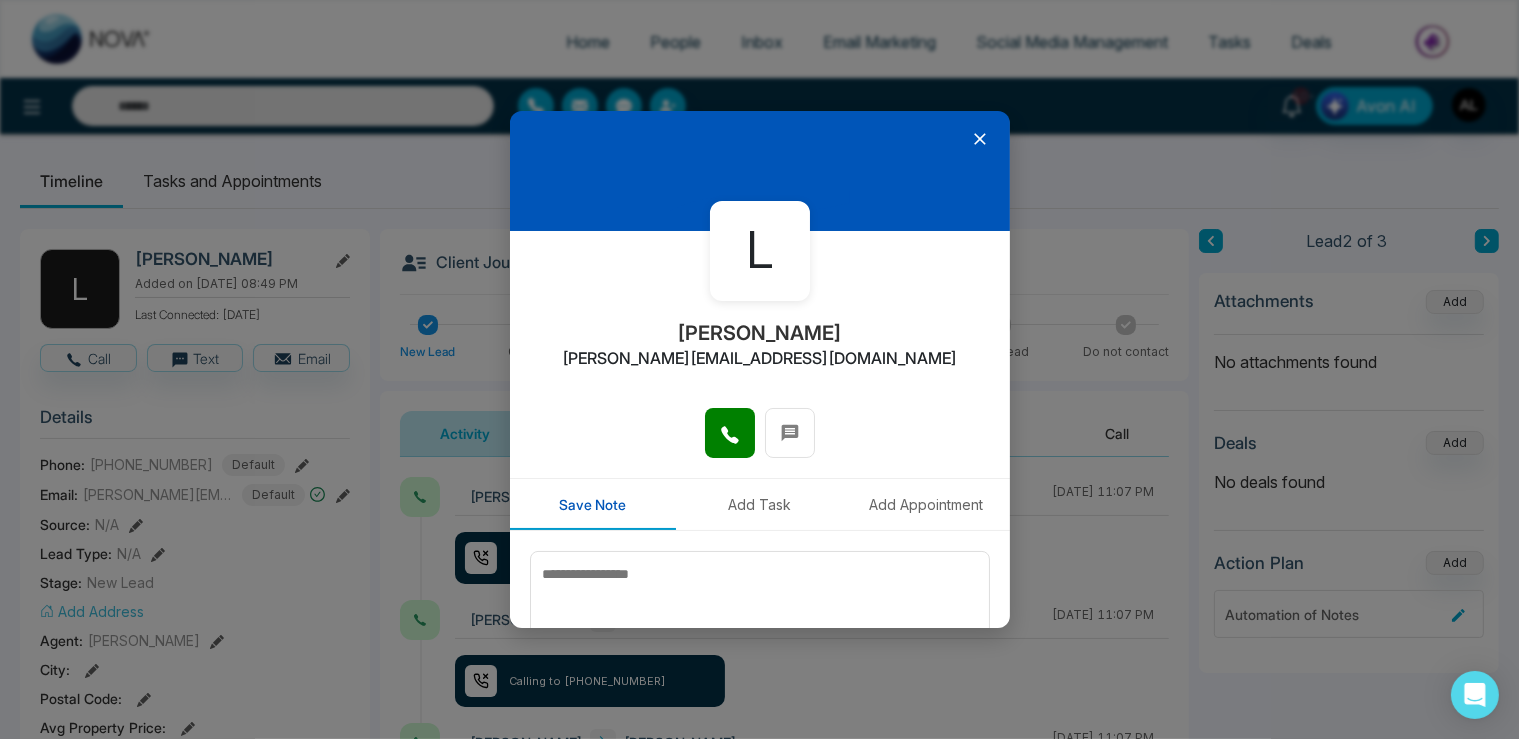 click at bounding box center [760, 171] 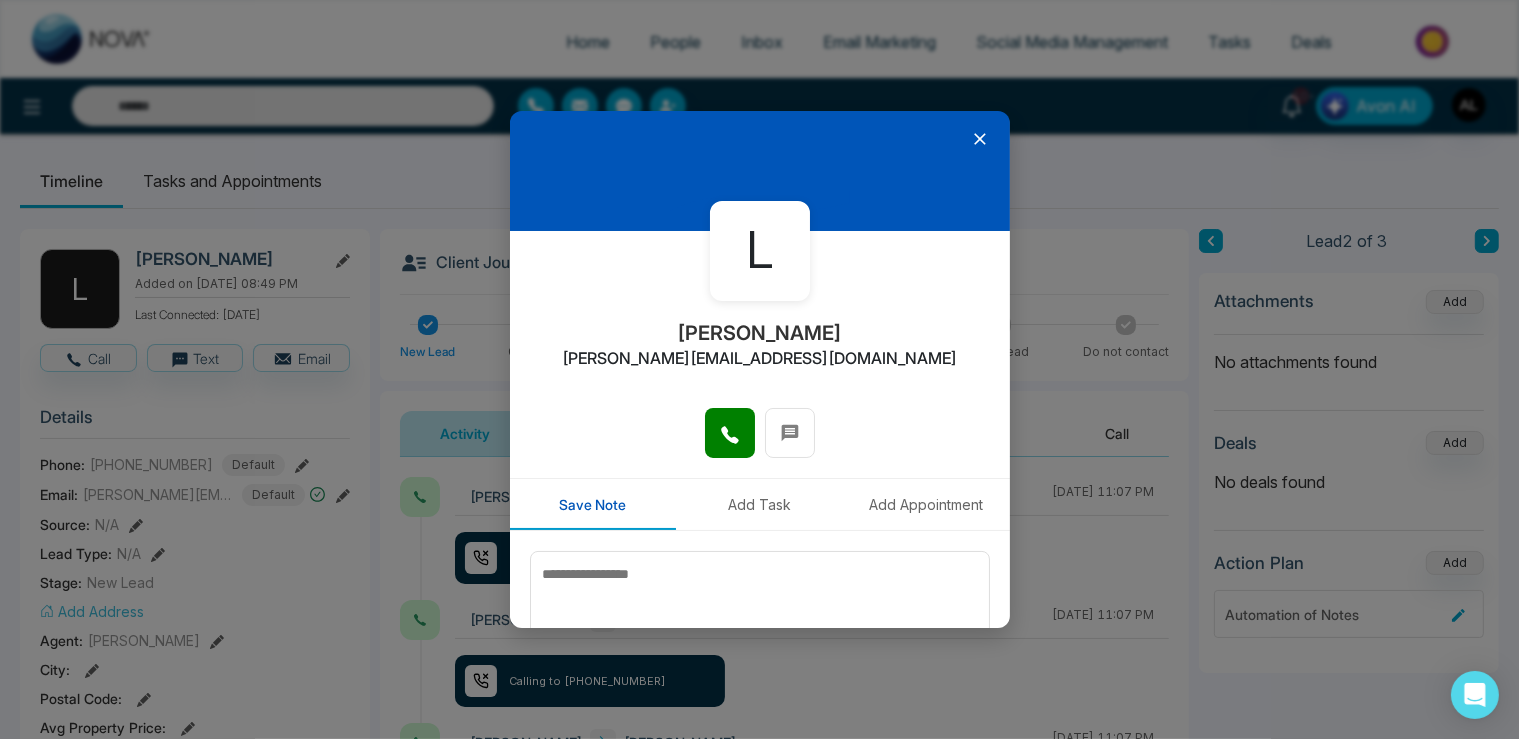 click 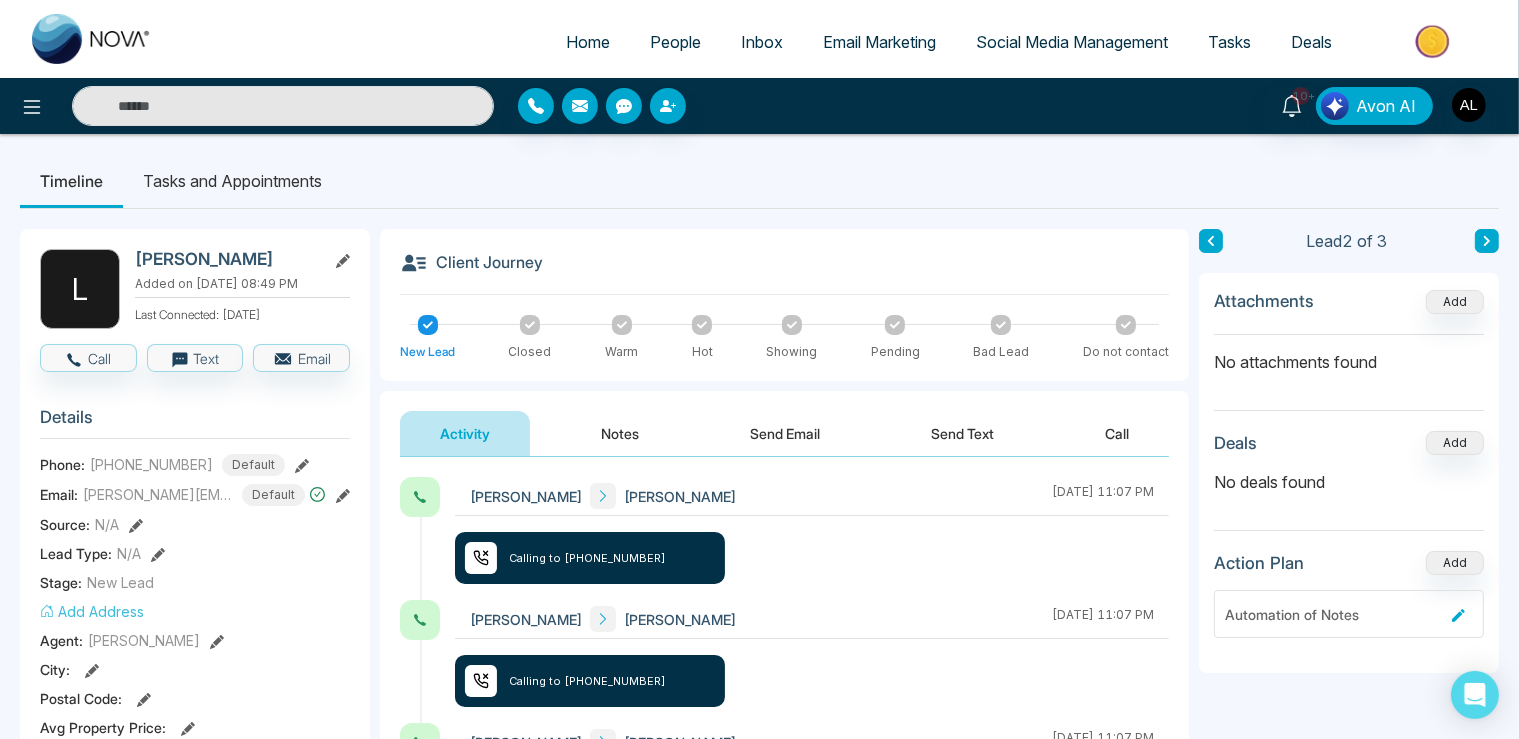 click on "Call" at bounding box center (1117, 433) 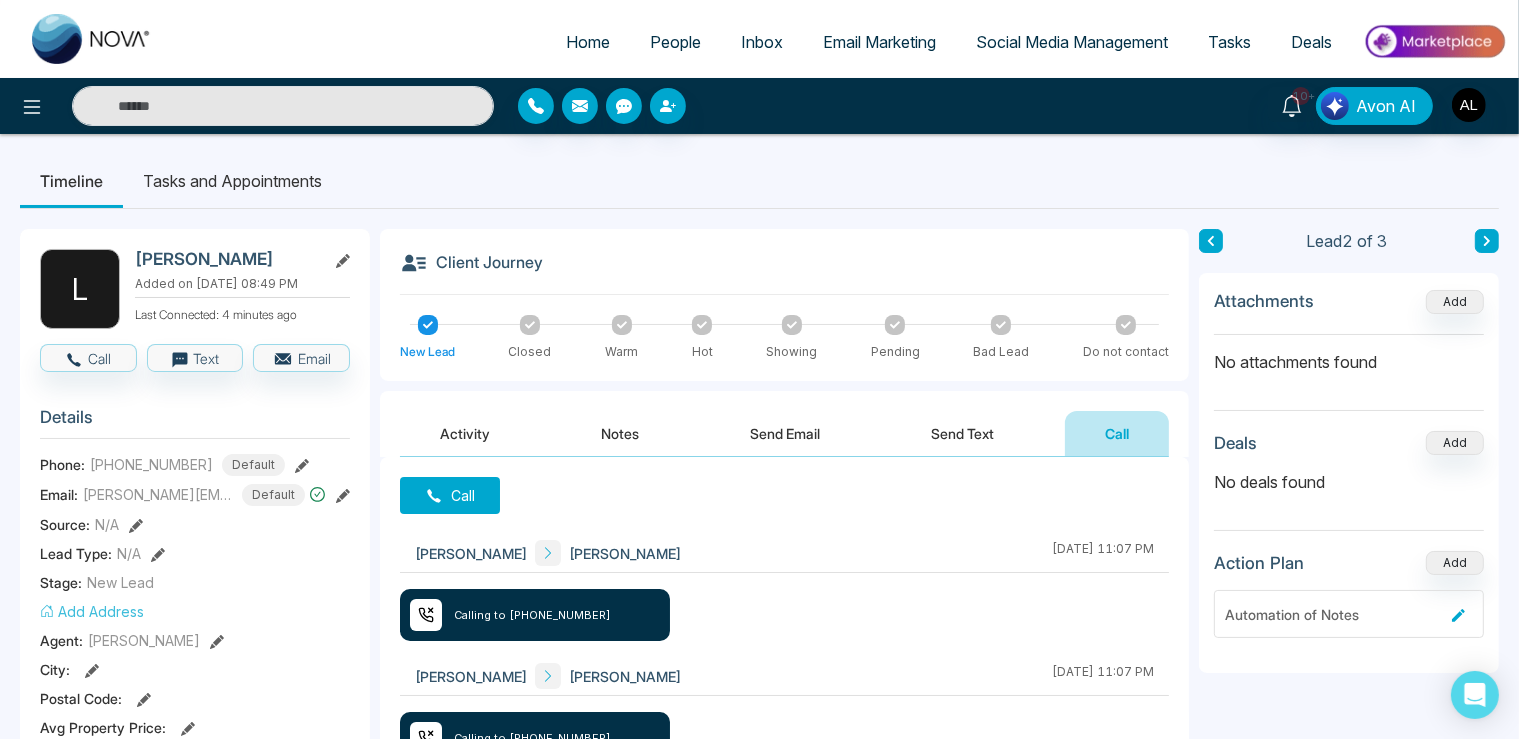 drag, startPoint x: 453, startPoint y: 495, endPoint x: 514, endPoint y: 386, distance: 124.90797 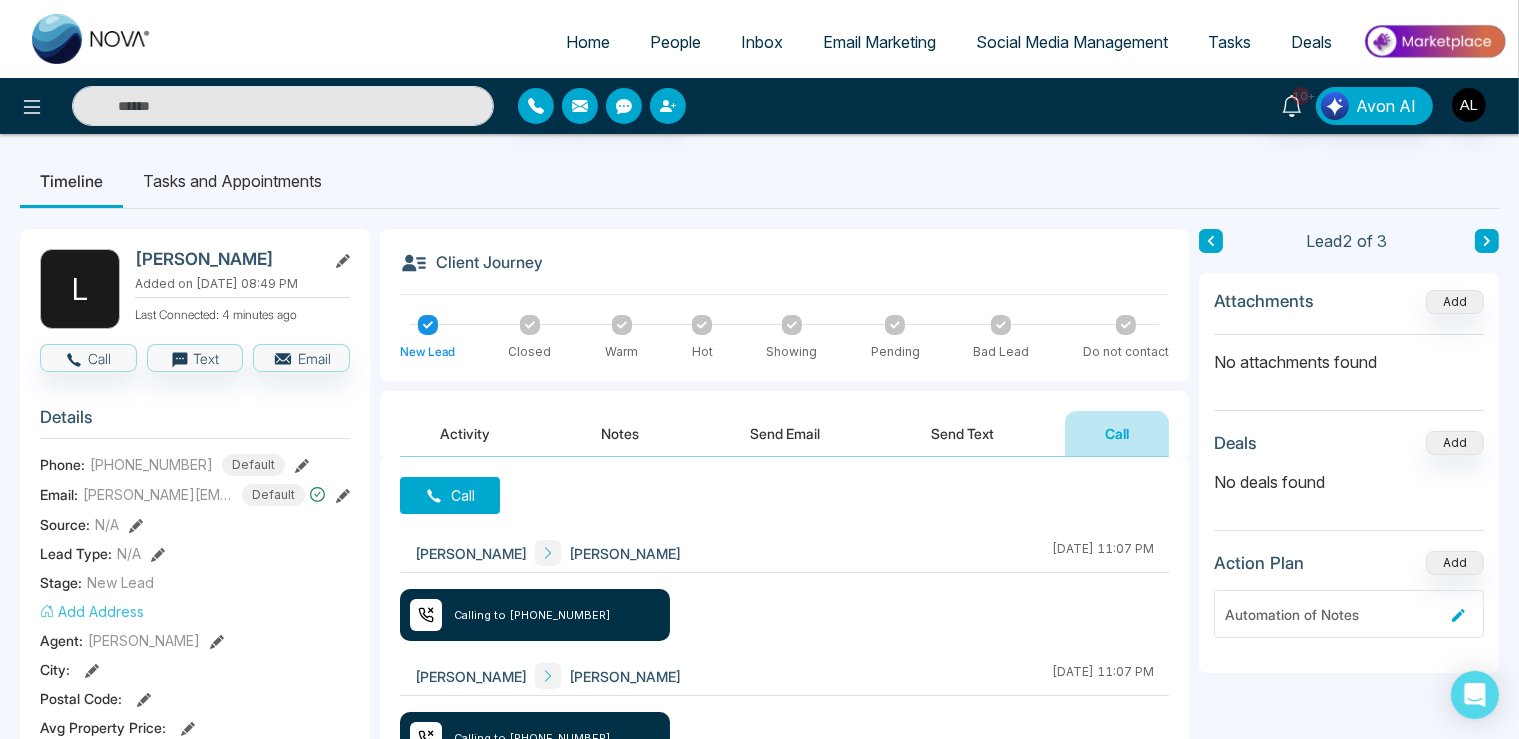 click on "Client Journey New Lead Closed Warm Hot Showing Pending Bad Lead Do not contact Activity Notes Send Email Send Text Call Call [PERSON_NAME] [DATE] 11:07 PM Calling to [PHONE_NUMBER] [PERSON_NAME] [DATE] 11:07 PM Calling to [PHONE_NUMBER] [PERSON_NAME] [DATE] 11:07 PM Outgoing   call missed   by   [PERSON_NAME] ADMIN [PERSON_NAME] [DATE] 12:11 AM Outgoing   call missed   by   [PERSON_NAME] ADMIN [PERSON_NAME] [DATE] 12:11 AM Outgoing   call missed   by   [PERSON_NAME] ADMIN [PERSON_NAME] [DATE] 12:11 AM Outgoing   call missed   by   [PERSON_NAME] ADMIN [PERSON_NAME] [DATE] 12:11 AM Calling to [PHONE_NUMBER] [PERSON_NAME] [DATE] 12:11 AM Calling to [PHONE_NUMBER] [PERSON_NAME] [DATE] 12:10 AM Calling to [PHONE_NUMBER] [PERSON_NAME] [DATE] 11:15 PM Calling to [PHONE_NUMBER]" at bounding box center (784, 922) 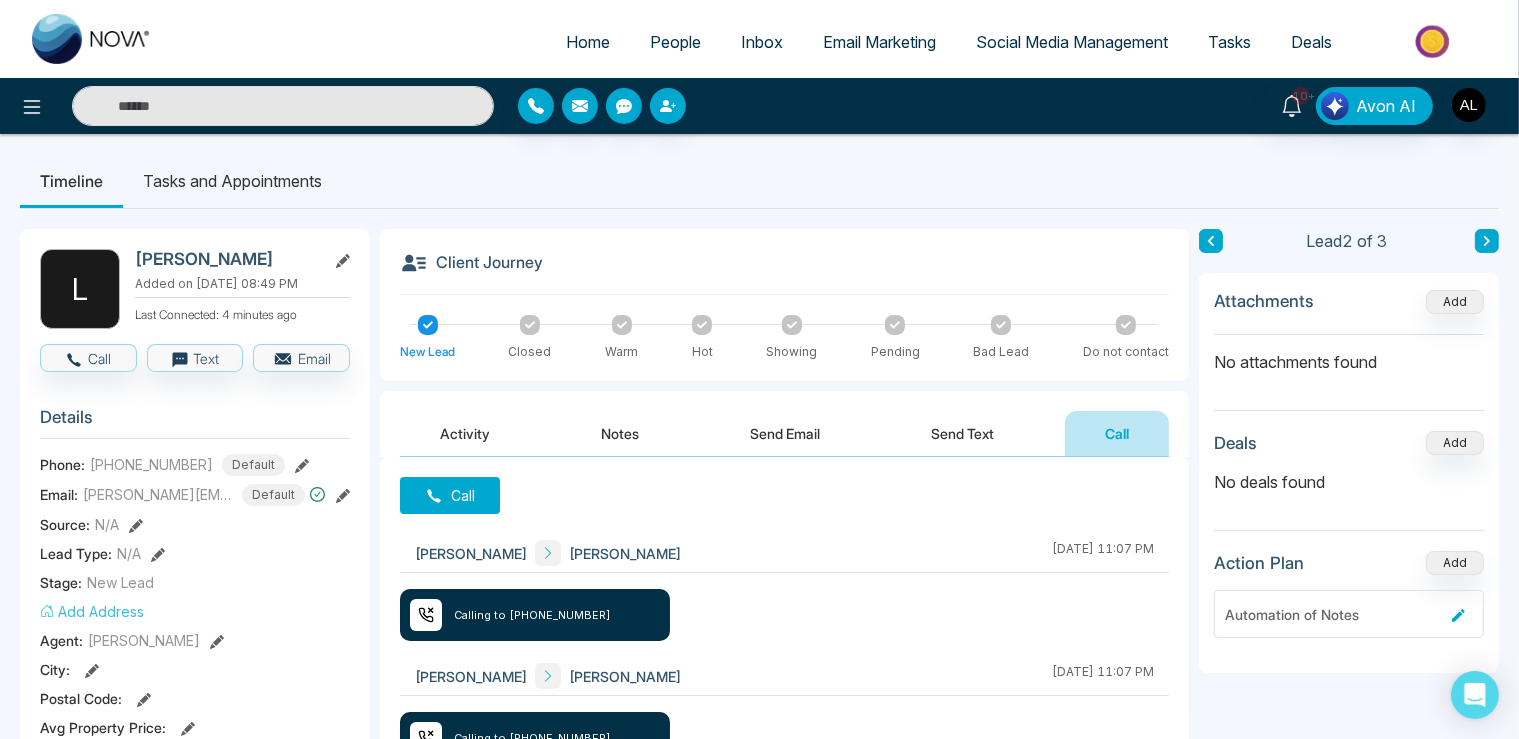 click on "Client Journey New Lead Closed Warm Hot Showing Pending Bad Lead Do not contact Activity Notes Send Email Send Text Call Call [PERSON_NAME] [DATE] 11:07 PM Calling to [PHONE_NUMBER] [PERSON_NAME] [DATE] 11:07 PM Calling to [PHONE_NUMBER] [PERSON_NAME] [DATE] 11:07 PM Outgoing   call missed   by   [PERSON_NAME] ADMIN [PERSON_NAME] [DATE] 12:11 AM Outgoing   call missed   by   [PERSON_NAME] ADMIN [PERSON_NAME] [DATE] 12:11 AM Outgoing   call missed   by   [PERSON_NAME] ADMIN [PERSON_NAME] [DATE] 12:11 AM Outgoing   call missed   by   [PERSON_NAME] ADMIN [PERSON_NAME] [DATE] 12:11 AM Calling to [PHONE_NUMBER] [PERSON_NAME] [DATE] 12:11 AM Calling to [PHONE_NUMBER] [PERSON_NAME] [DATE] 12:10 AM Calling to [PHONE_NUMBER] [PERSON_NAME] [DATE] 11:15 PM Calling to [PHONE_NUMBER]" at bounding box center [784, 922] 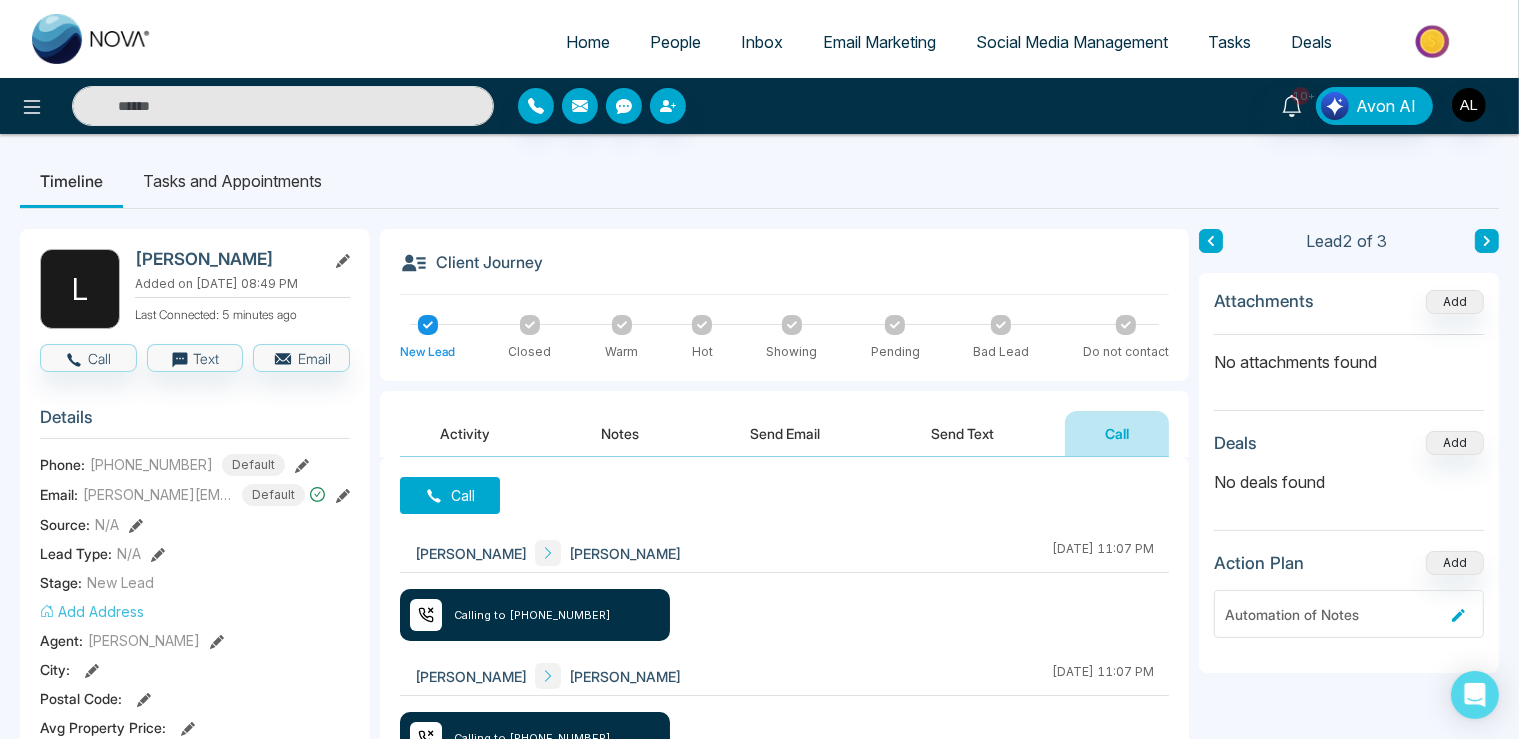 click on "Call" at bounding box center (450, 495) 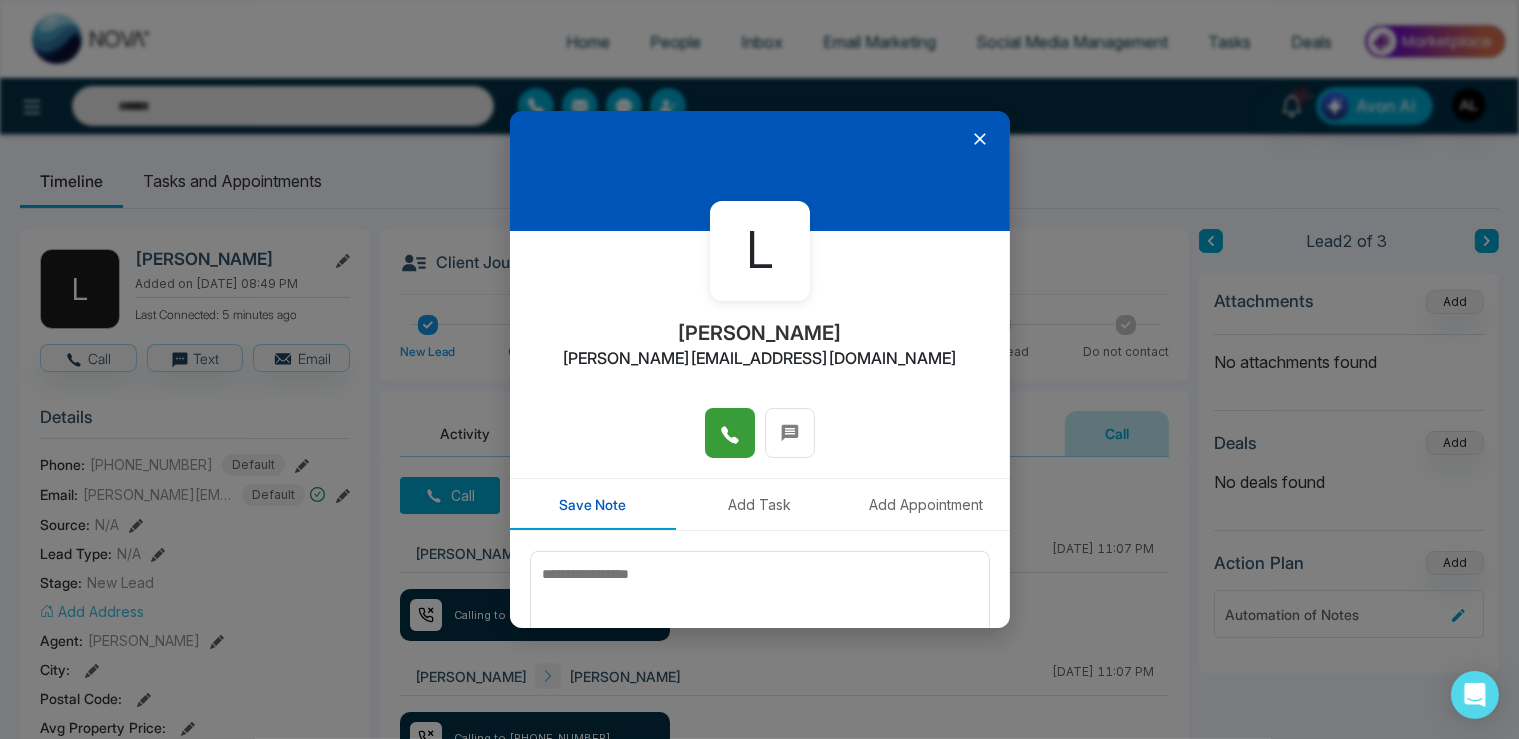 click 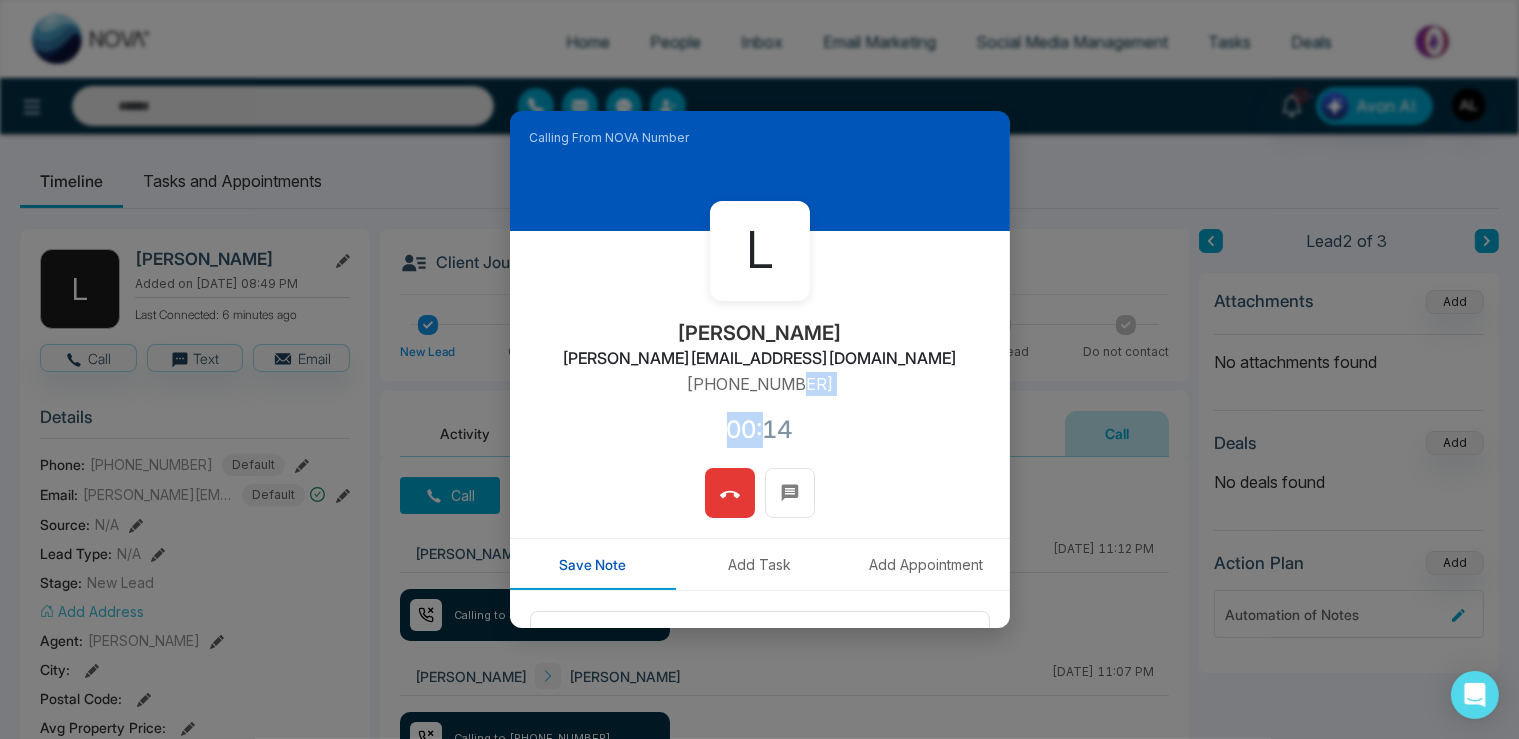 drag, startPoint x: 759, startPoint y: 426, endPoint x: 793, endPoint y: 425, distance: 34.0147 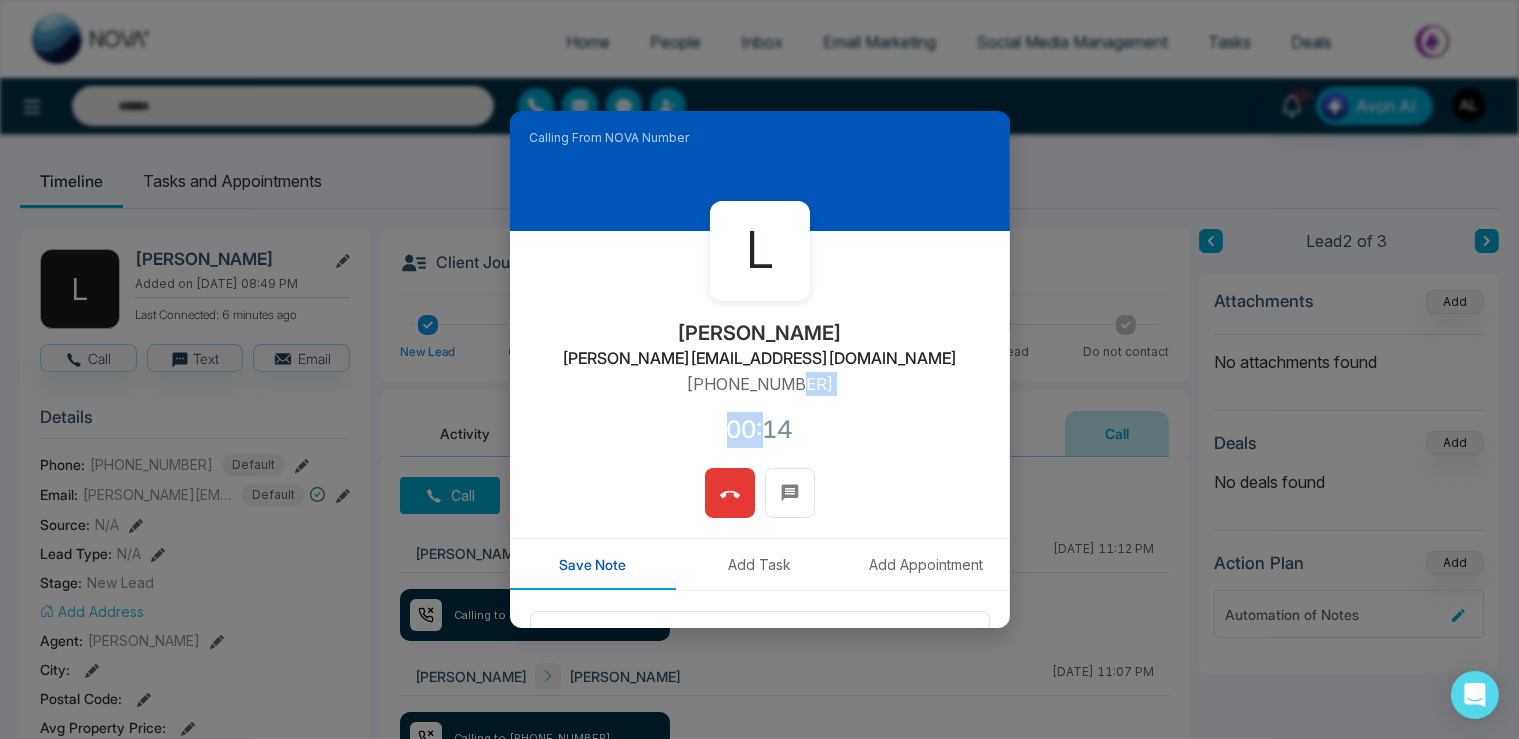 click on "L Lokesh [EMAIL_ADDRESS][DOMAIN_NAME] [PHONE_NUMBER]:14" at bounding box center [760, 349] 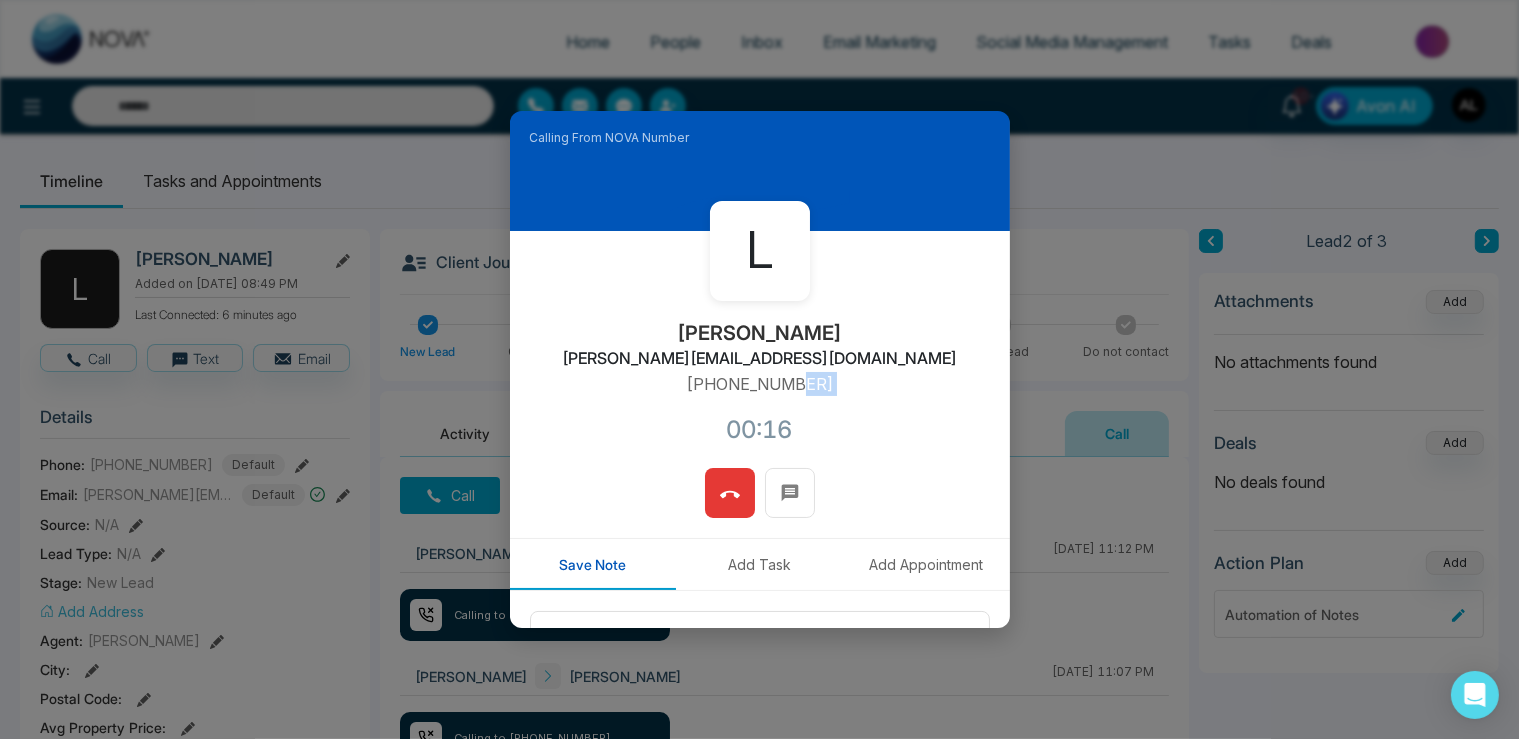 click 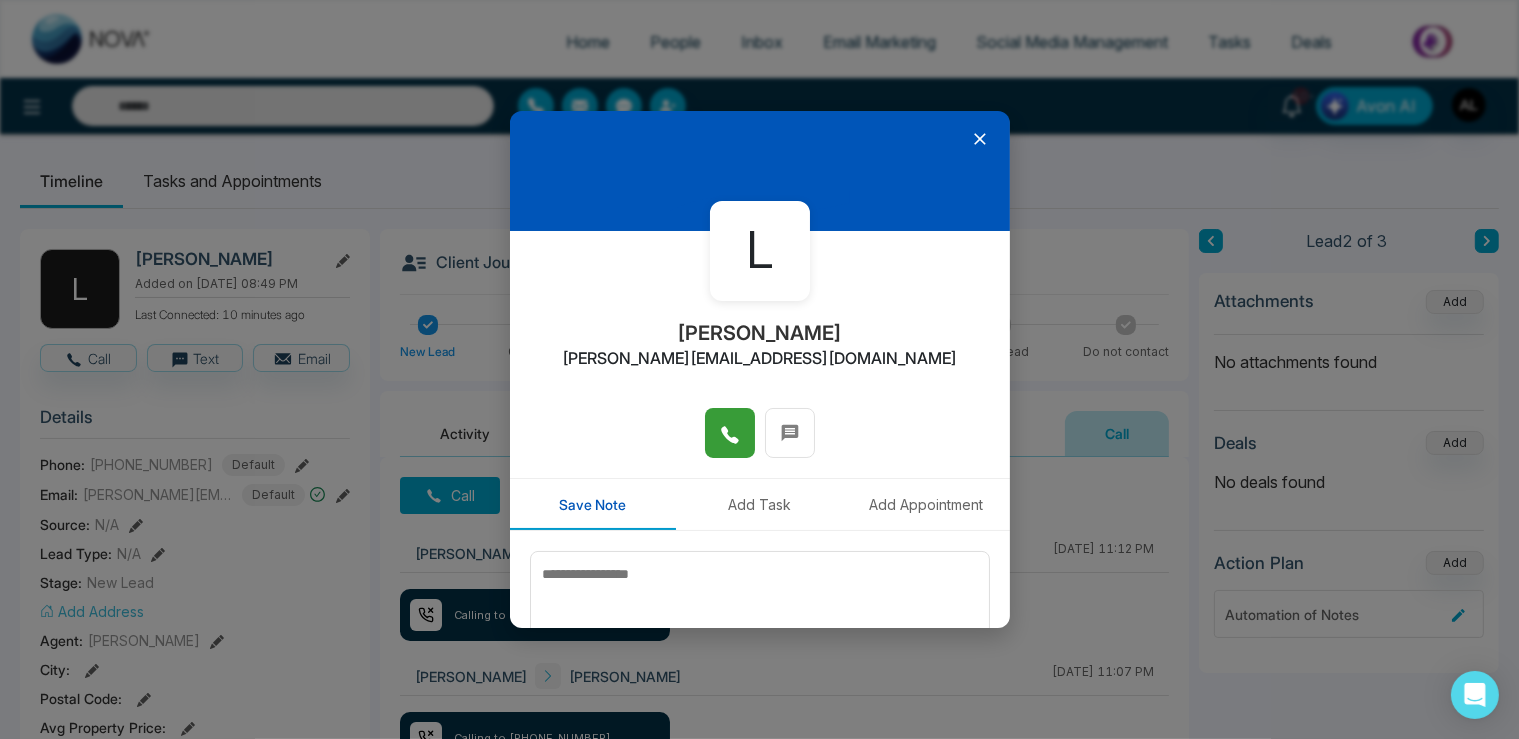 click at bounding box center [730, 433] 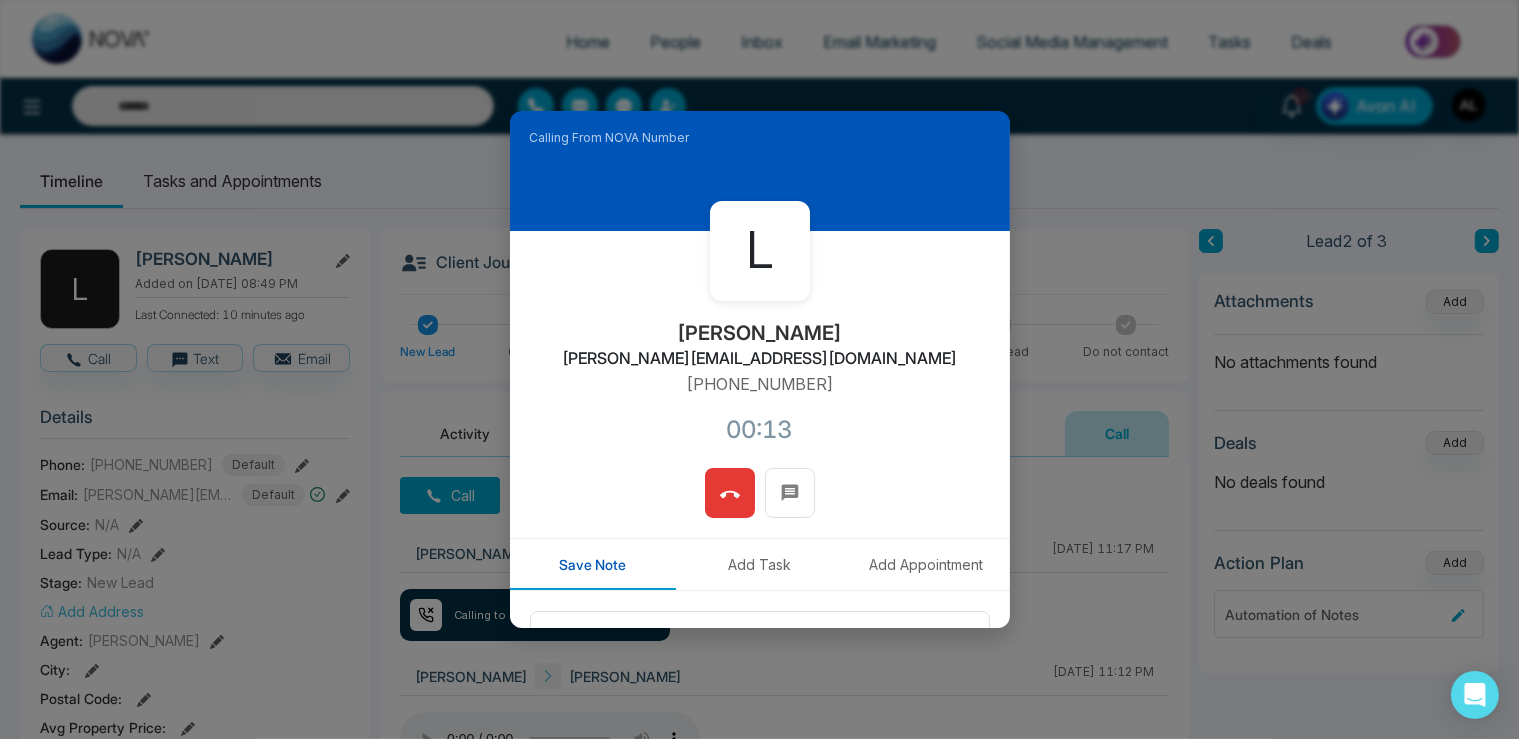 click at bounding box center (730, 493) 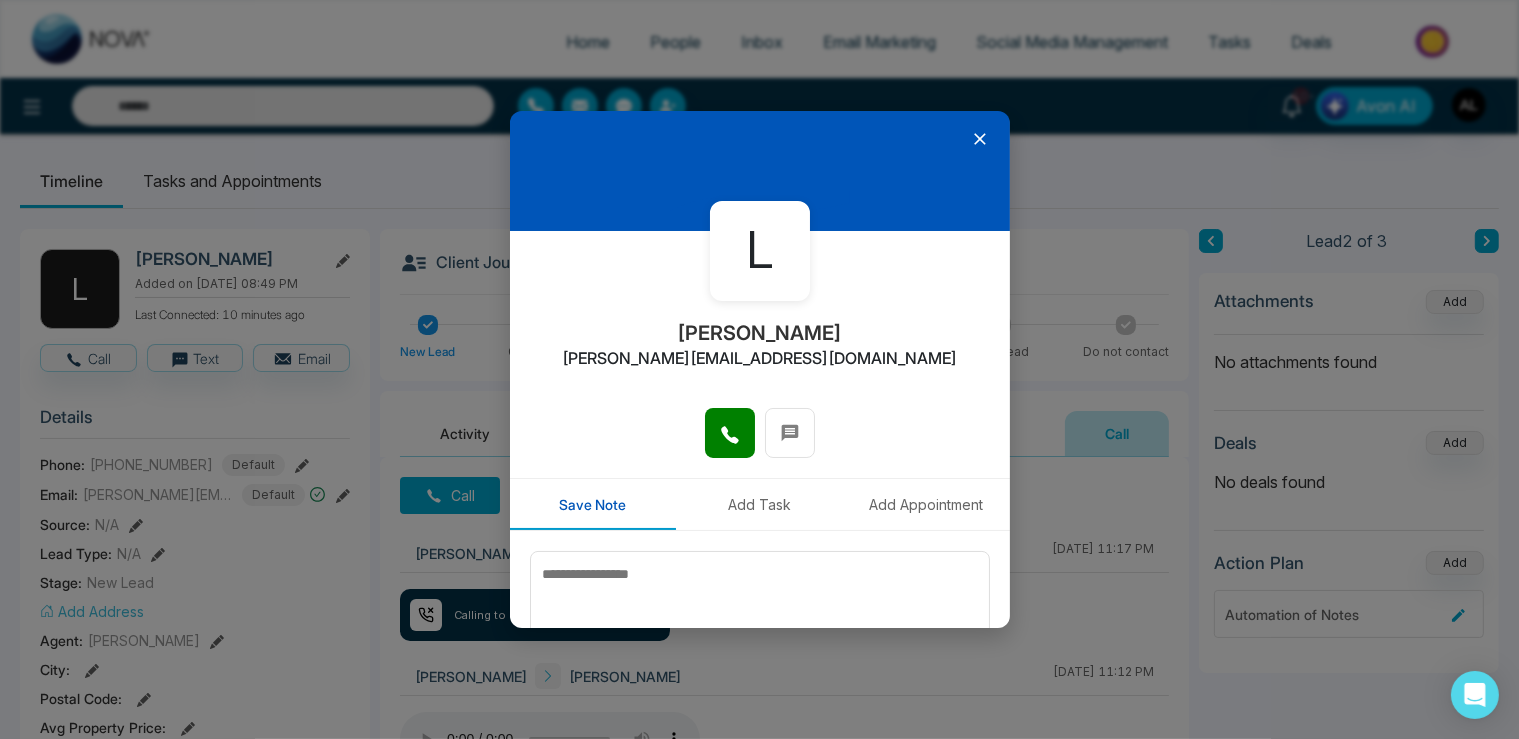 click at bounding box center (730, 433) 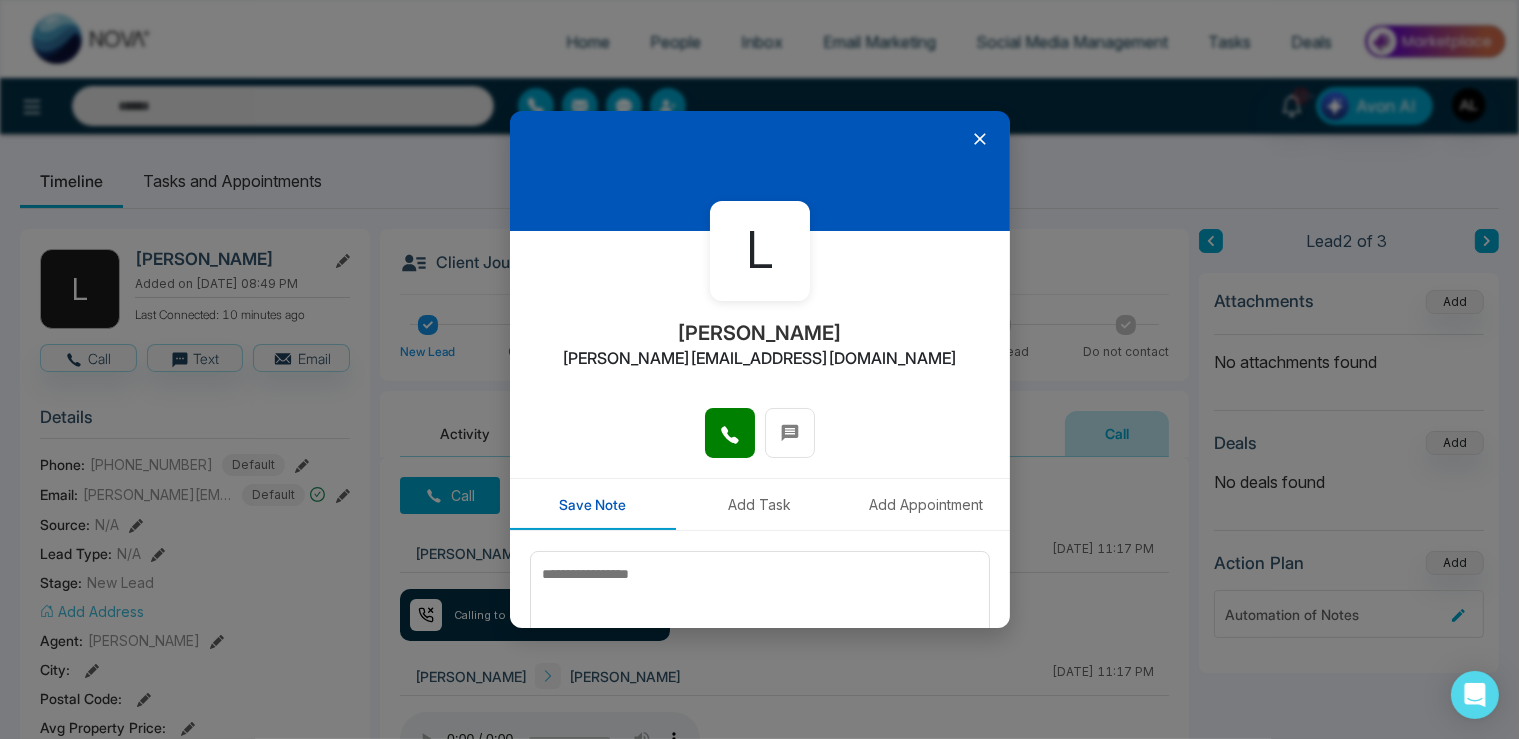 click at bounding box center (760, 443) 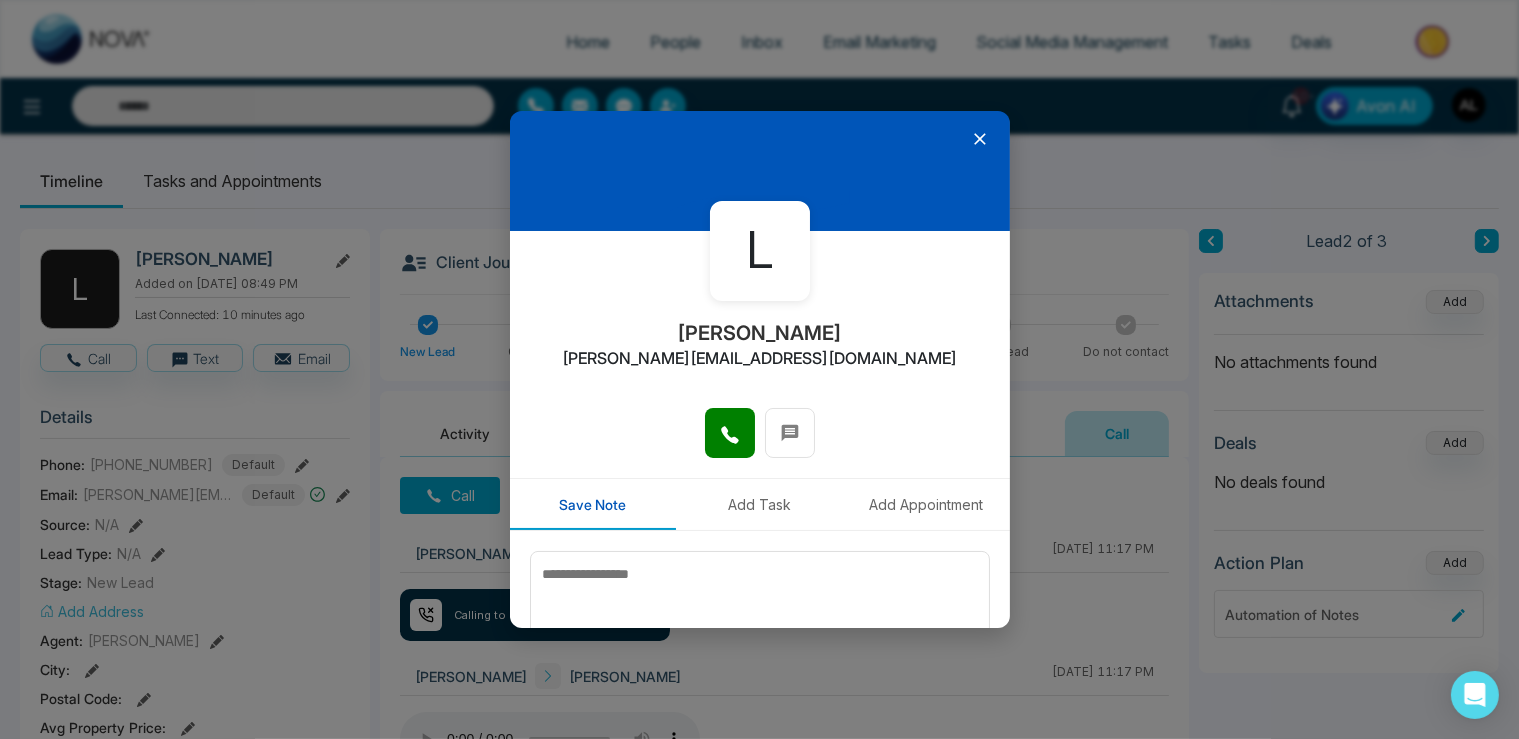 click at bounding box center [730, 433] 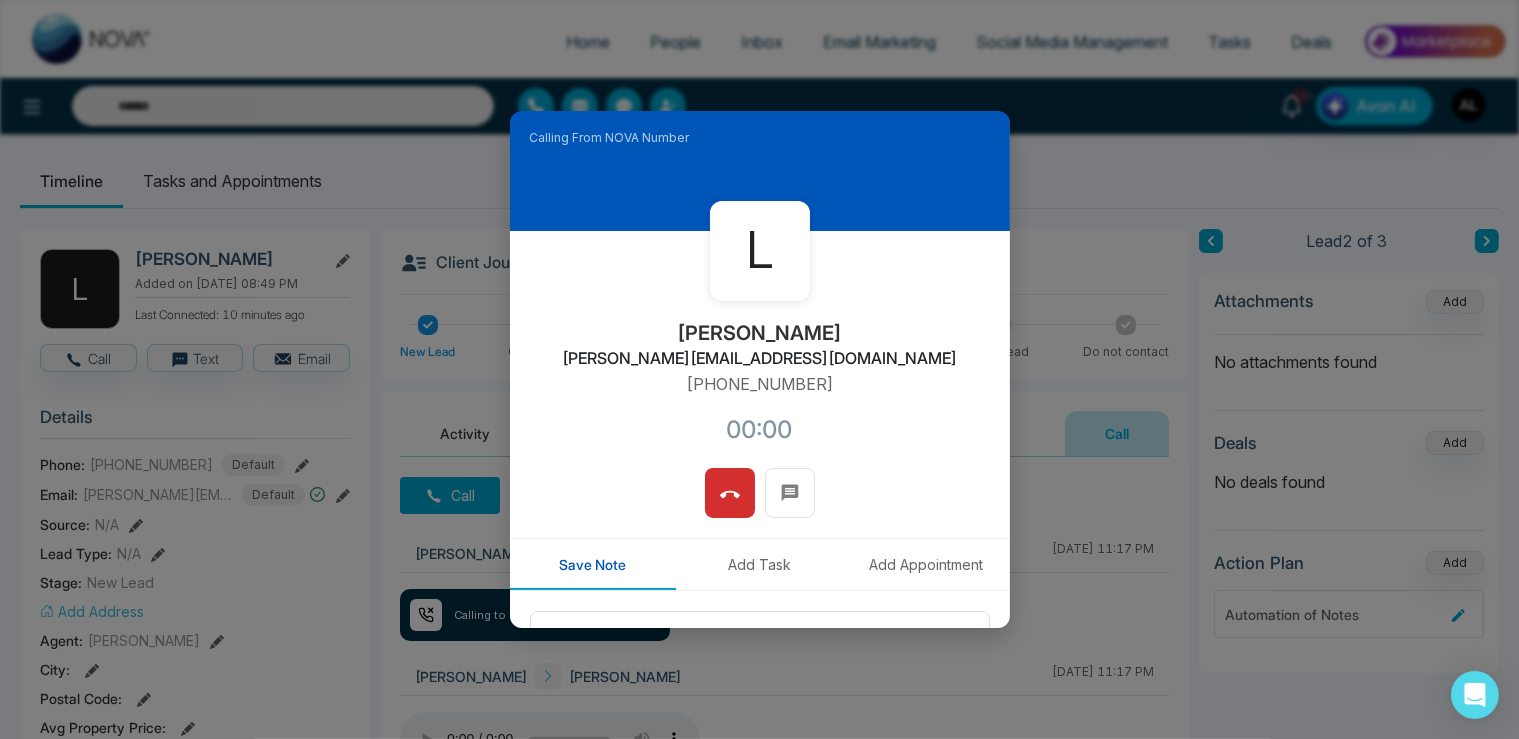 click 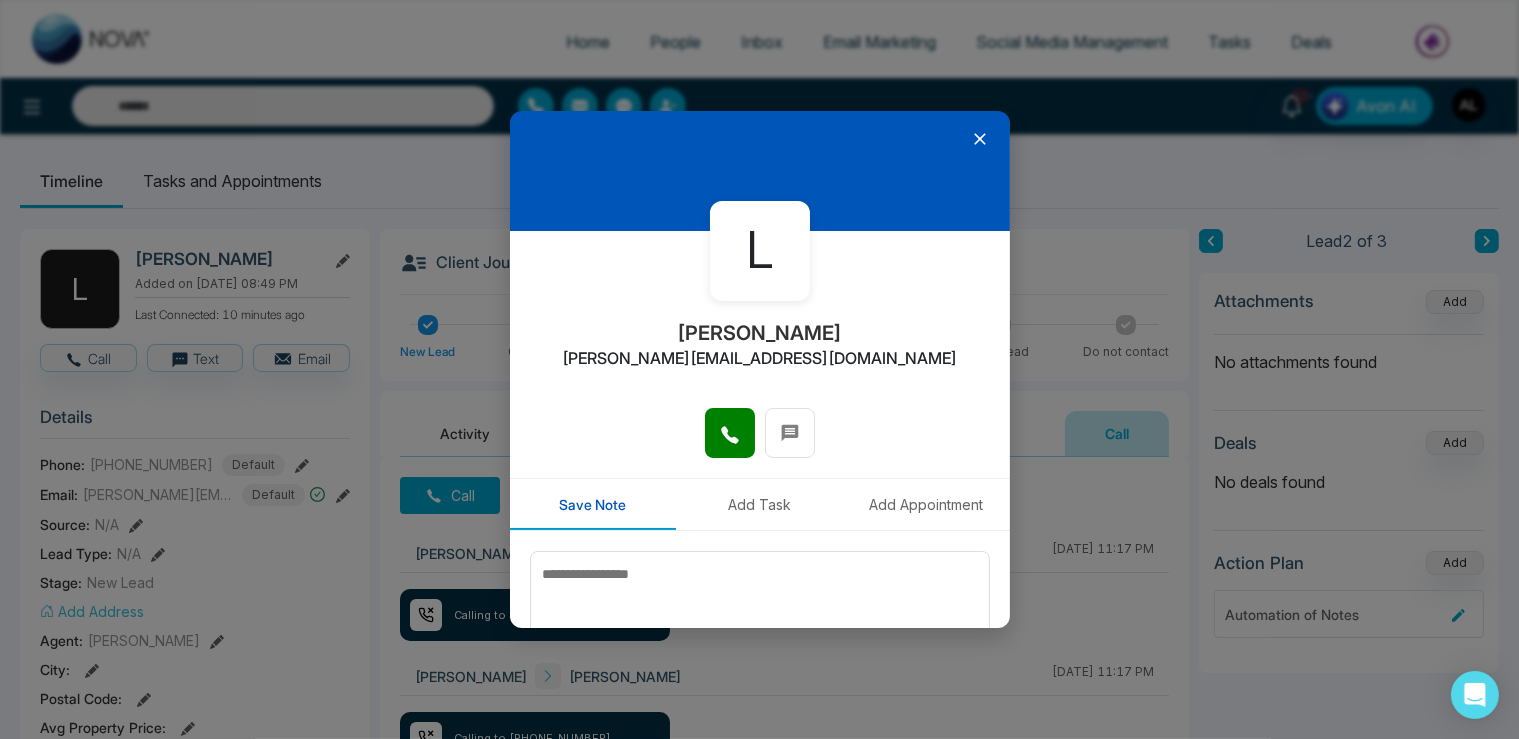 click 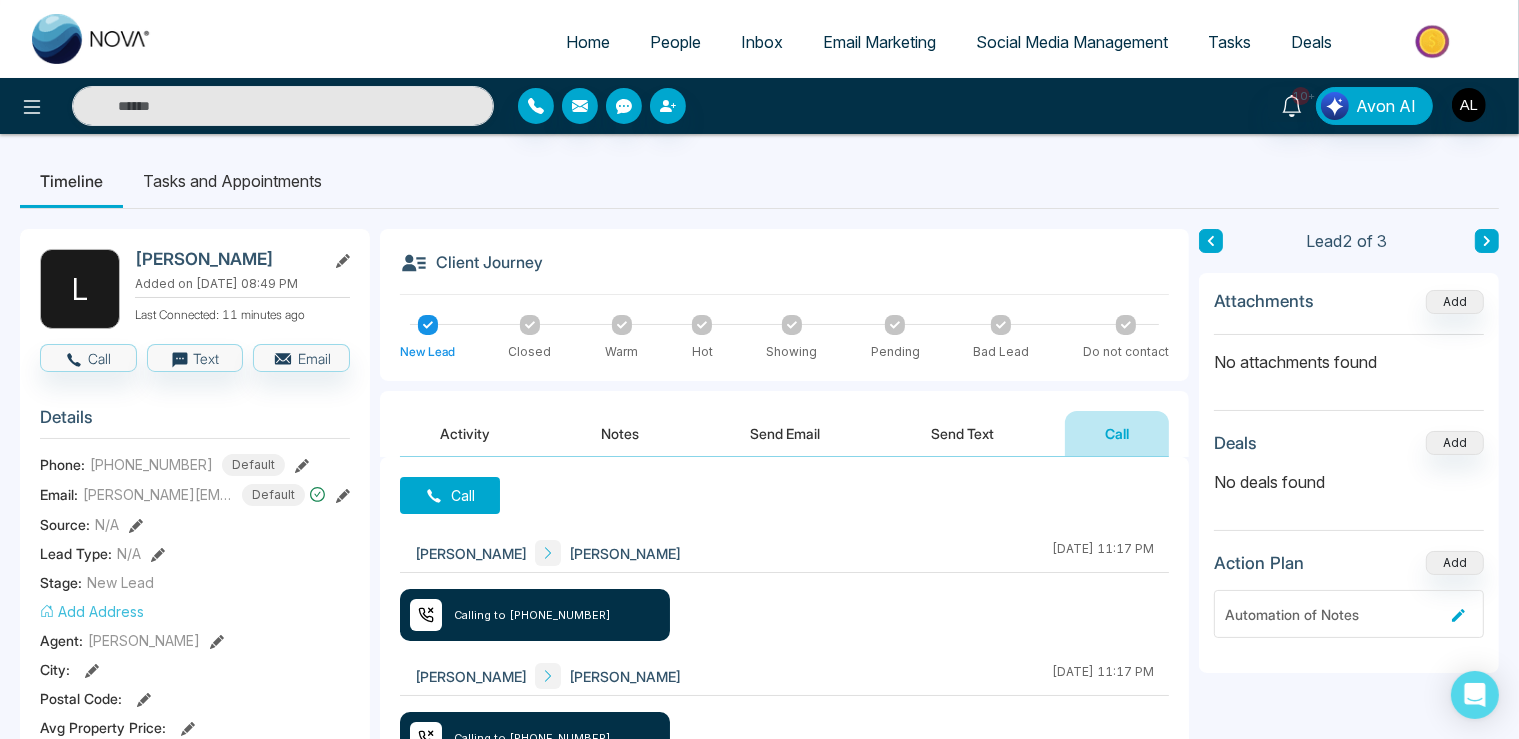 click on "Call" at bounding box center [450, 495] 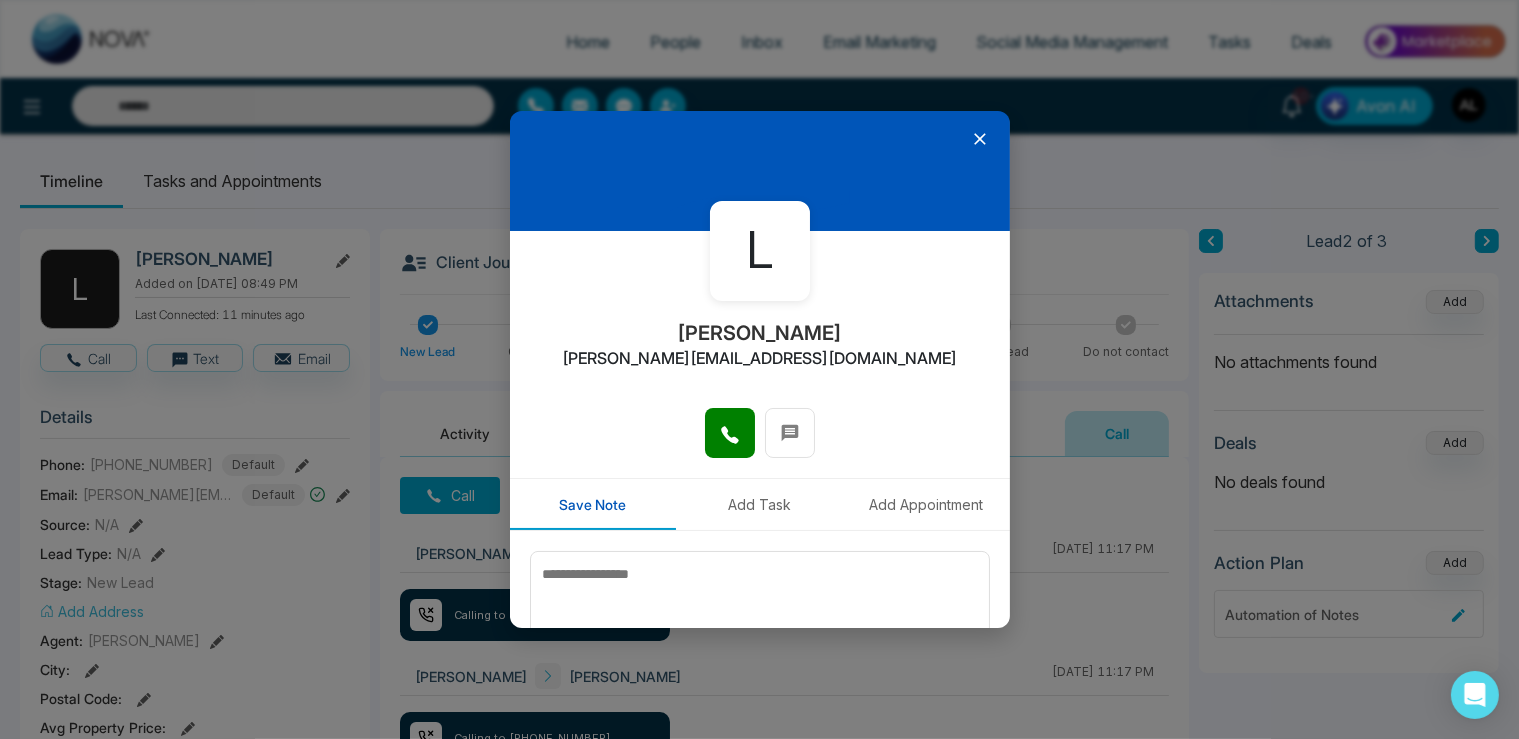 click at bounding box center (760, 171) 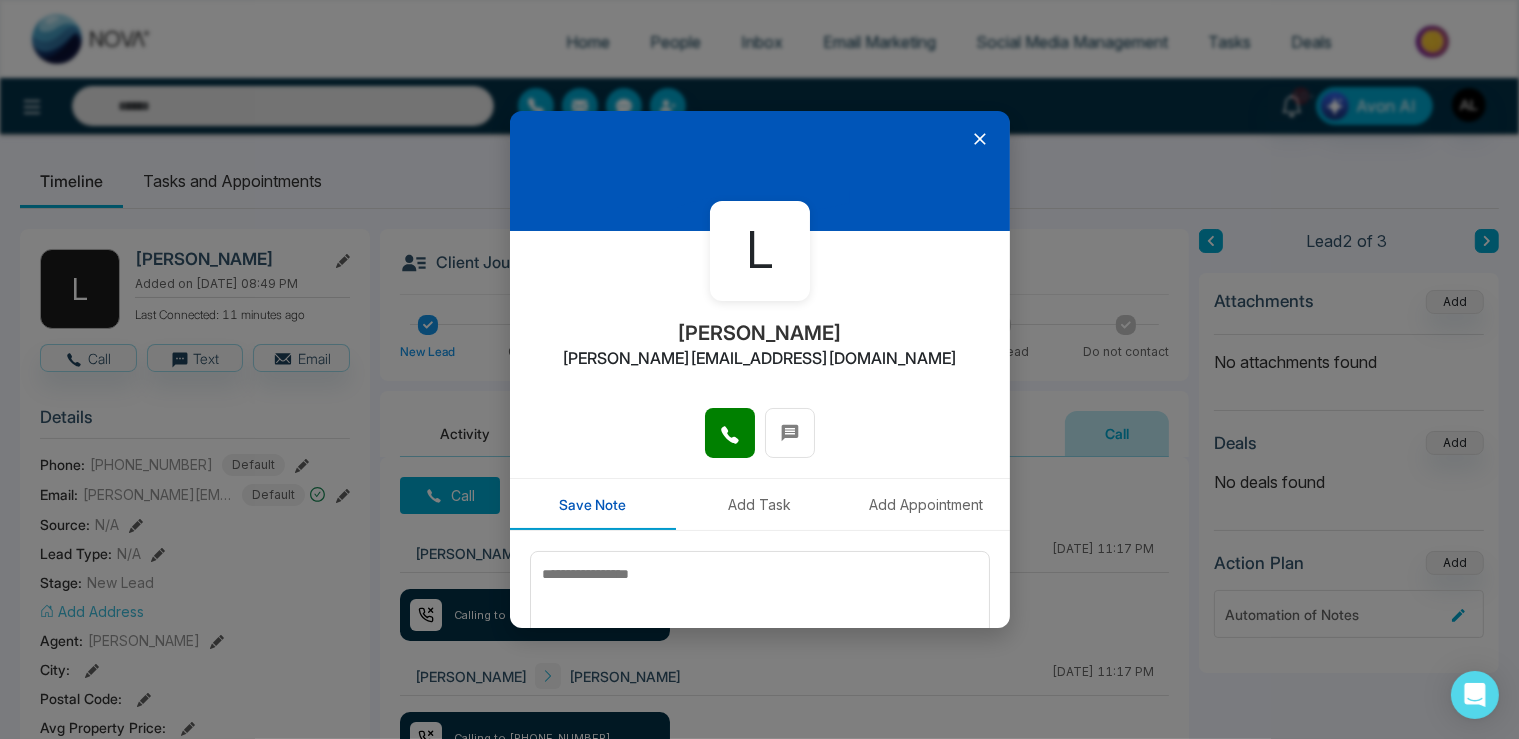 click 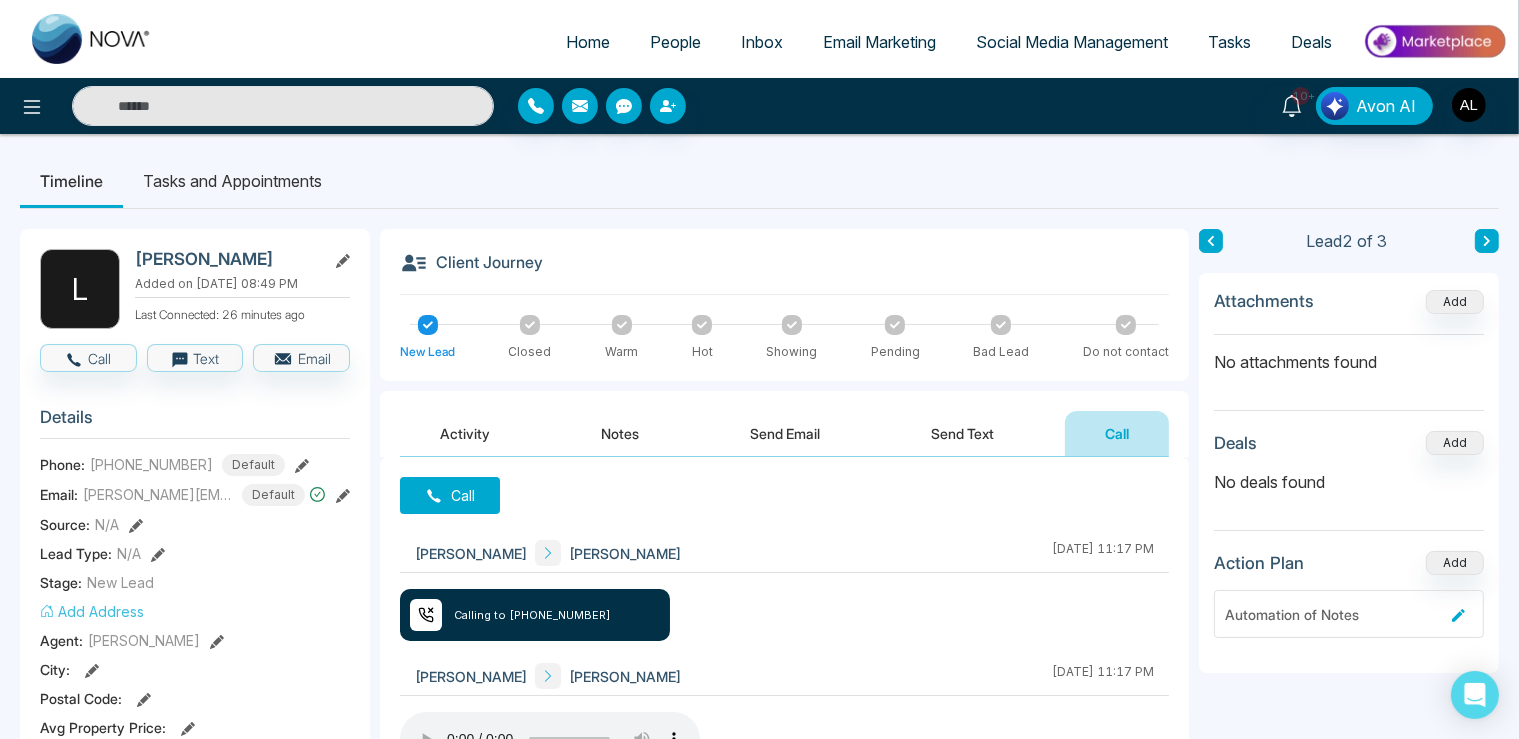 click on "People" at bounding box center (675, 43) 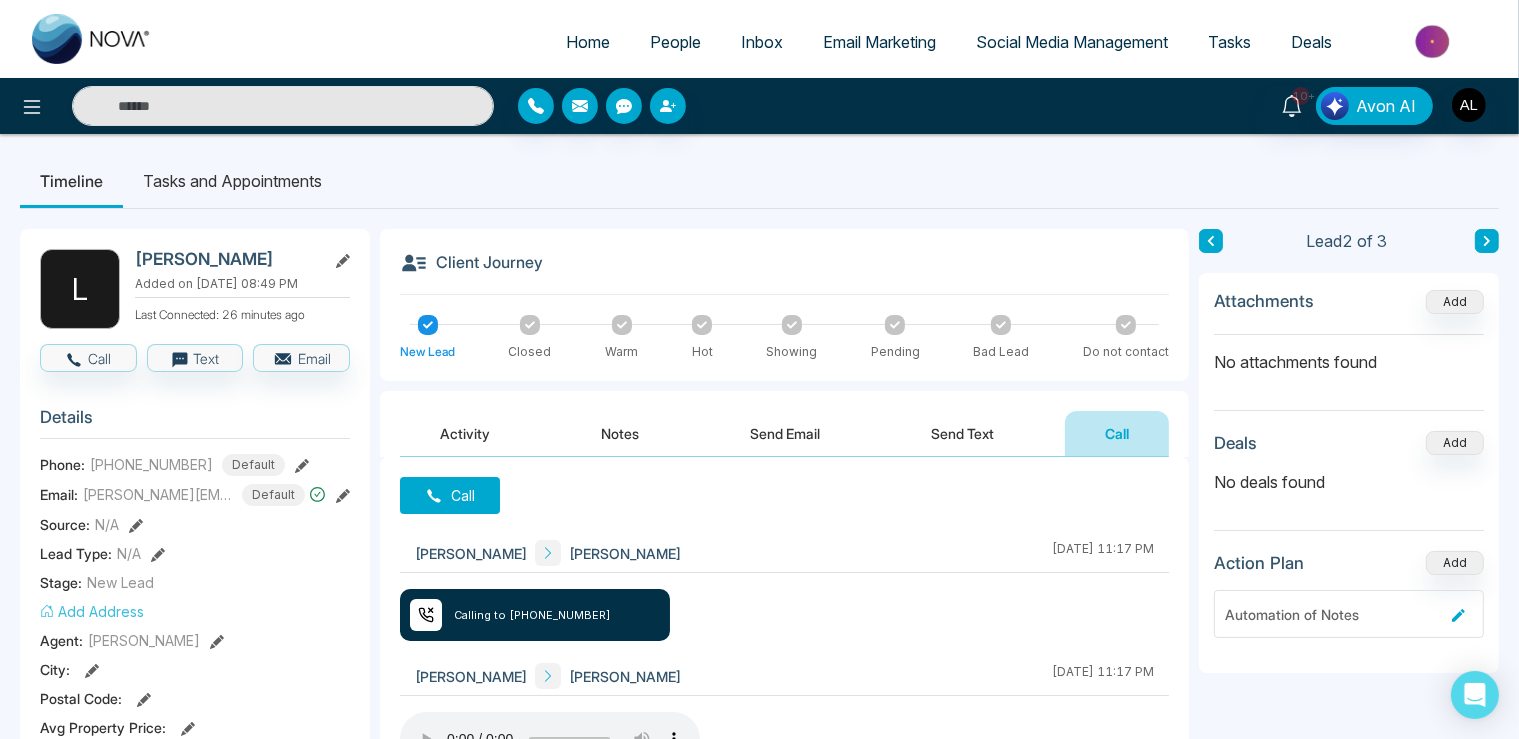 click on "People" at bounding box center [675, 43] 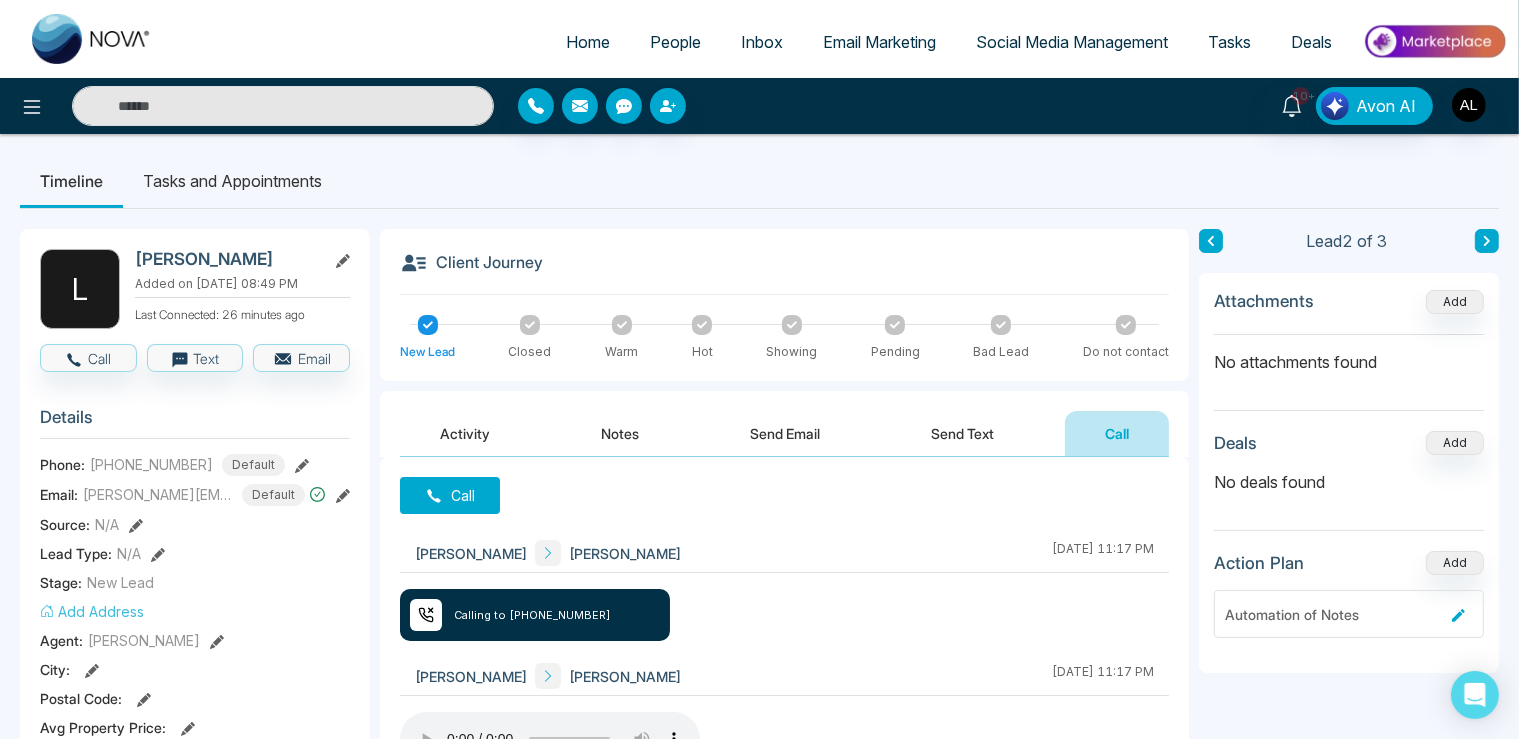 click on "People" at bounding box center (675, 42) 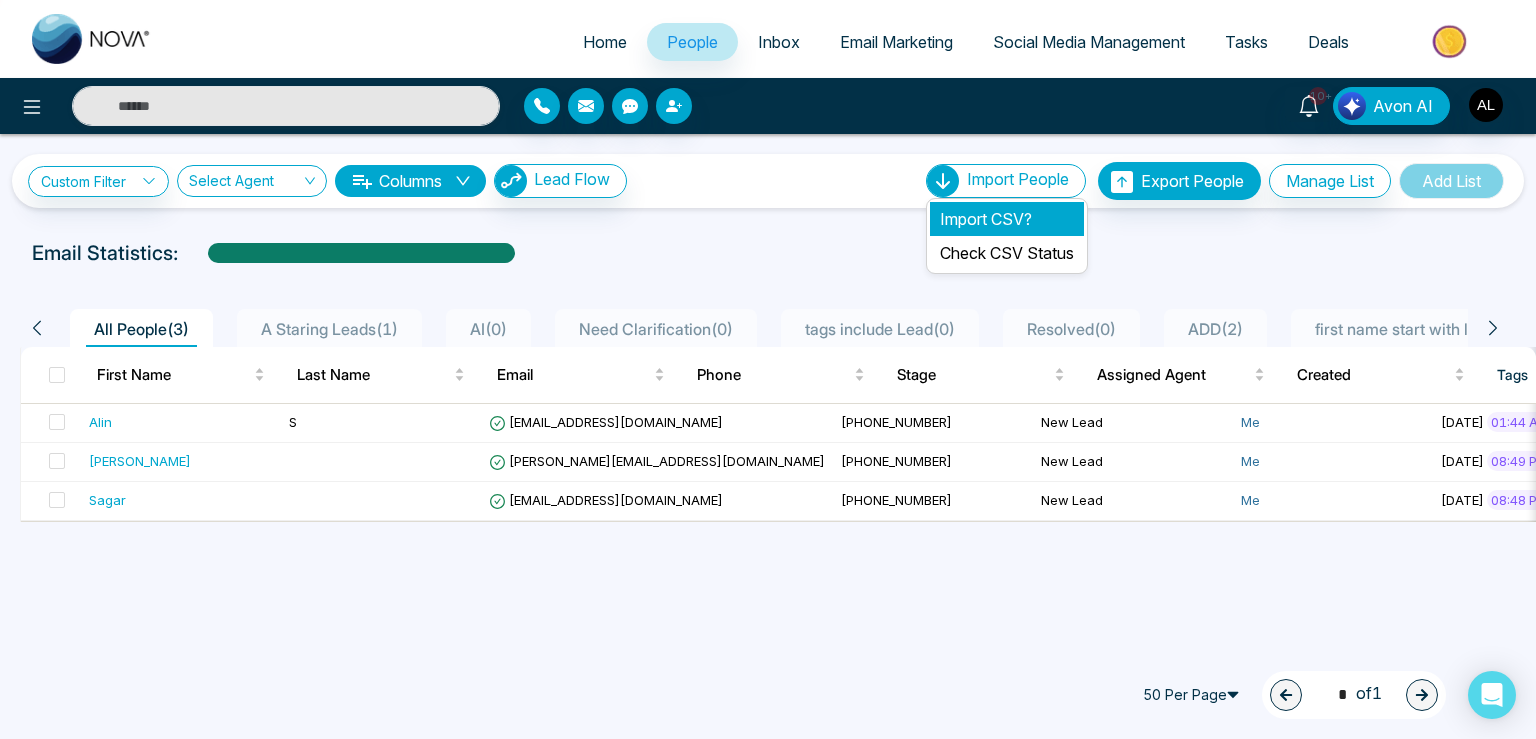 click on "Import CSV?" at bounding box center [1007, 219] 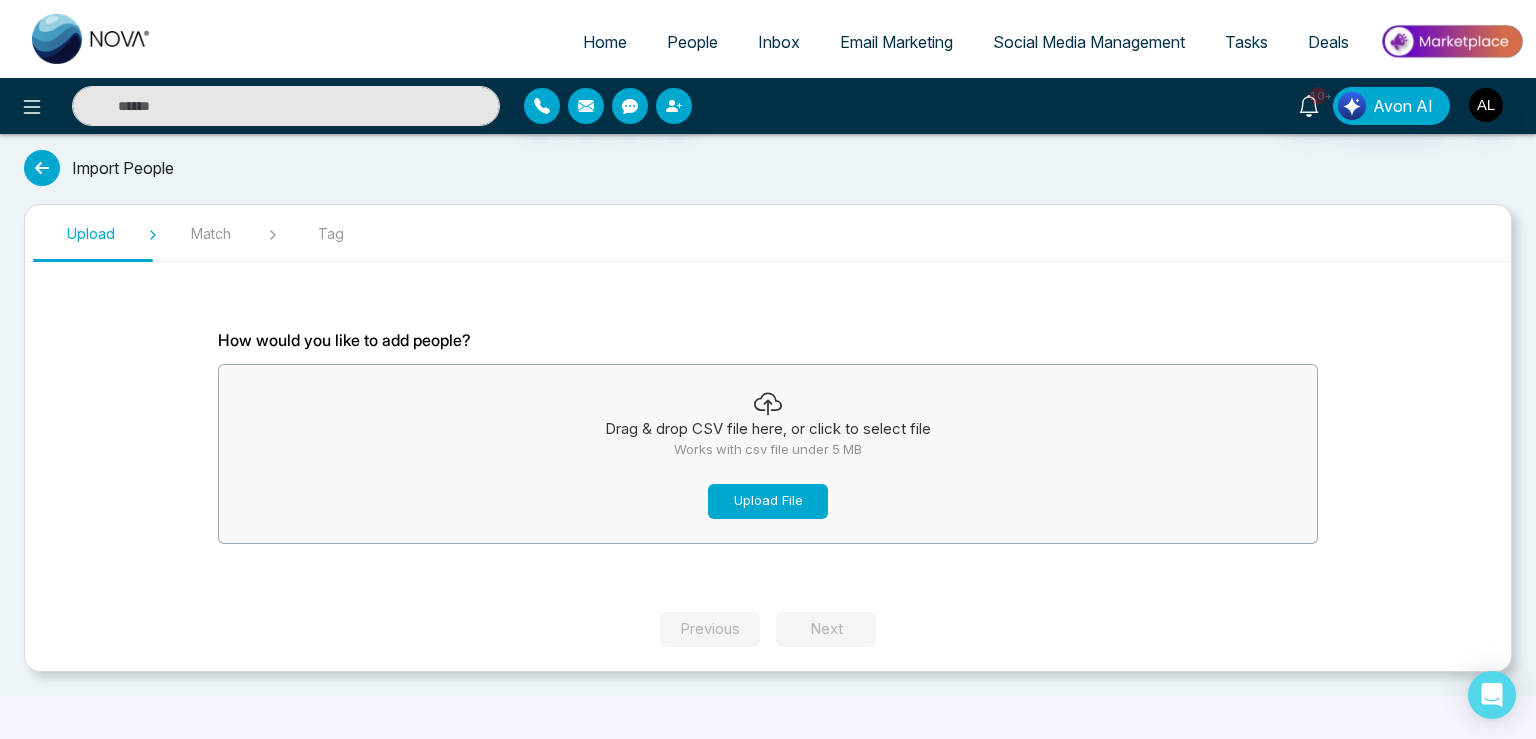 click on "Upload File" at bounding box center [768, 501] 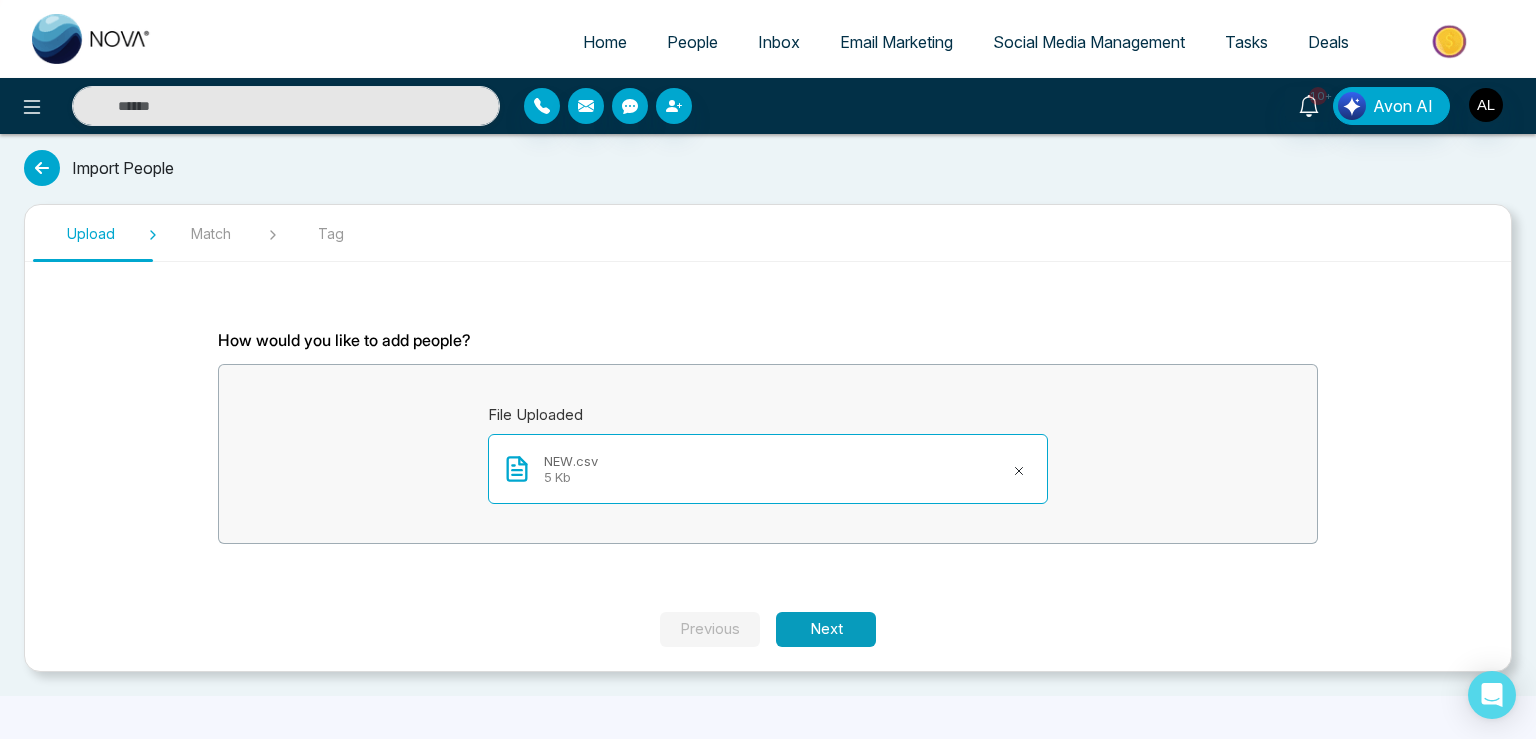 click on "Next" at bounding box center (826, 629) 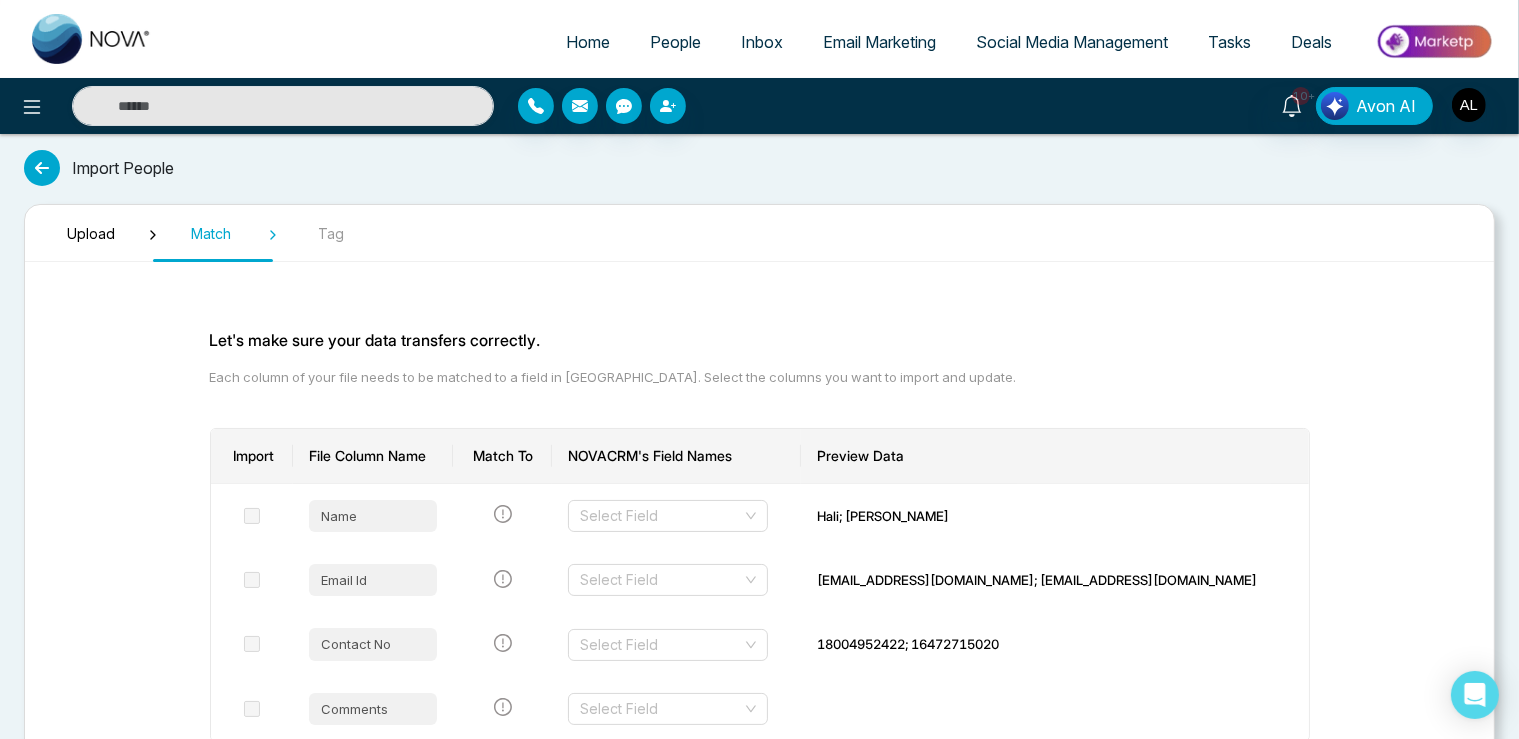 click on "NOVACRM's Field Names" at bounding box center [676, 456] 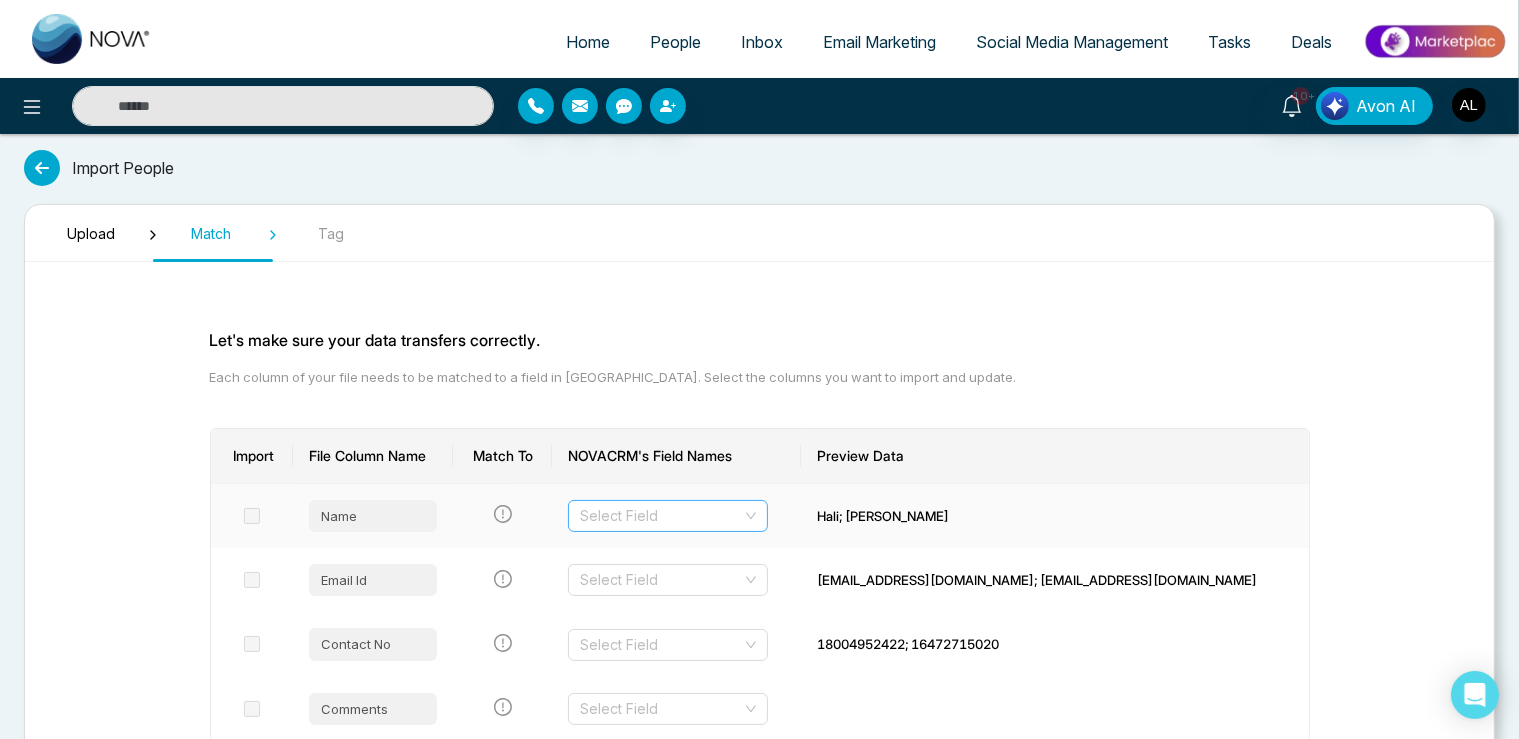 click at bounding box center [661, 516] 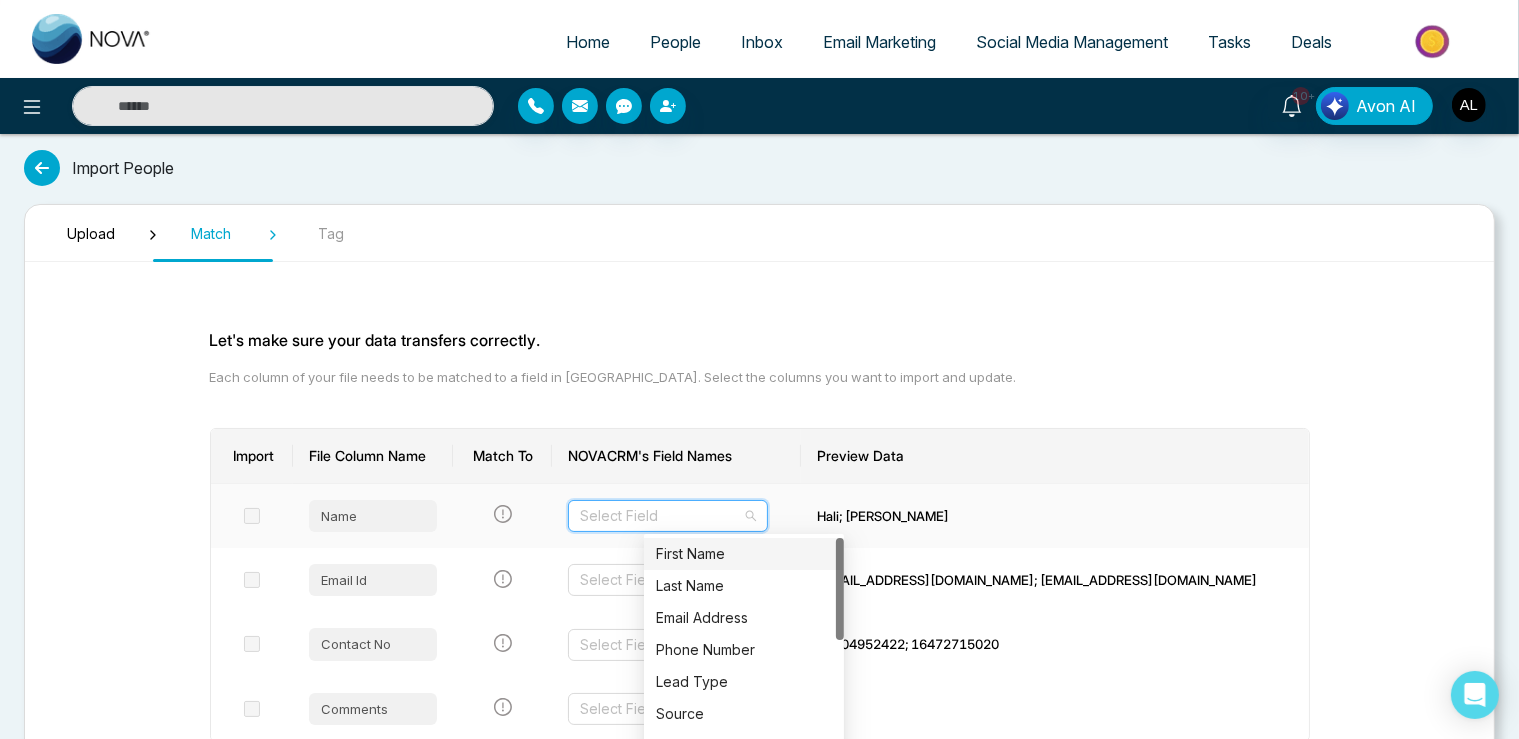 click on "First Name" at bounding box center (744, 554) 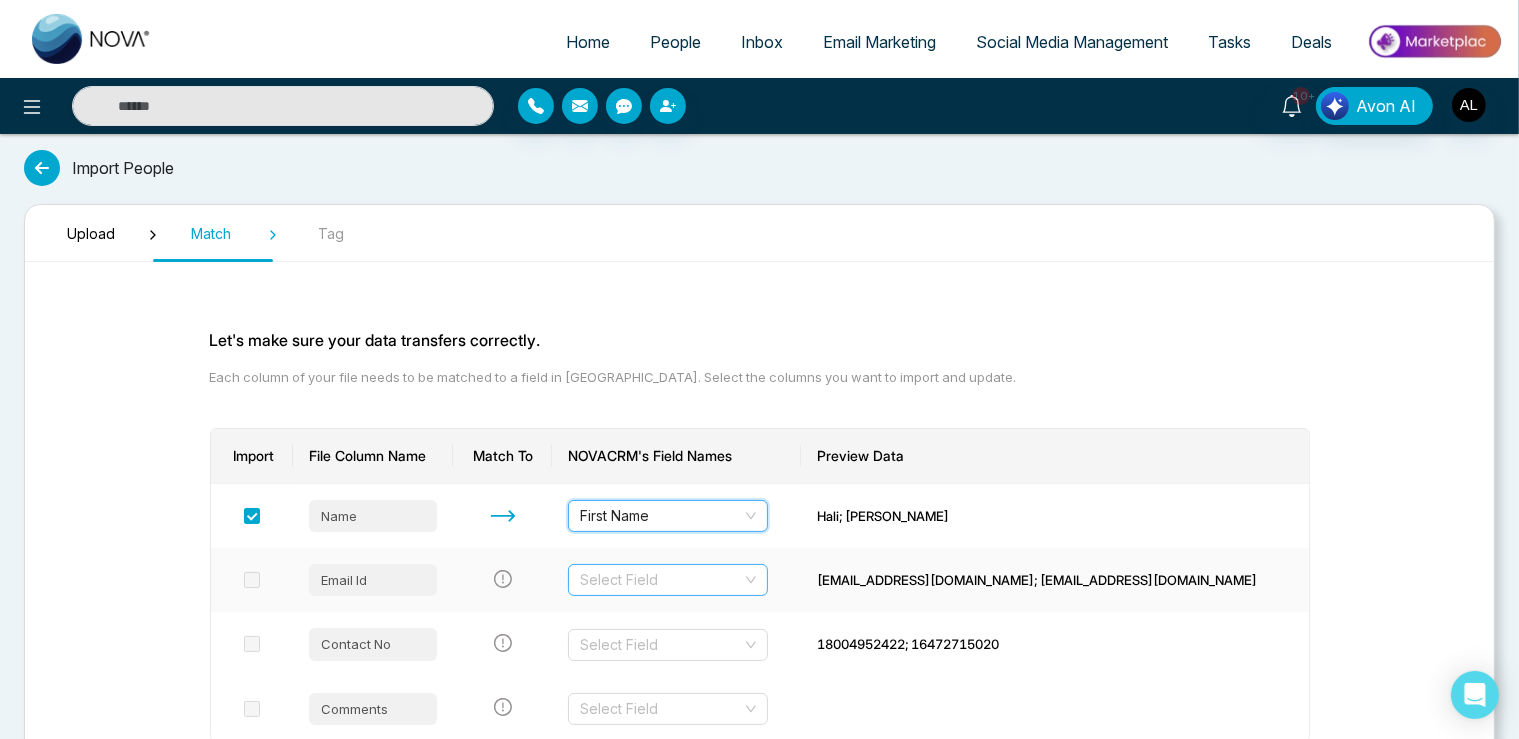click at bounding box center [661, 580] 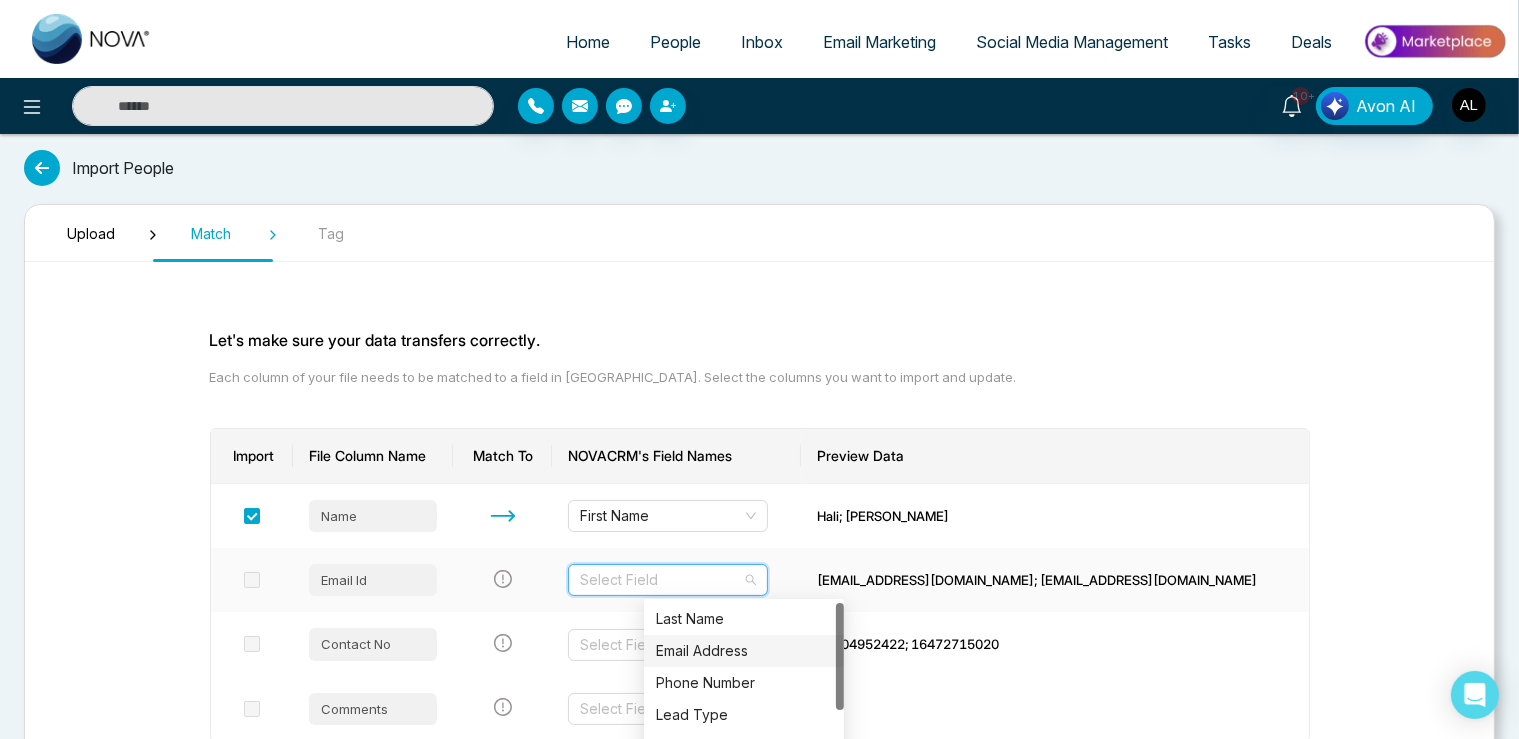 click on "Email Address" at bounding box center (744, 651) 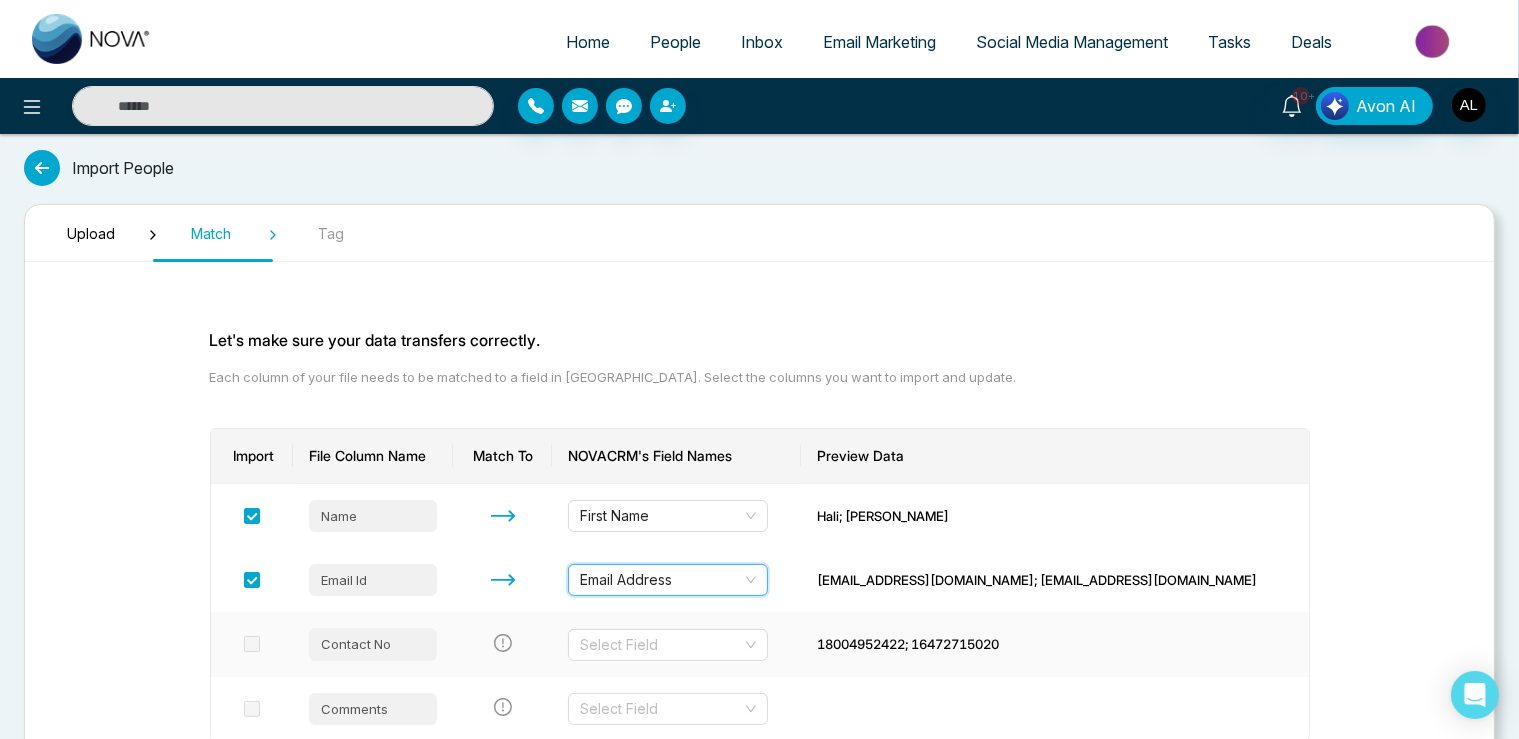 click on "Select Field" at bounding box center (676, 644) 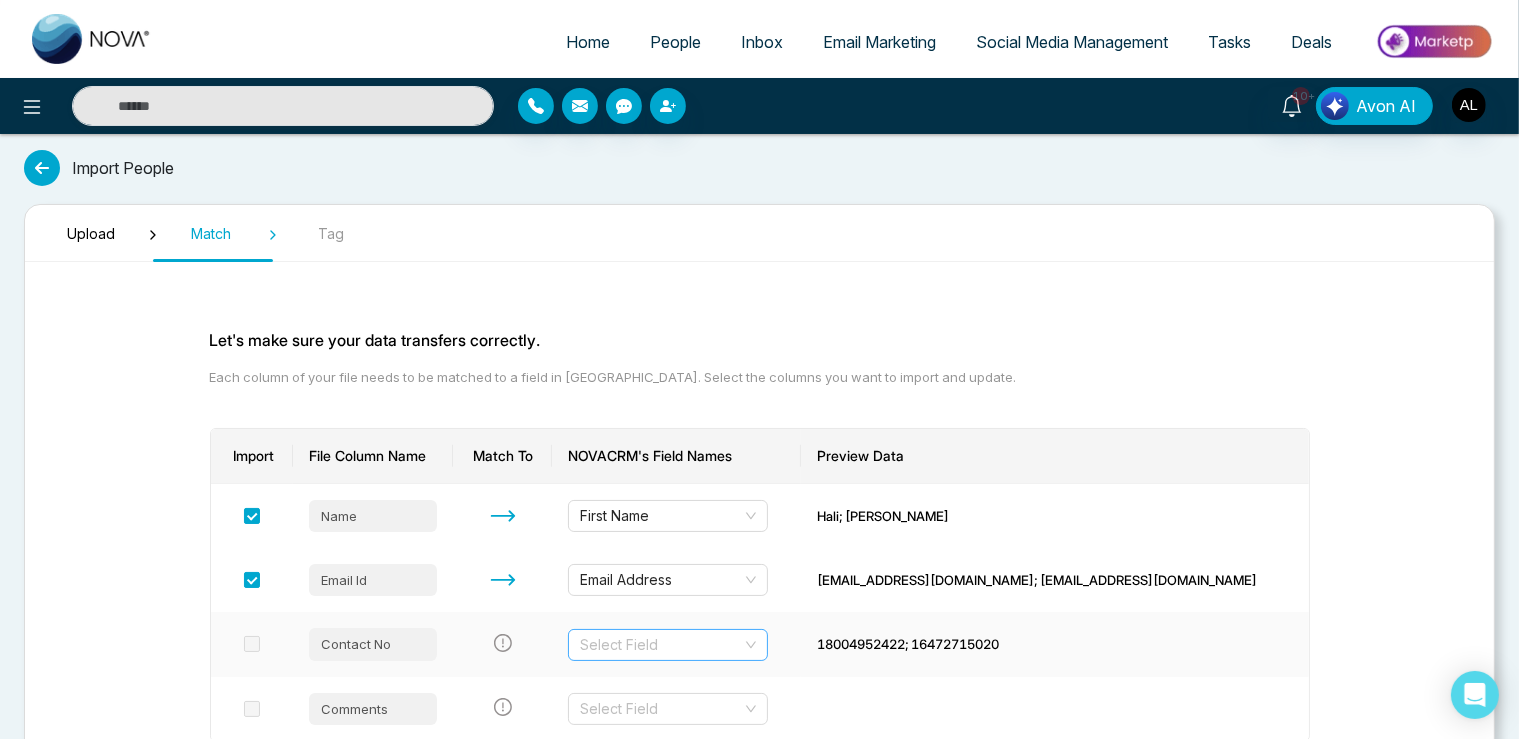 click at bounding box center [661, 645] 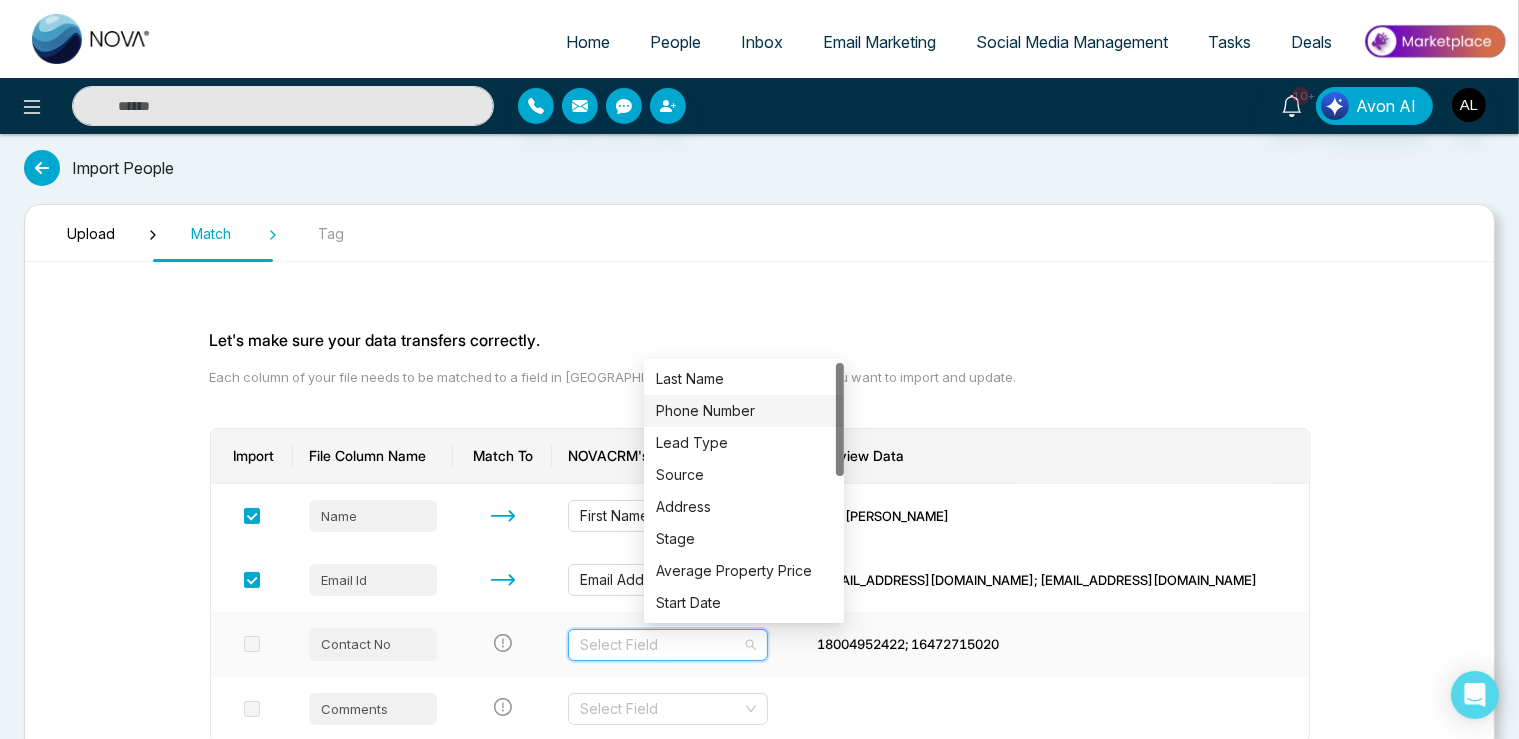 click on "Phone Number" at bounding box center [744, 411] 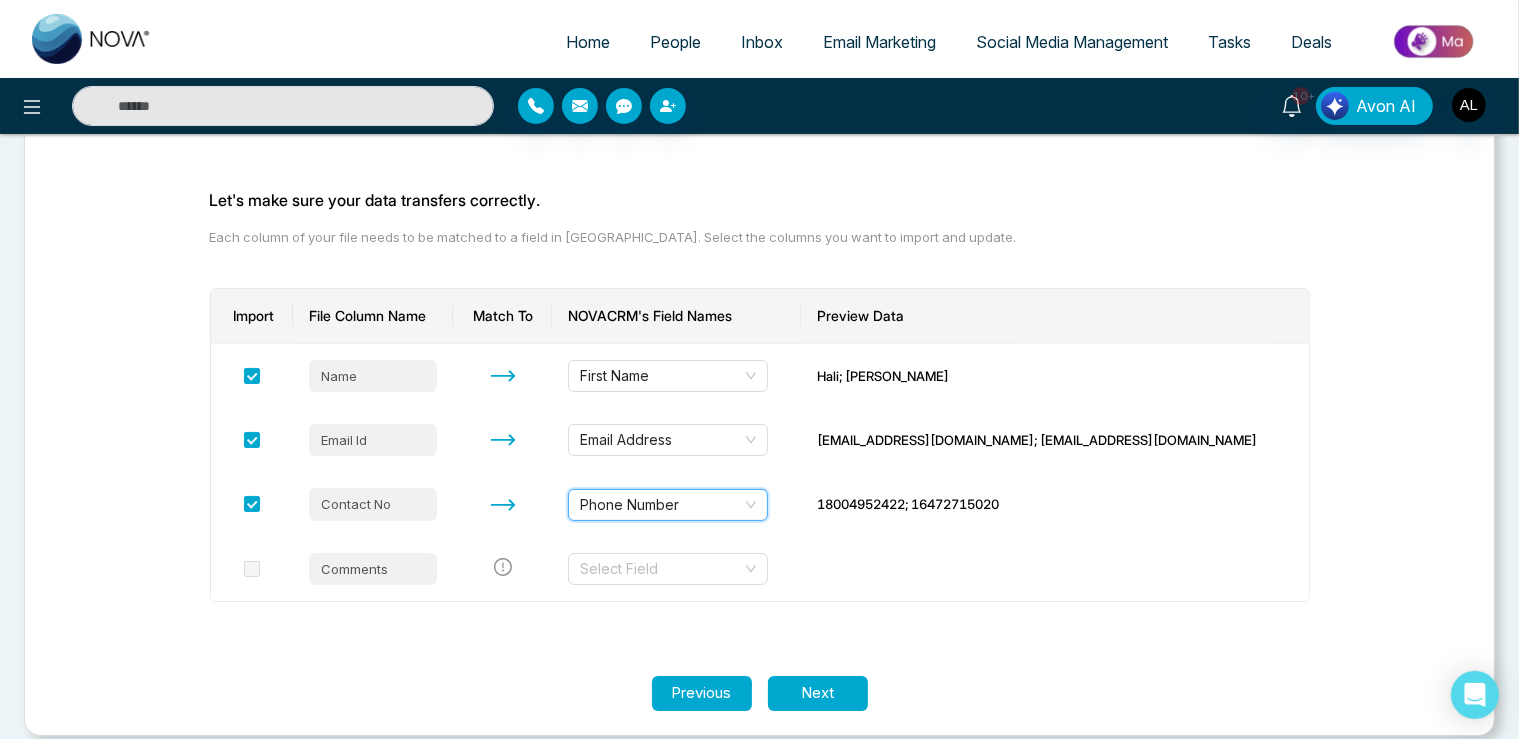 scroll, scrollTop: 159, scrollLeft: 0, axis: vertical 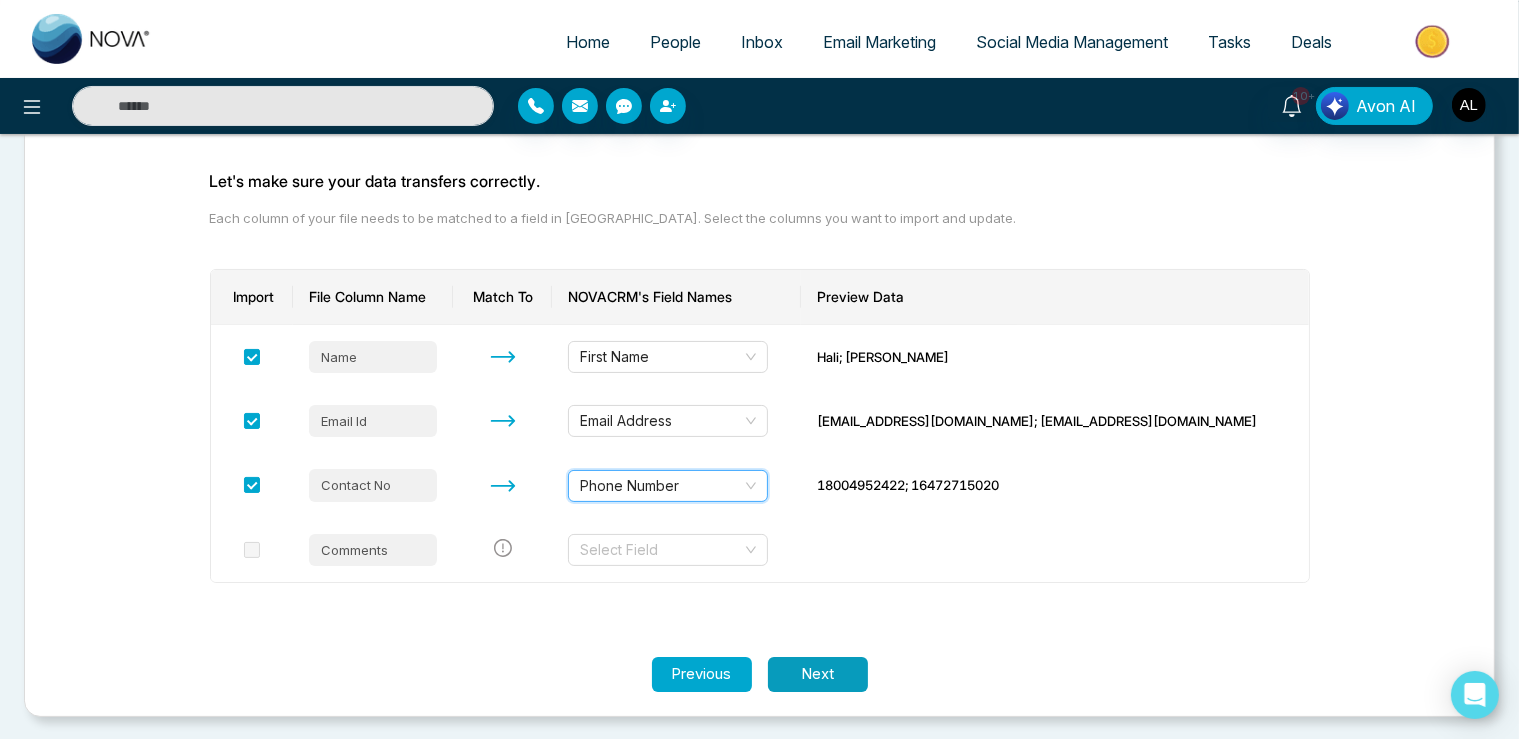 click on "Next" at bounding box center (818, 674) 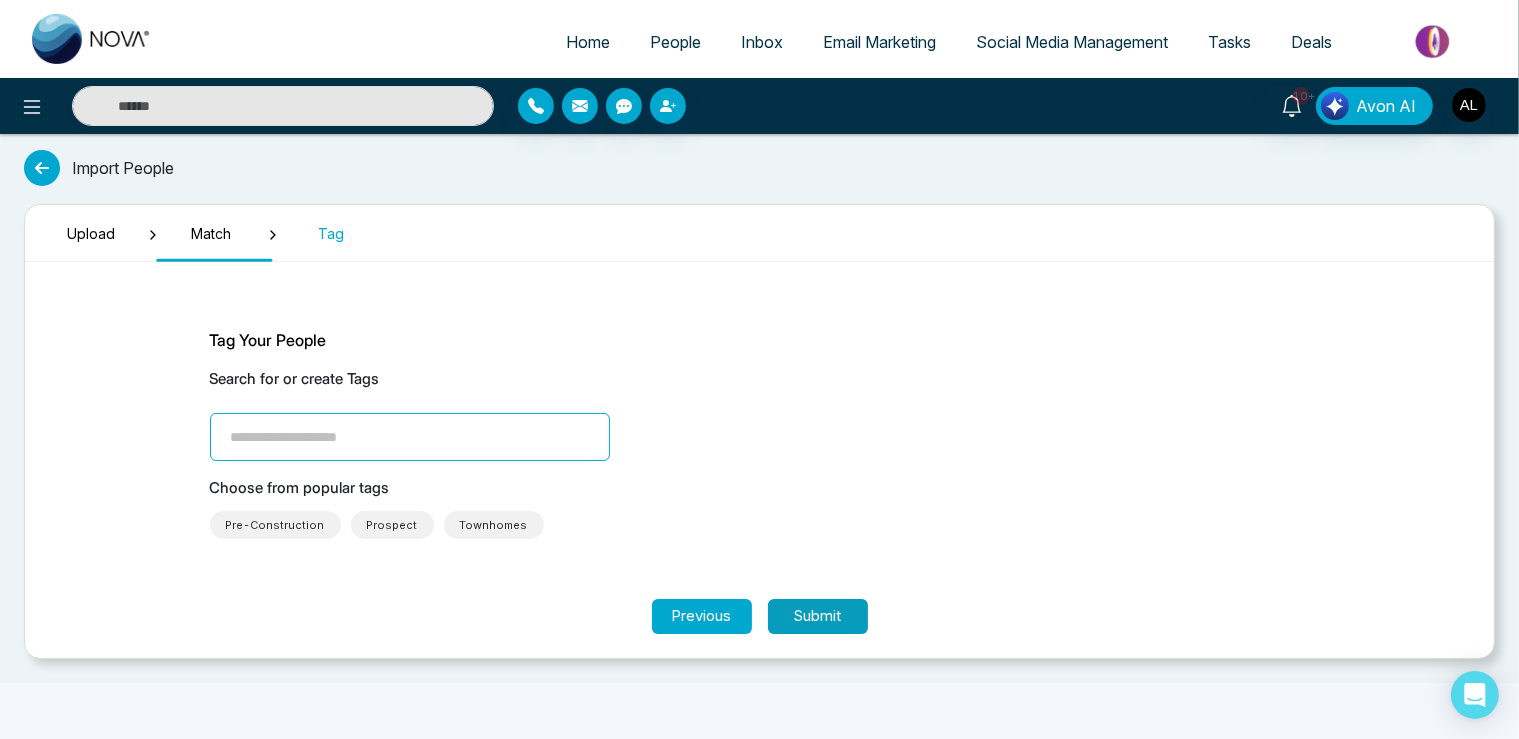 scroll, scrollTop: 0, scrollLeft: 0, axis: both 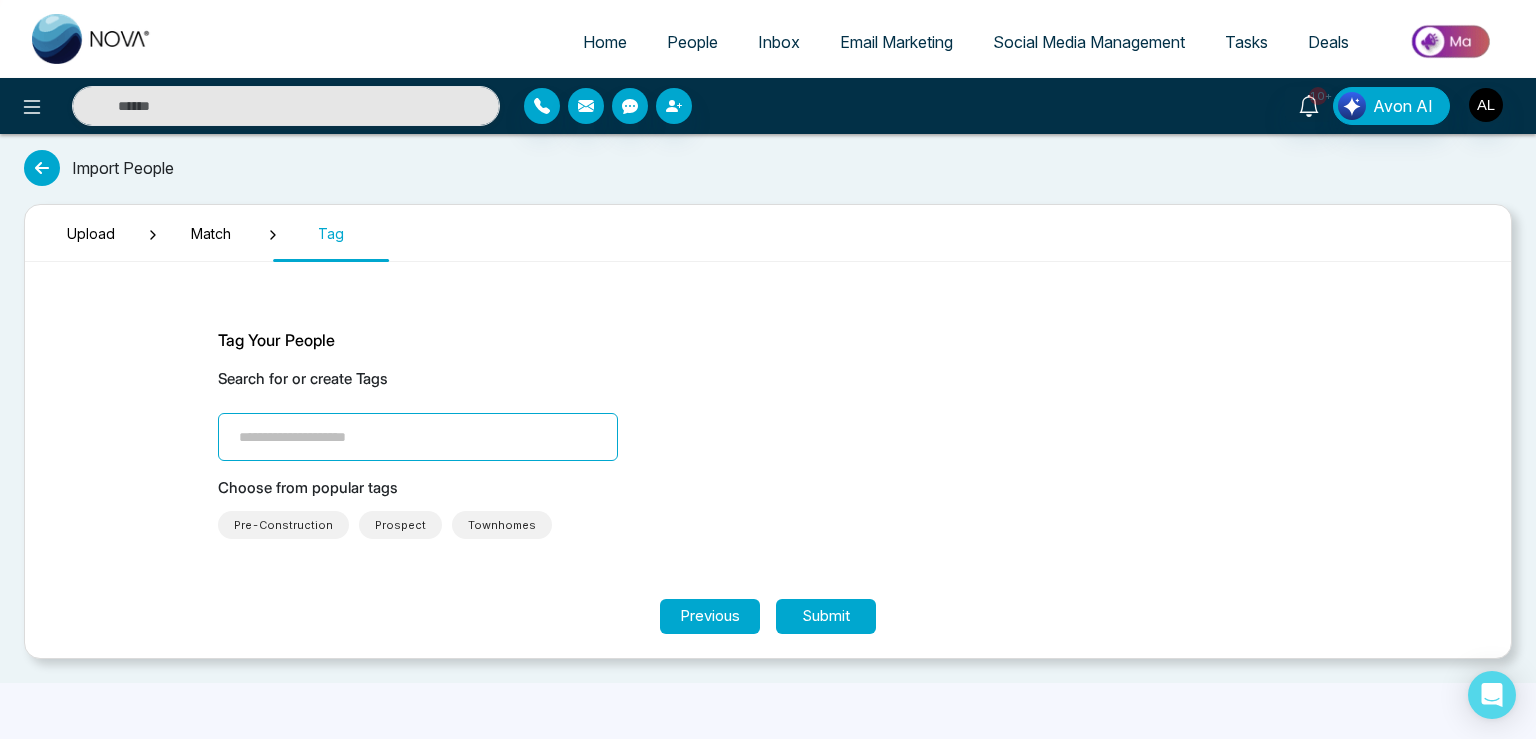 click at bounding box center [418, 437] 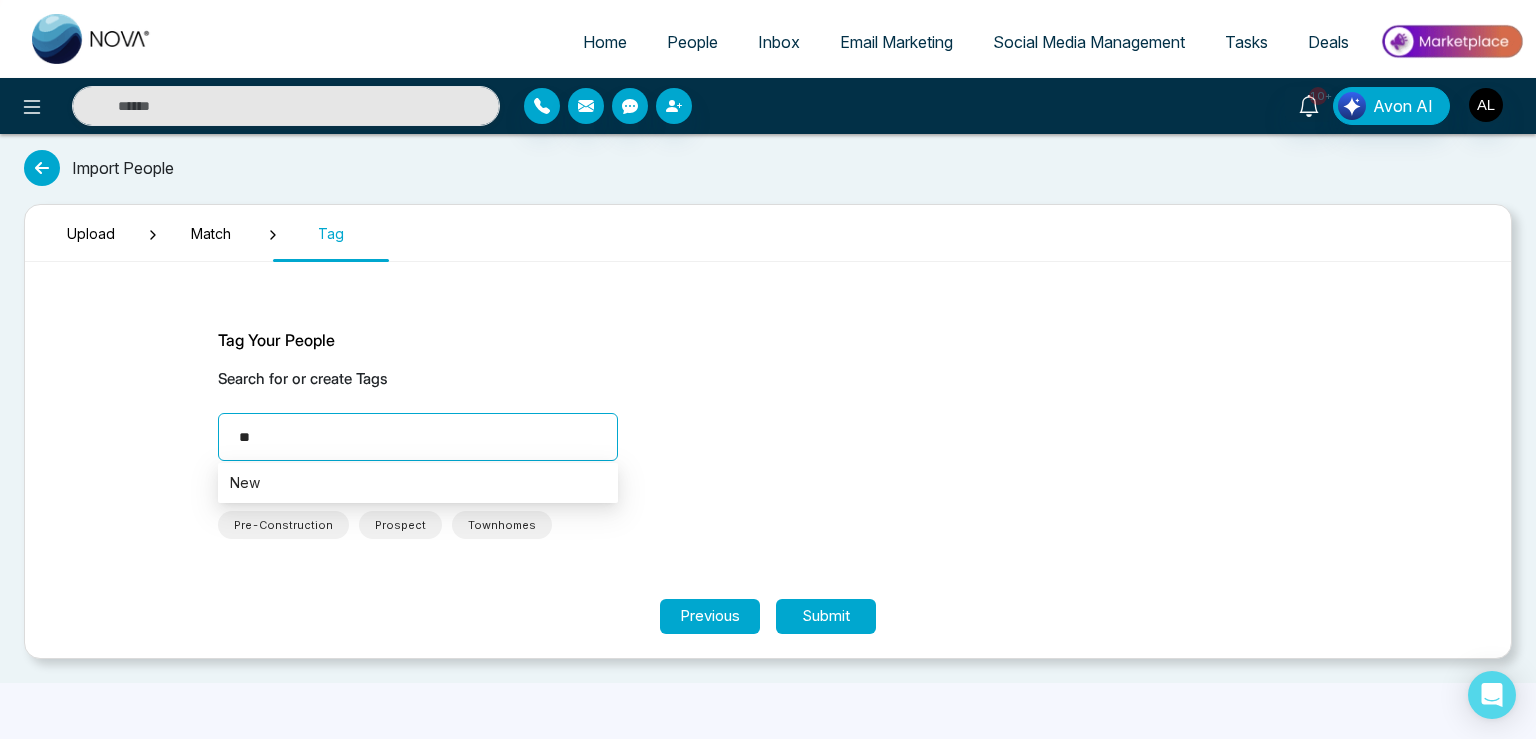 type on "***" 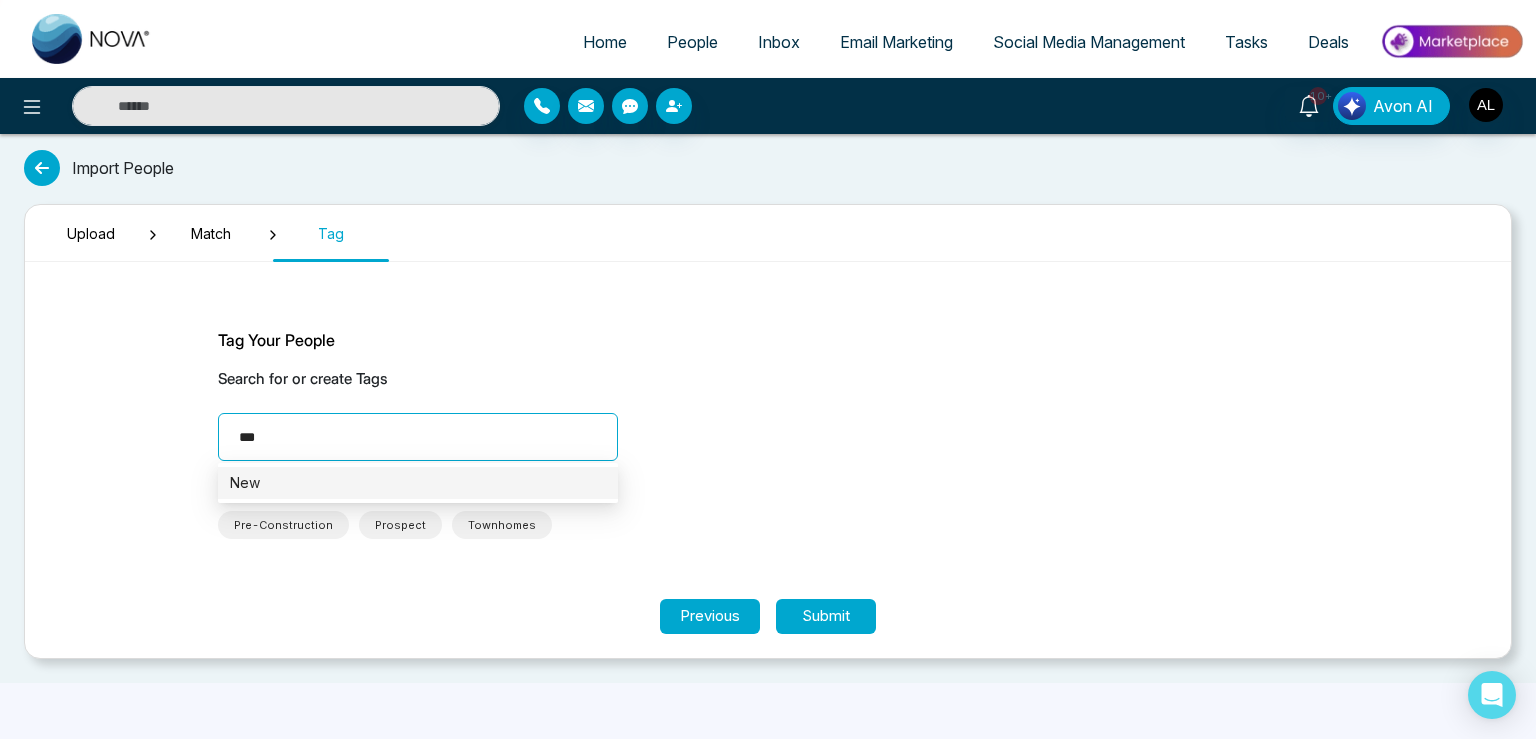 type 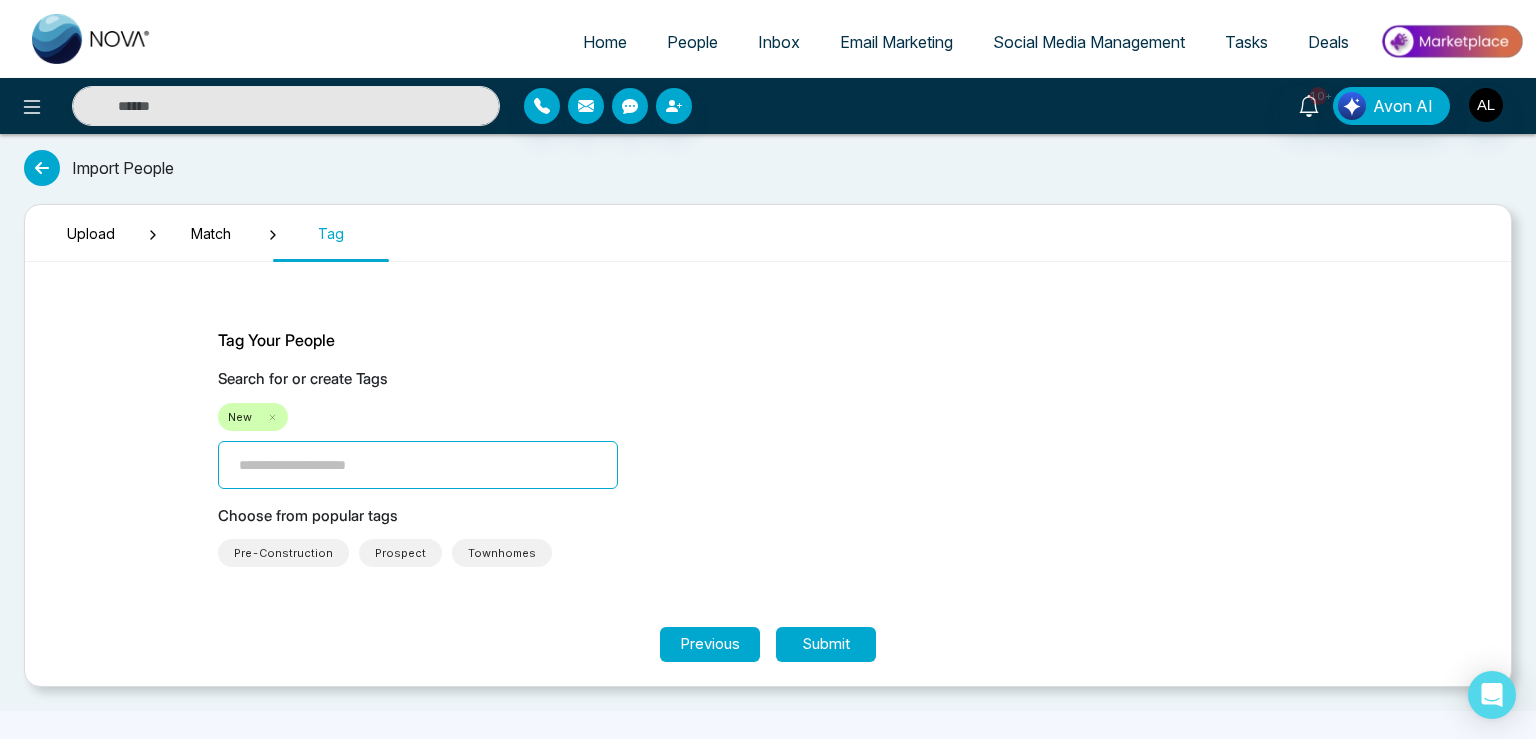 click on "New" at bounding box center [768, 417] 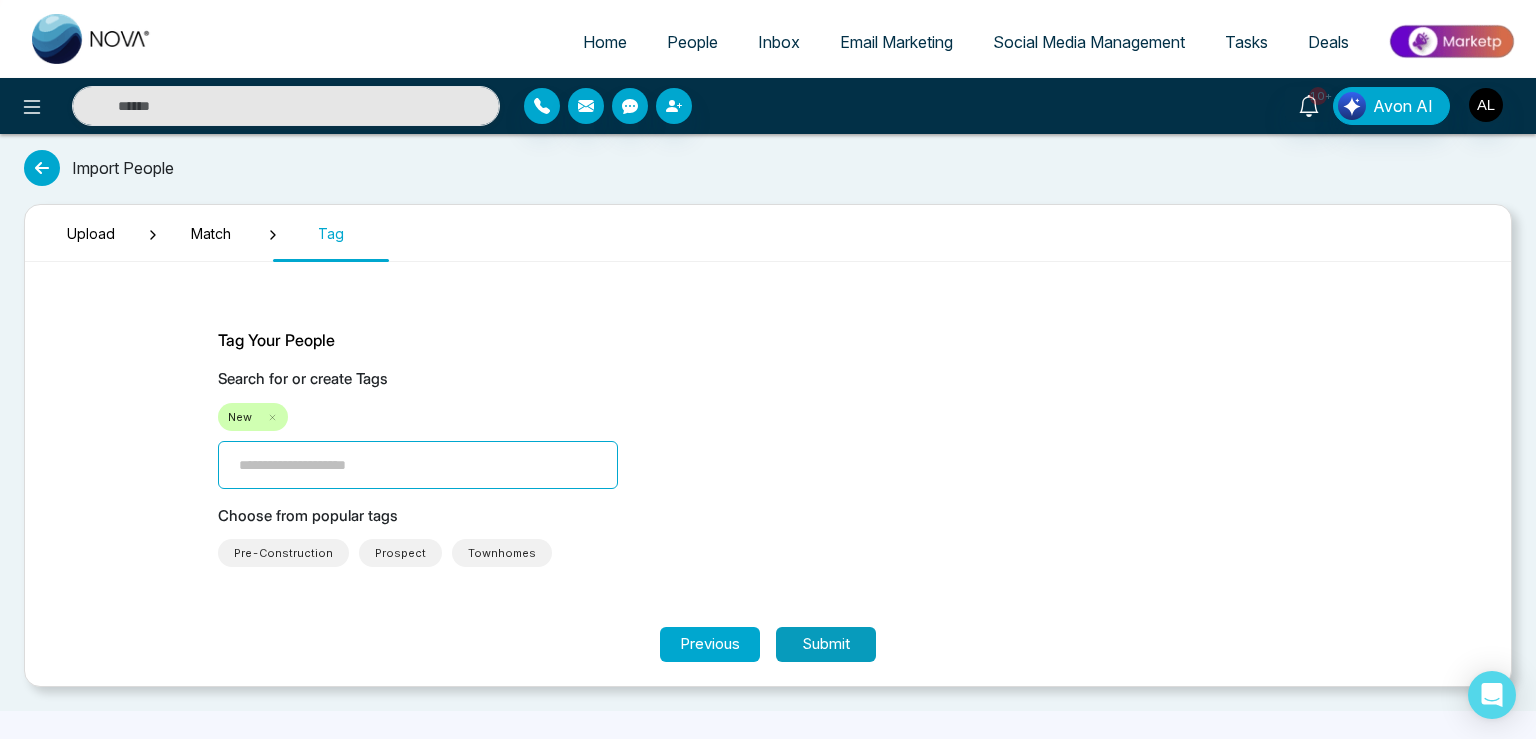 click on "Submit" at bounding box center [826, 644] 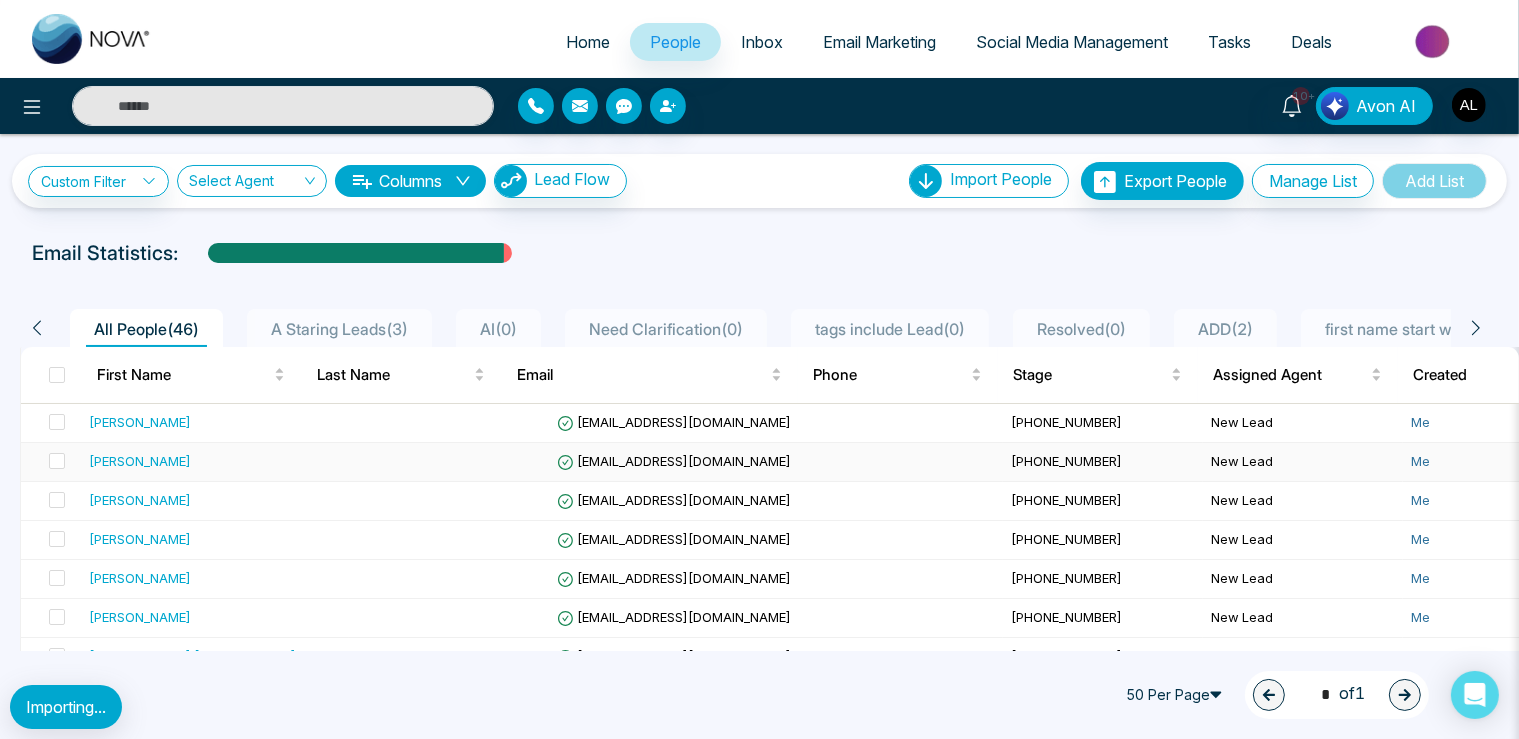 scroll, scrollTop: 0, scrollLeft: 774, axis: horizontal 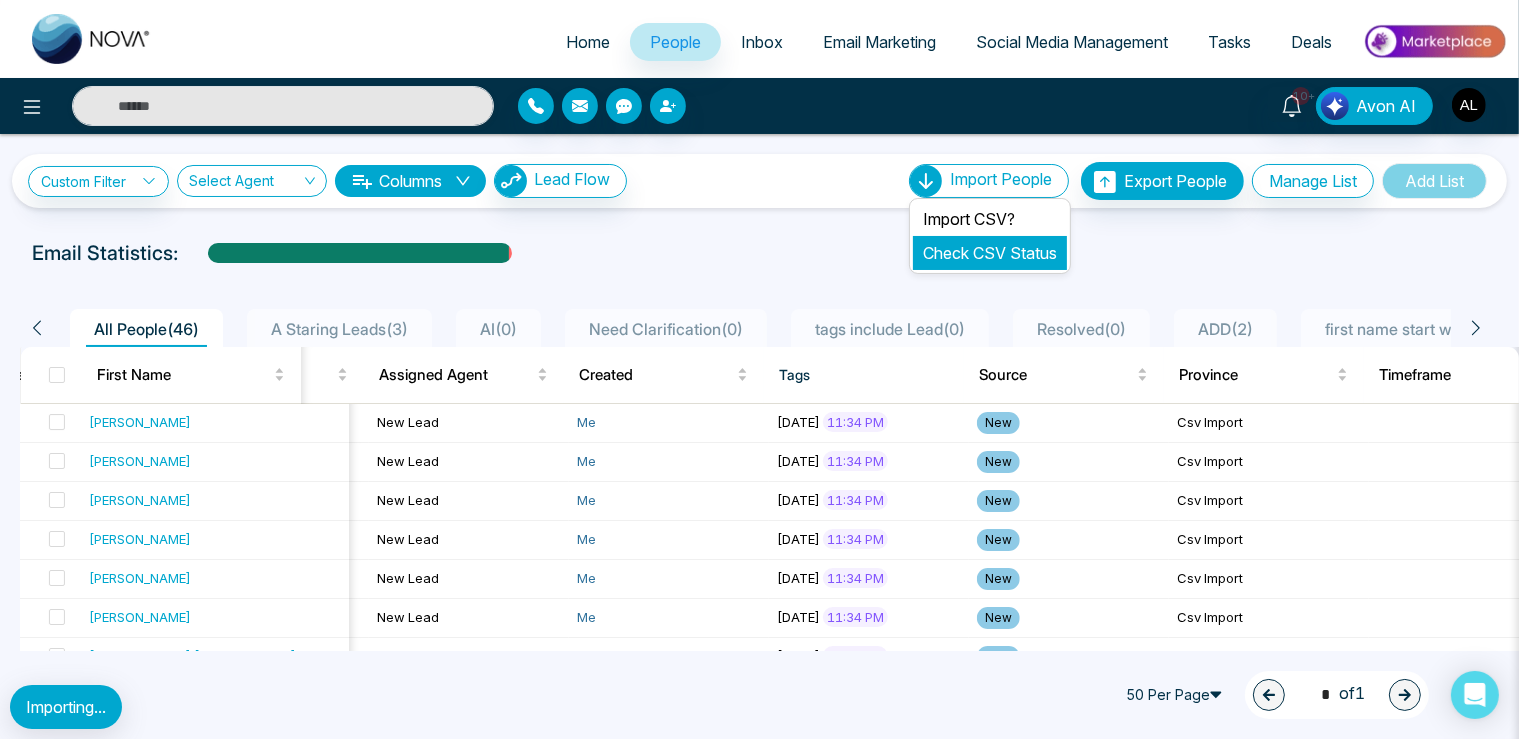 click on "Check CSV Status" at bounding box center [990, 253] 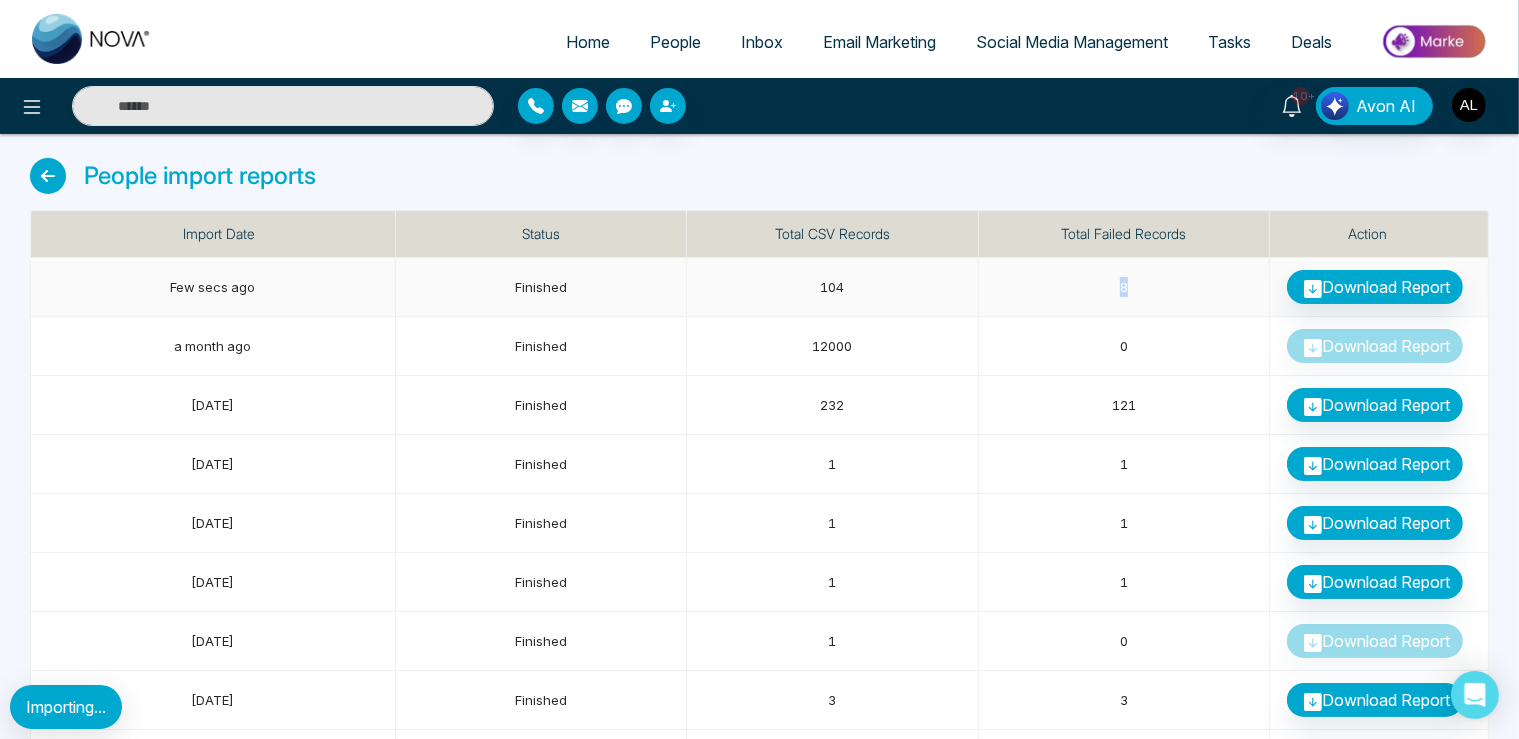 drag, startPoint x: 1093, startPoint y: 293, endPoint x: 1142, endPoint y: 284, distance: 49.819675 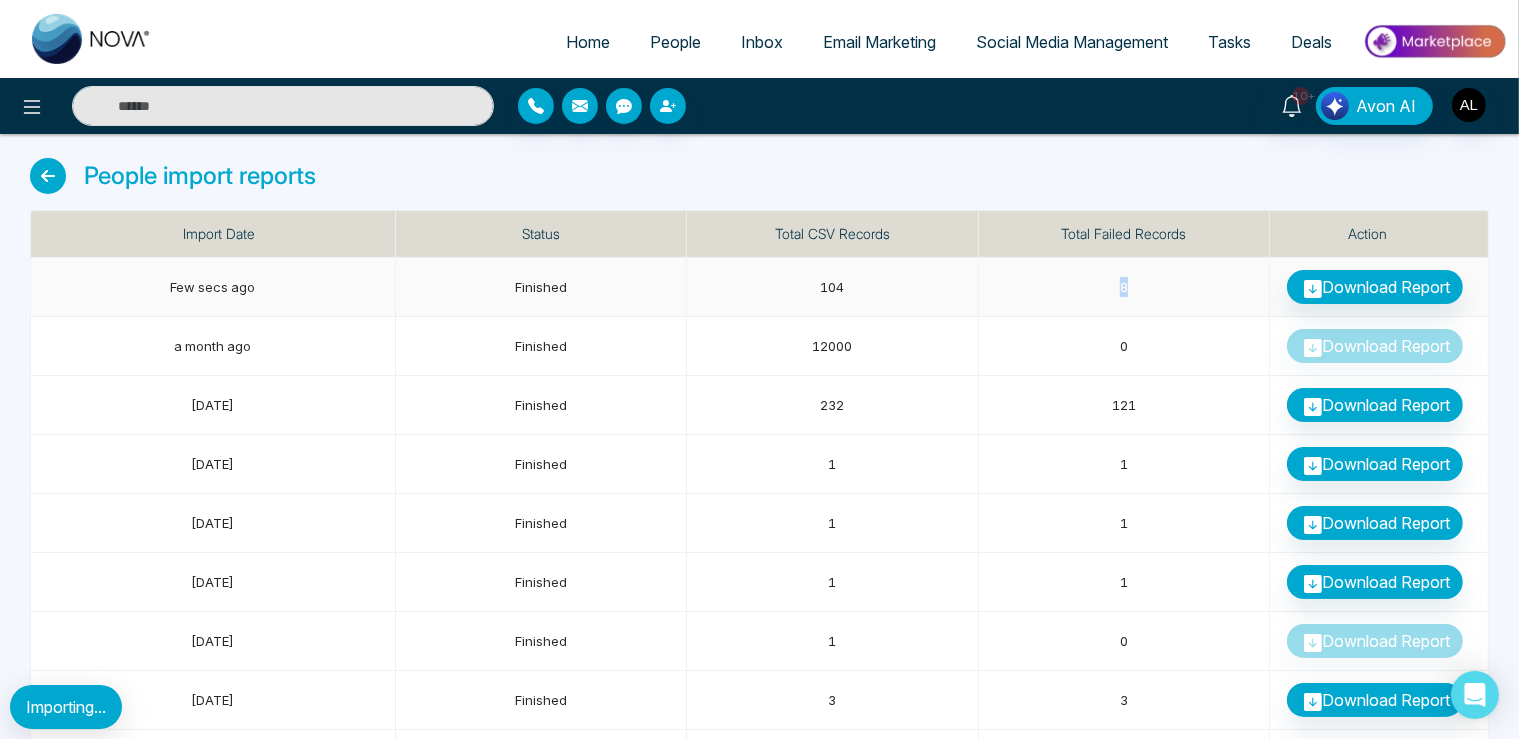 click on "8" at bounding box center (1125, 287) 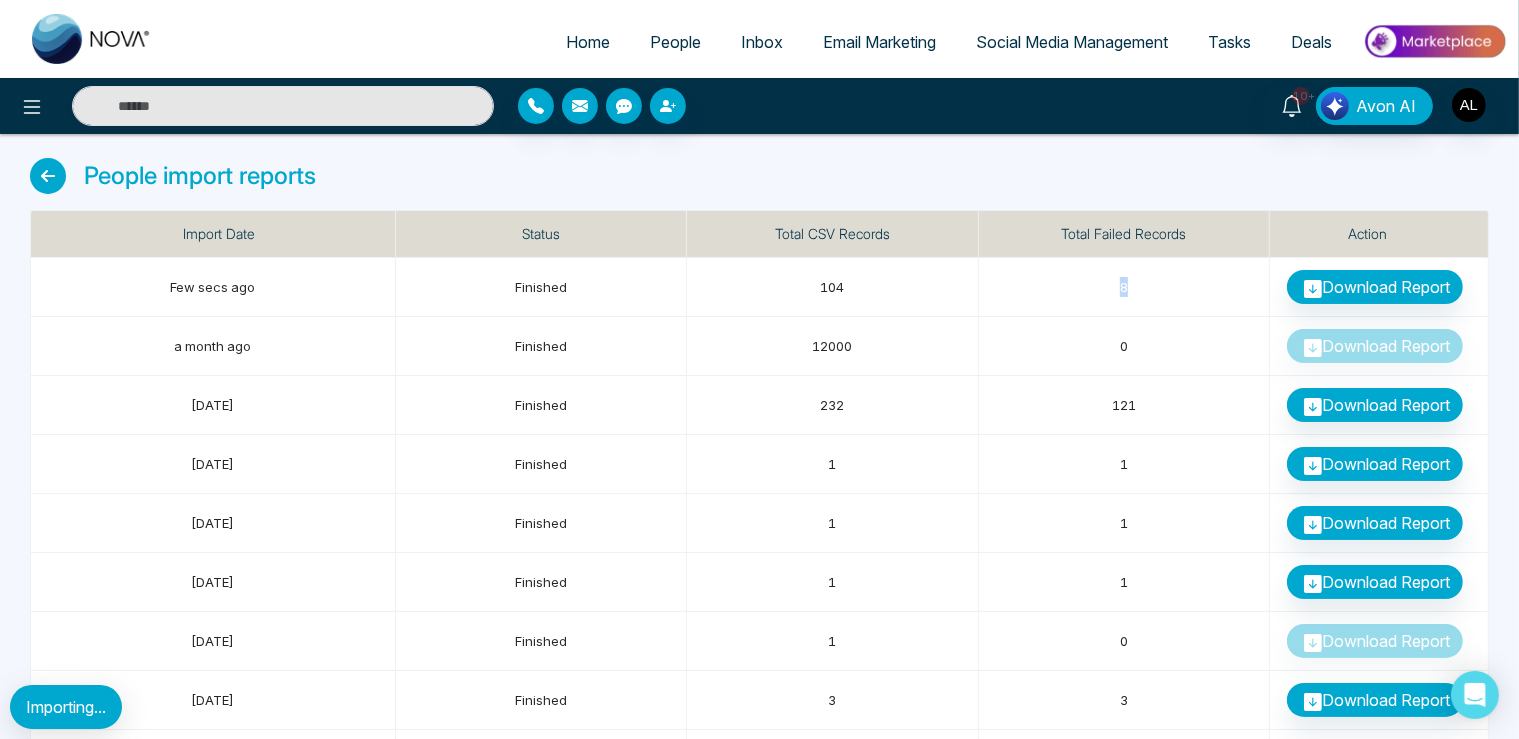 click on "People" at bounding box center [675, 42] 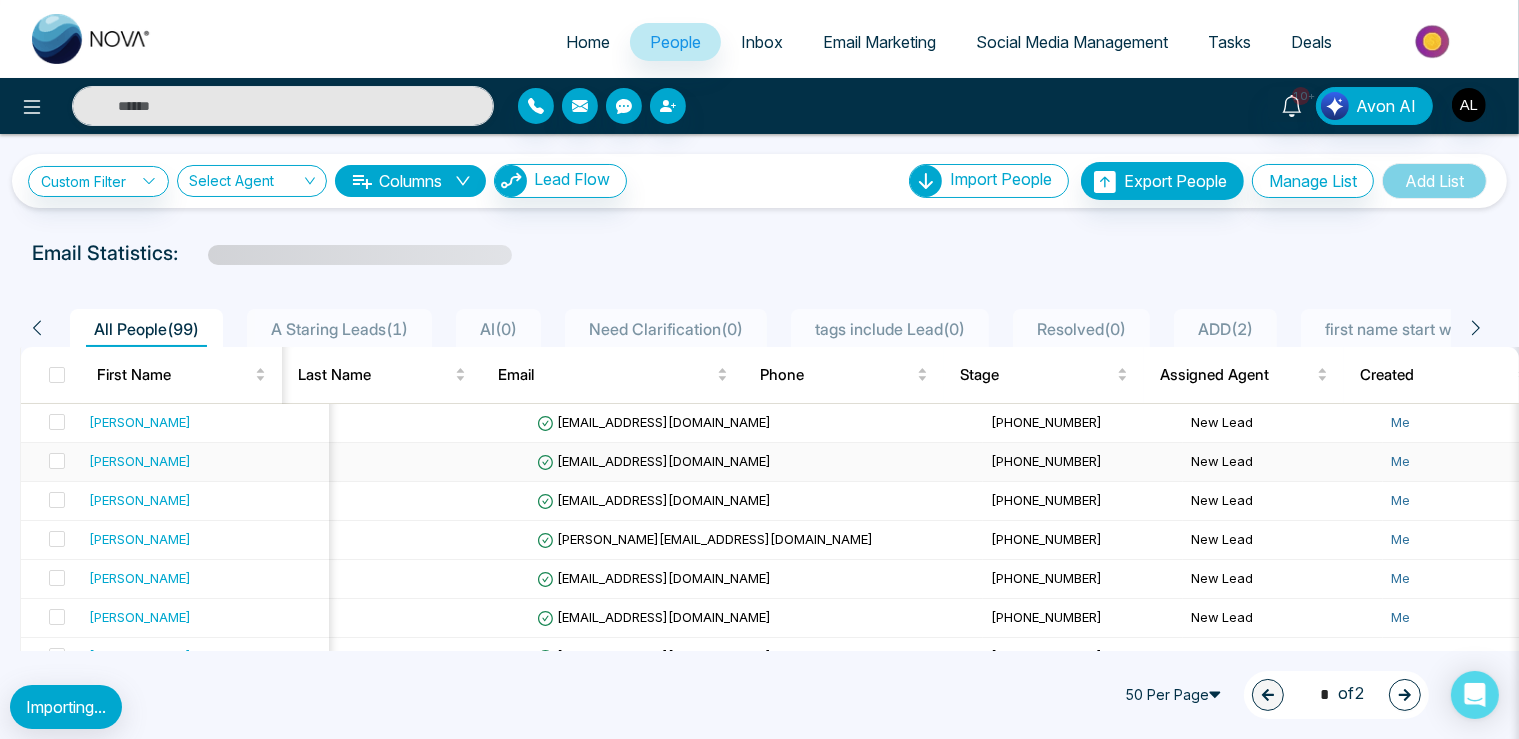 scroll, scrollTop: 0, scrollLeft: 478, axis: horizontal 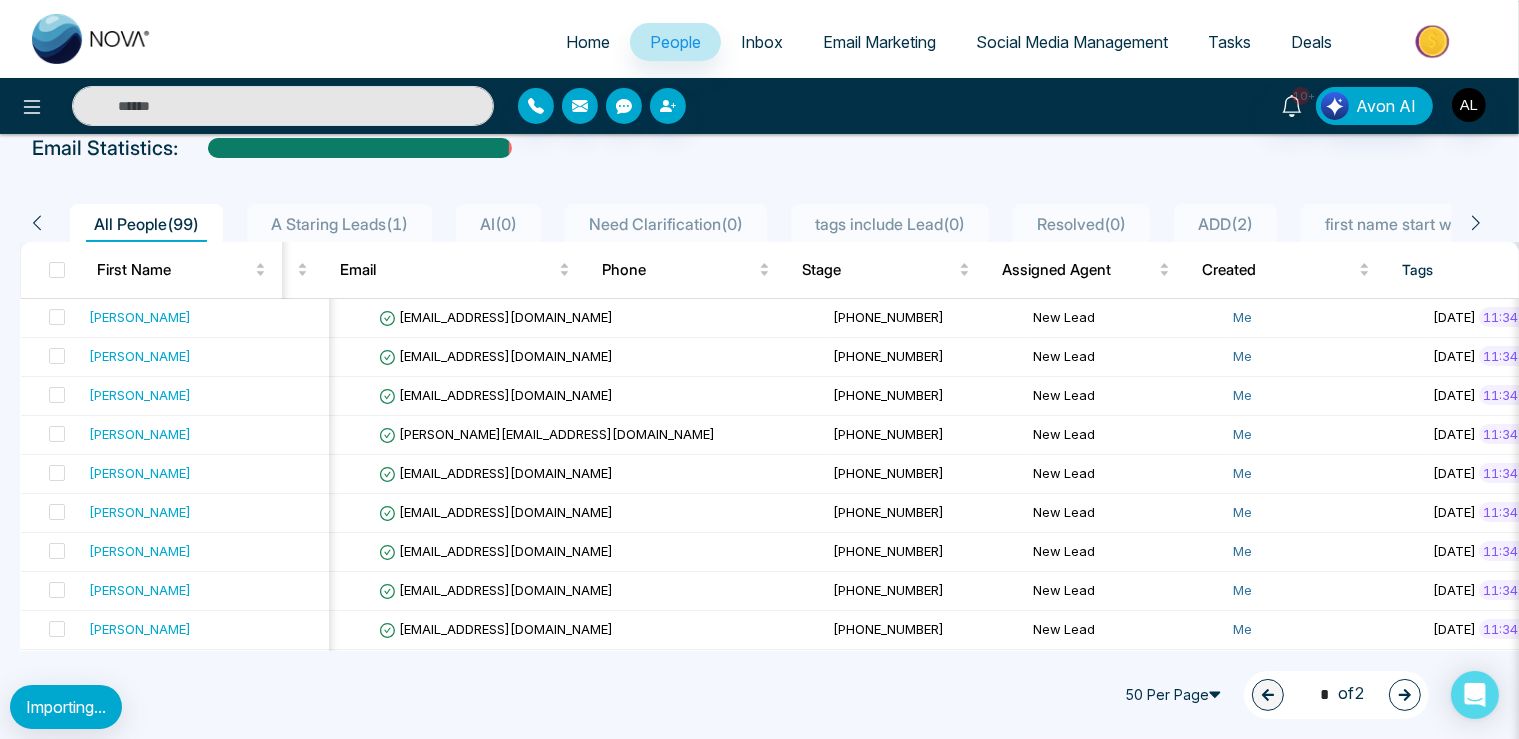 click at bounding box center (57, 270) 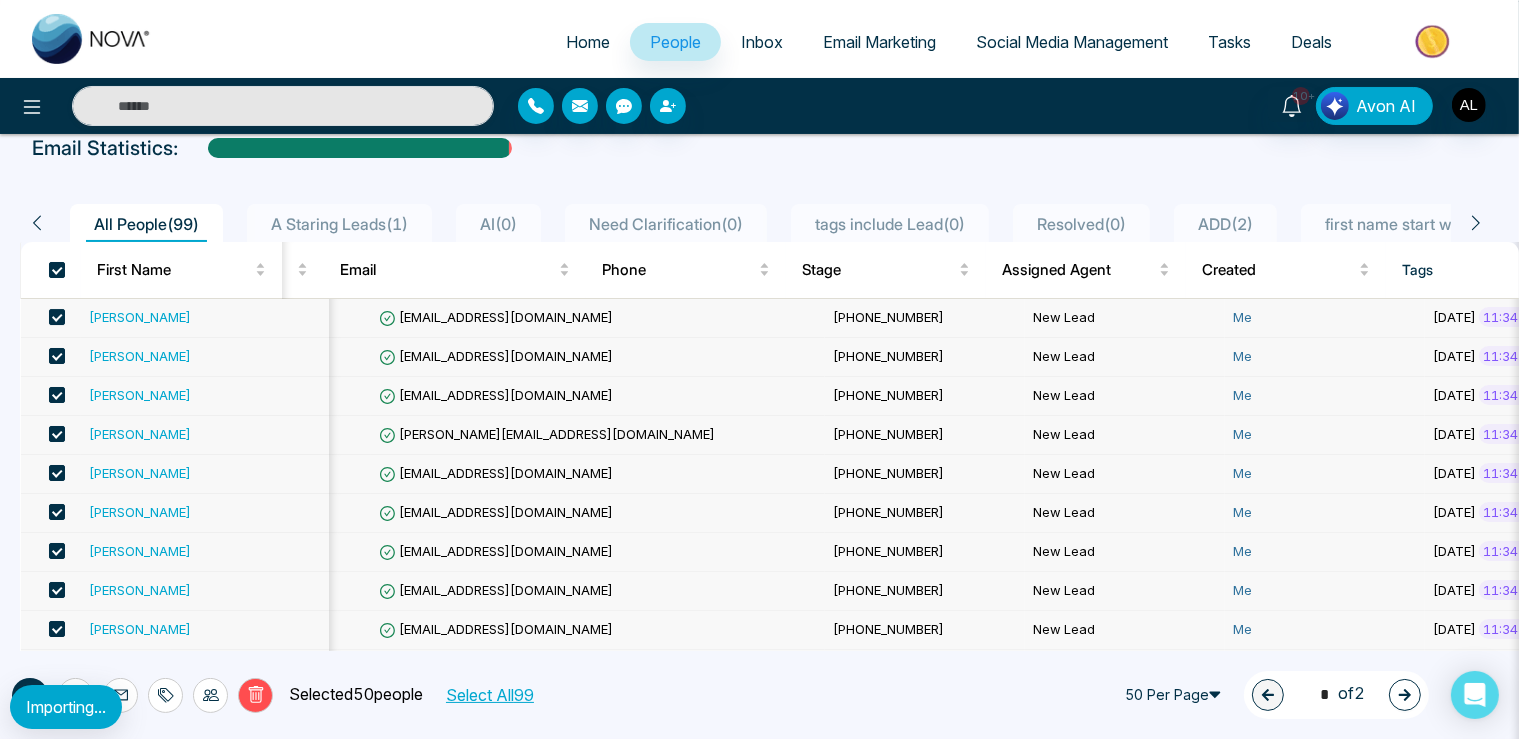 click 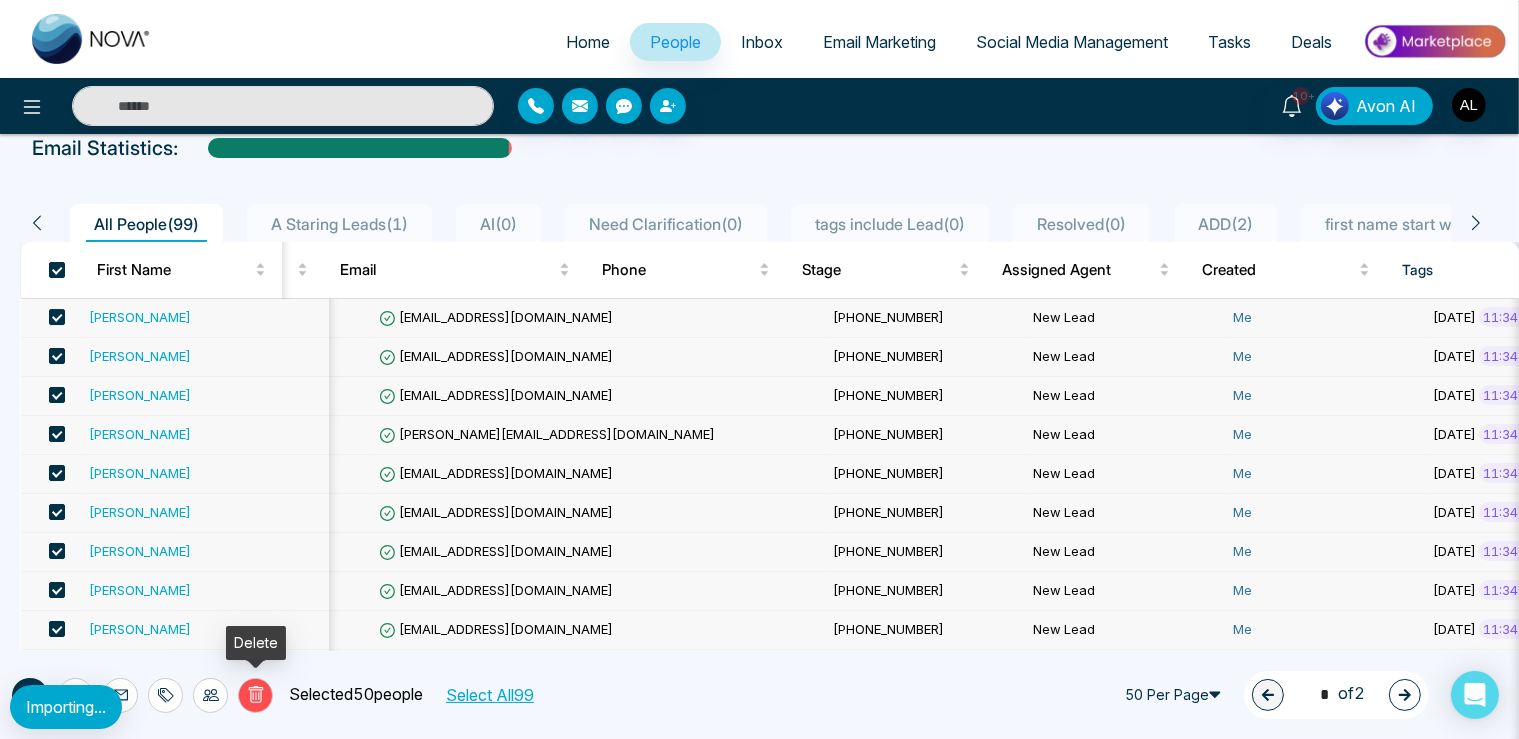 click 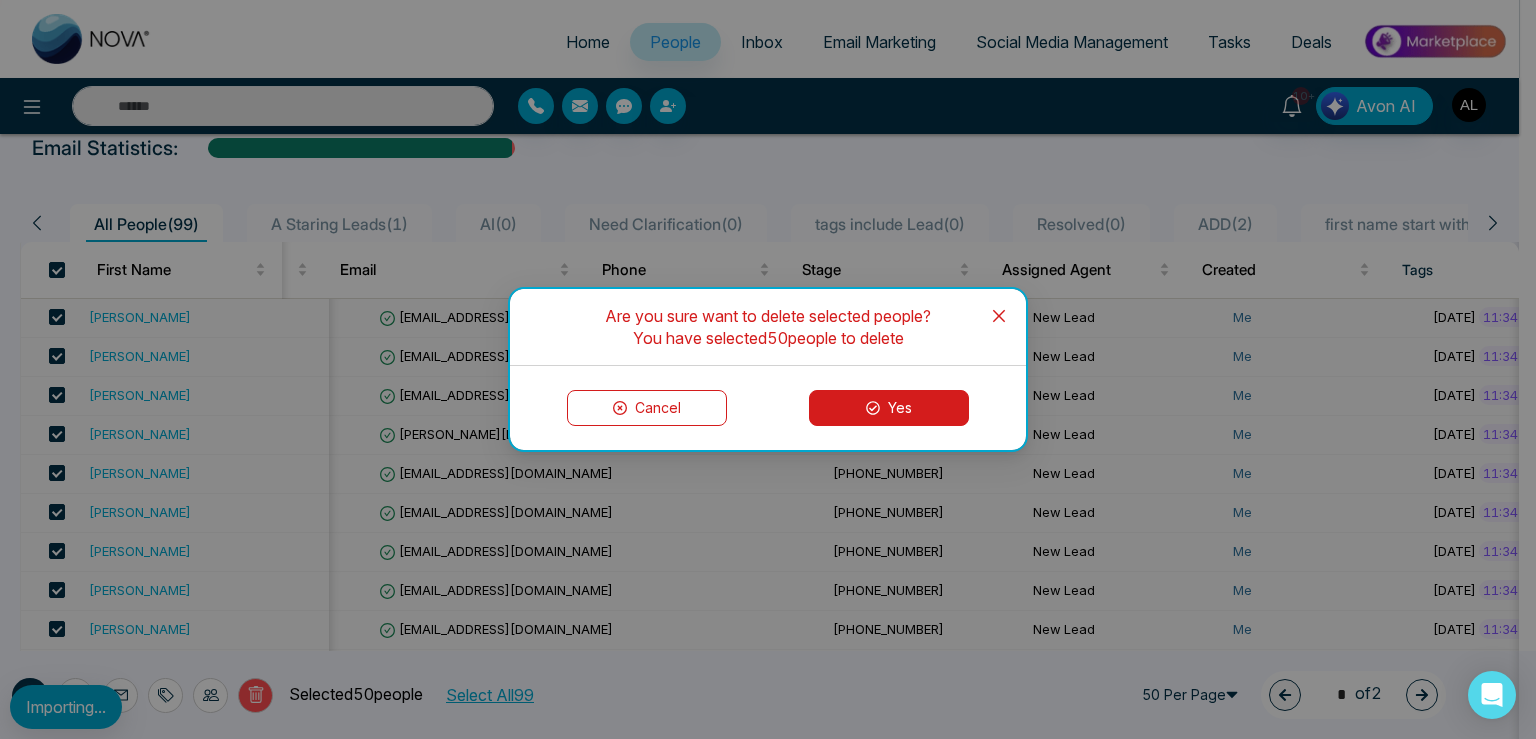 click on "Yes" at bounding box center [889, 408] 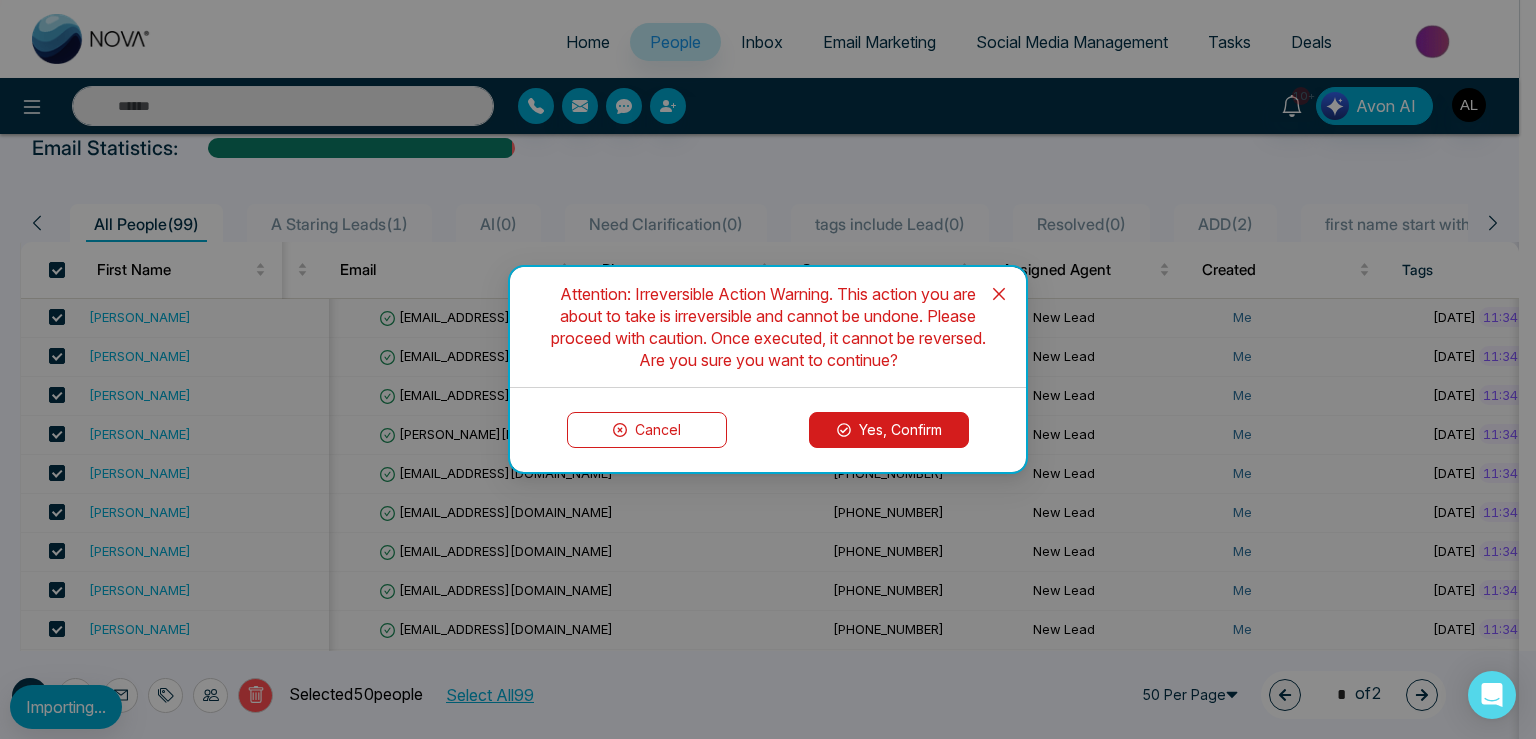 click on "Yes, Confirm" at bounding box center [889, 430] 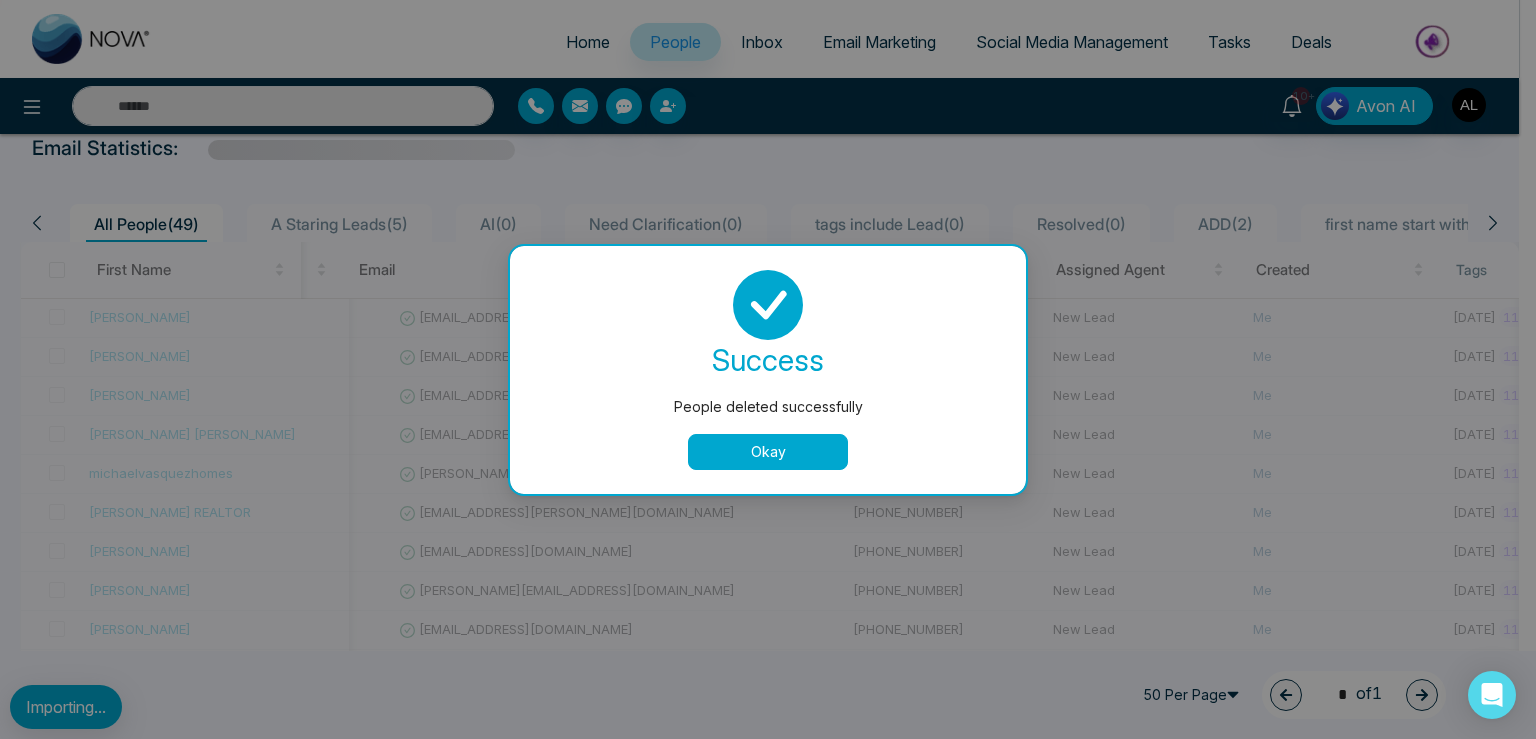 click on "Okay" at bounding box center (768, 452) 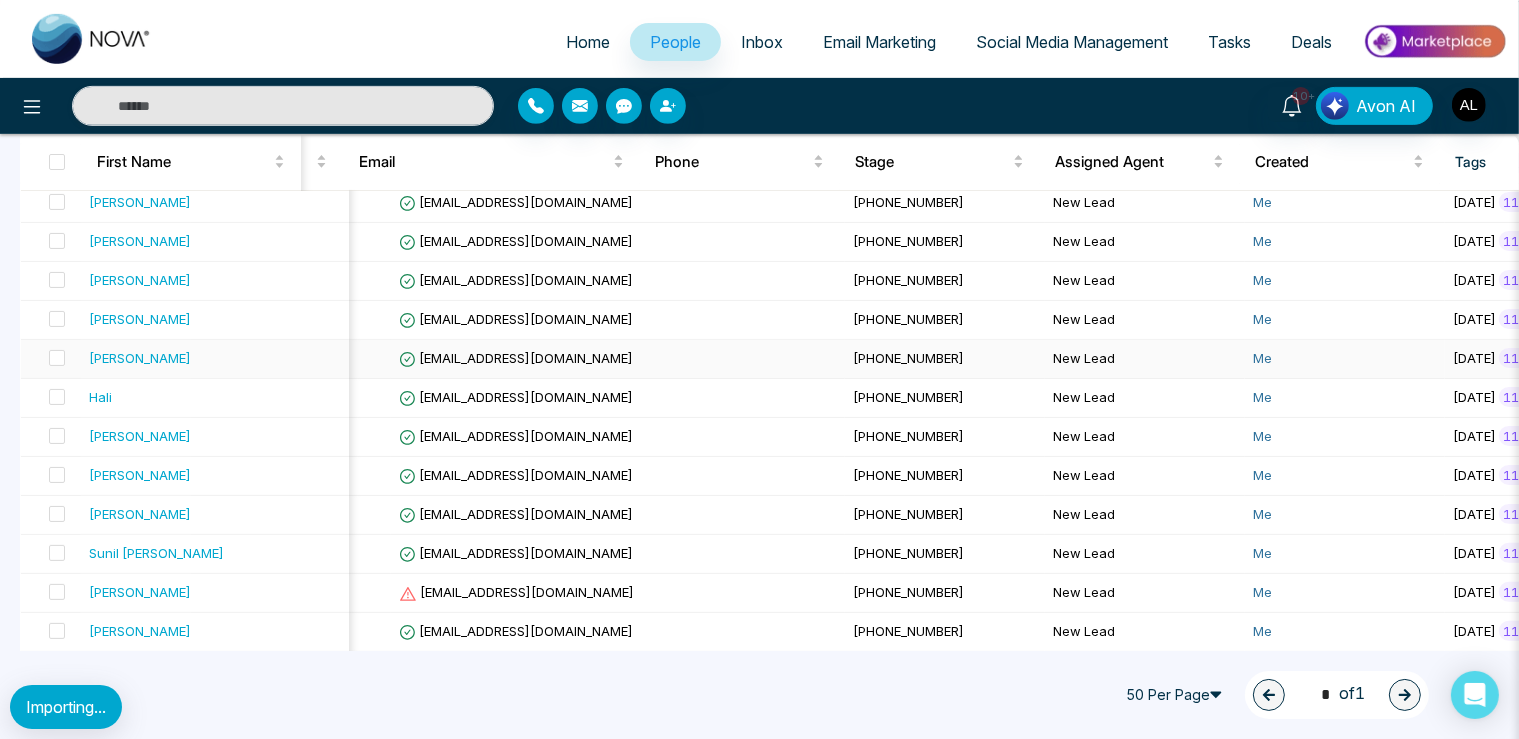 scroll, scrollTop: 739, scrollLeft: 0, axis: vertical 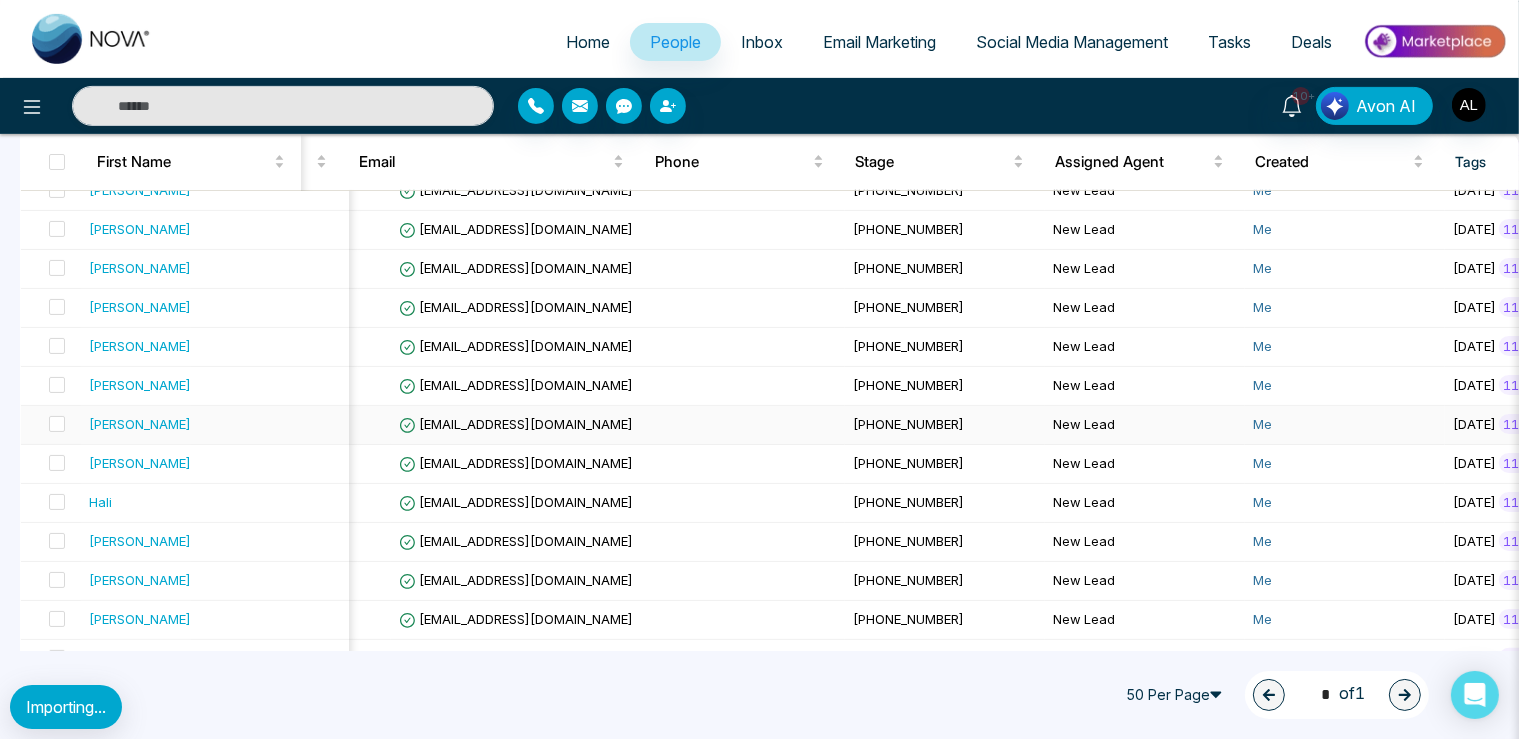 click on "[EMAIL_ADDRESS][DOMAIN_NAME]" at bounding box center (618, 425) 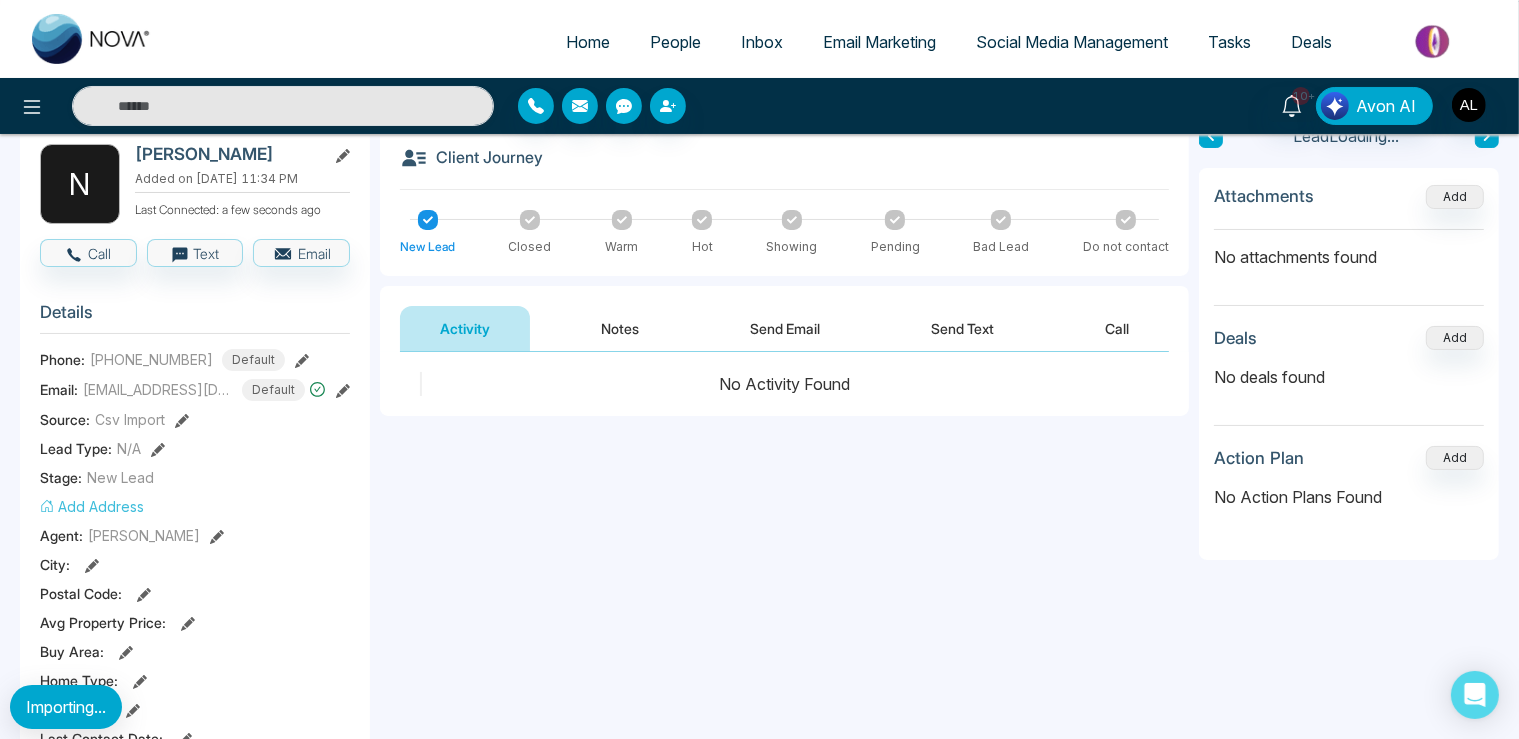 scroll, scrollTop: 0, scrollLeft: 0, axis: both 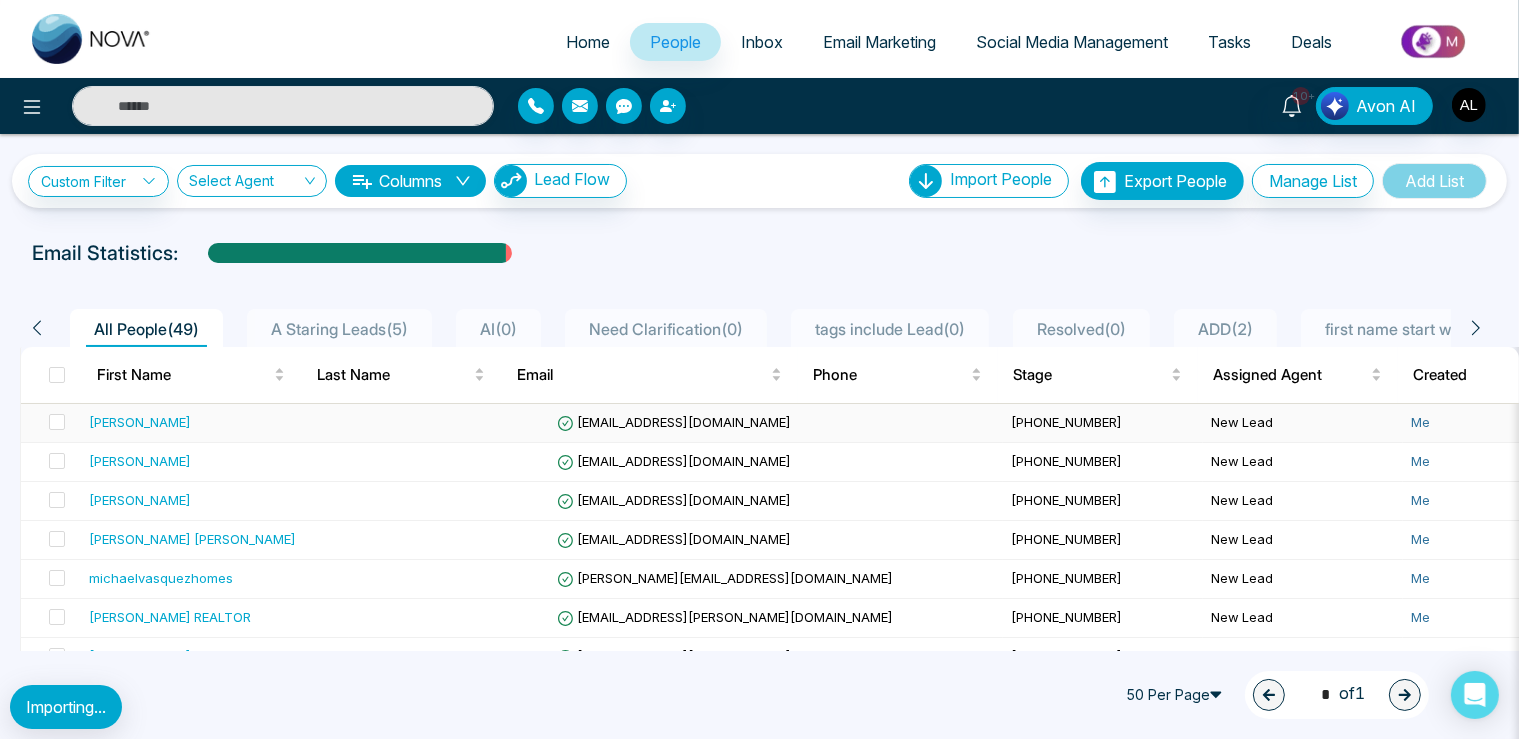 drag, startPoint x: 62, startPoint y: 393, endPoint x: 66, endPoint y: 437, distance: 44.181442 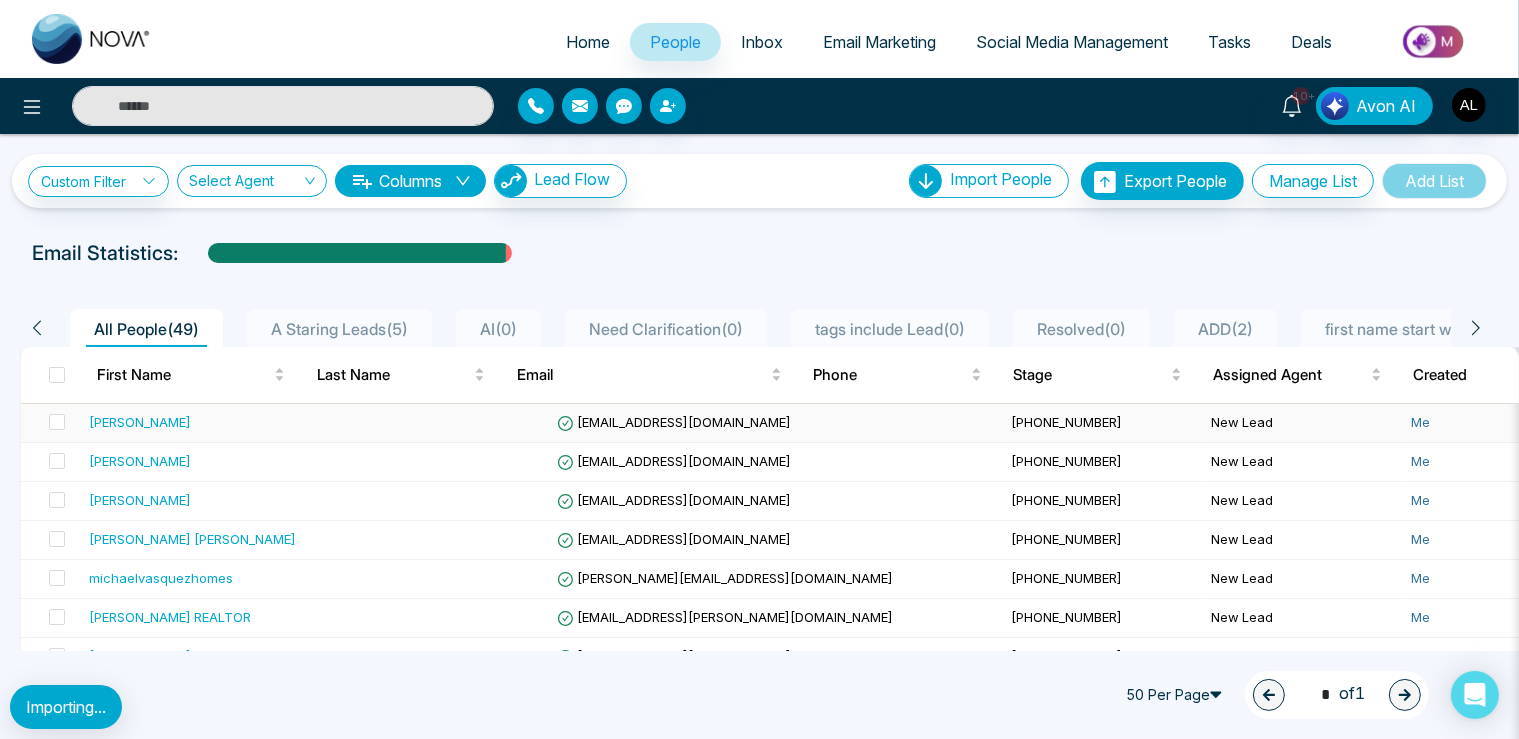 click at bounding box center (57, 375) 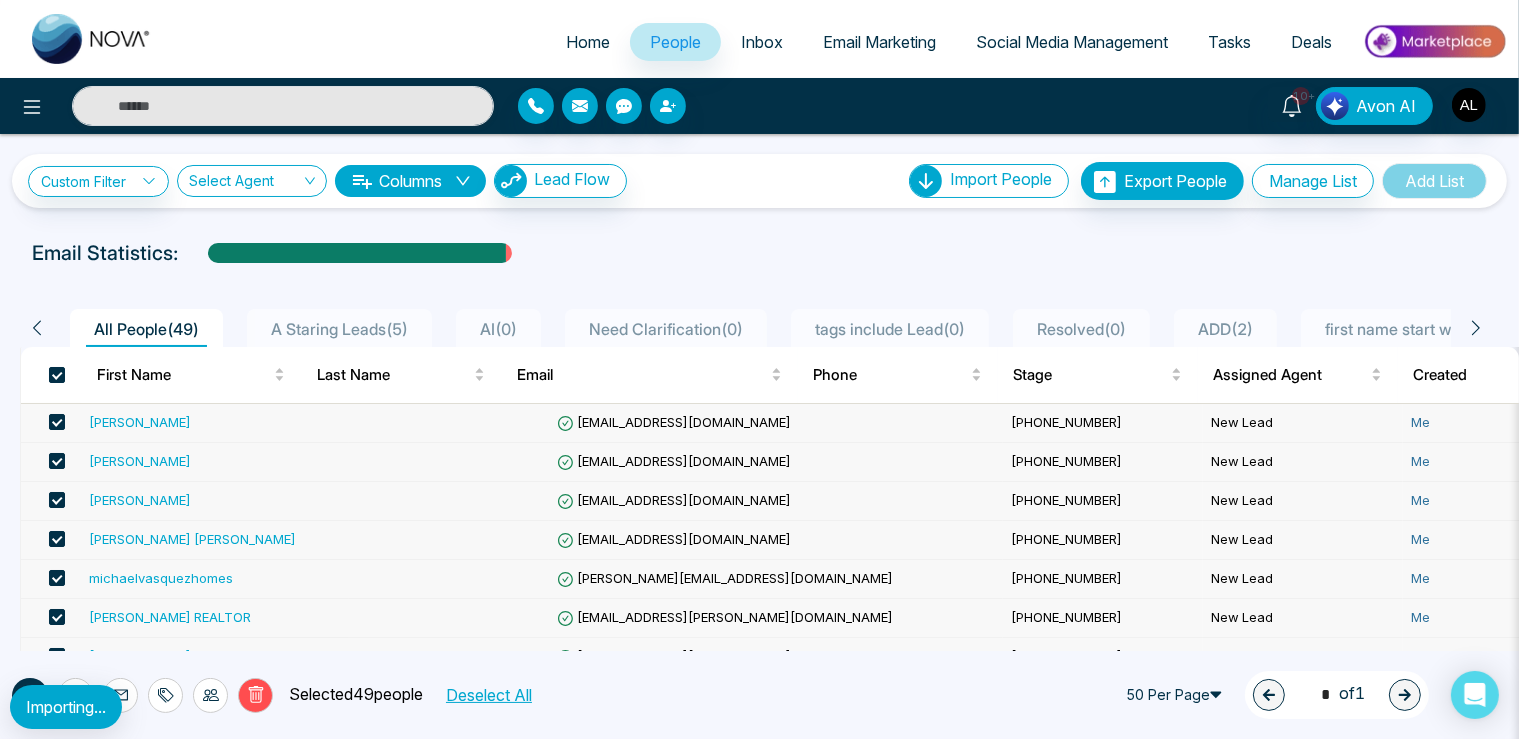 click 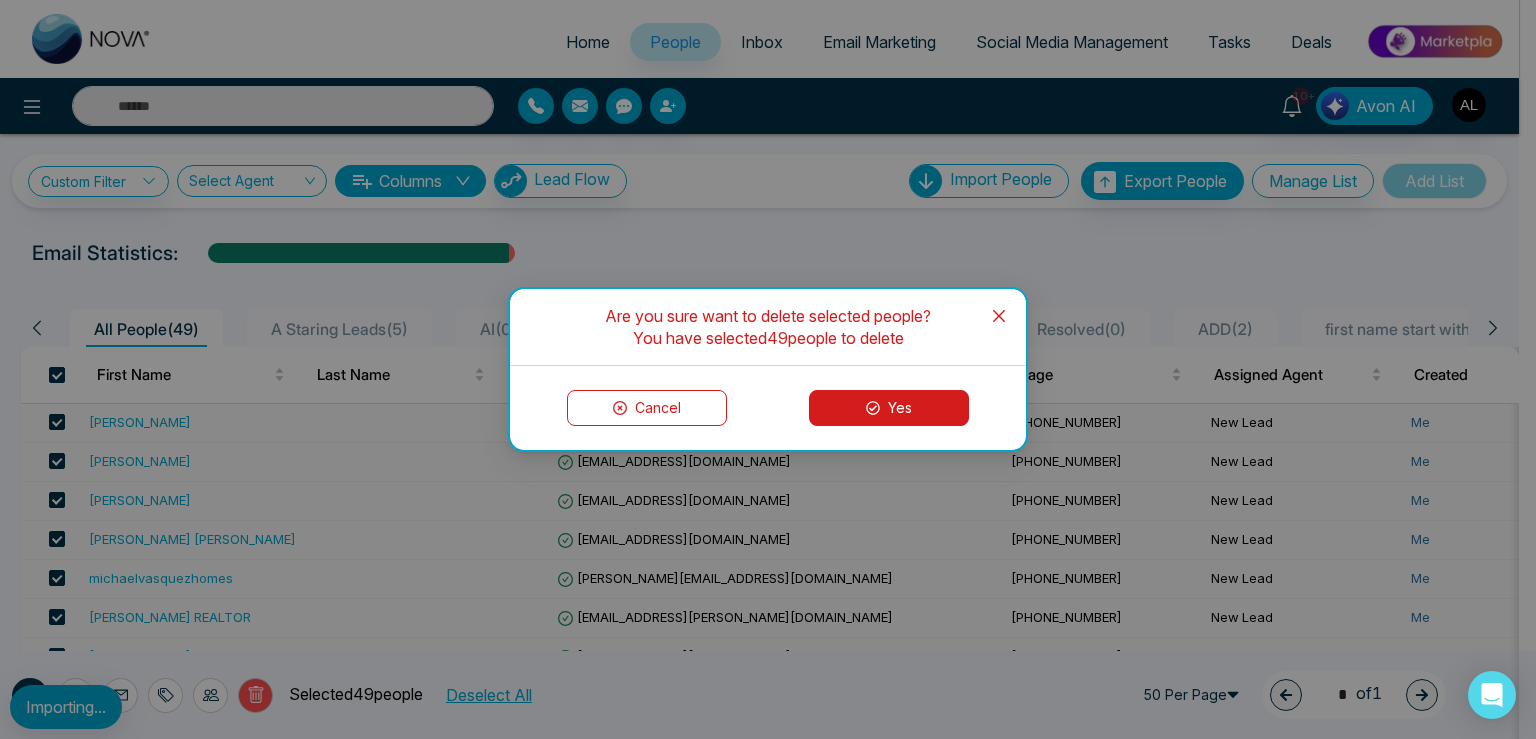 click on "Yes" at bounding box center (889, 408) 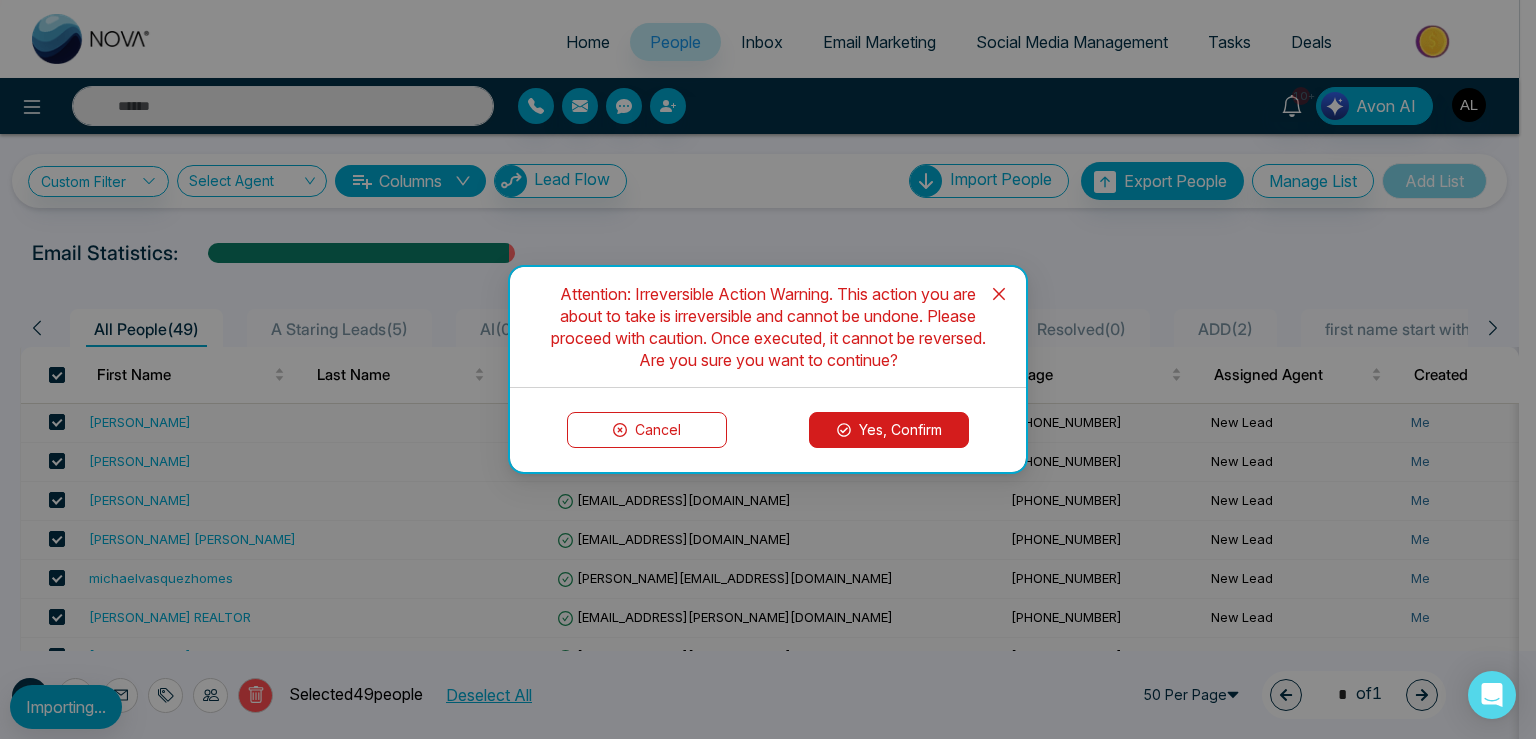 click on "Yes, Confirm" at bounding box center (889, 430) 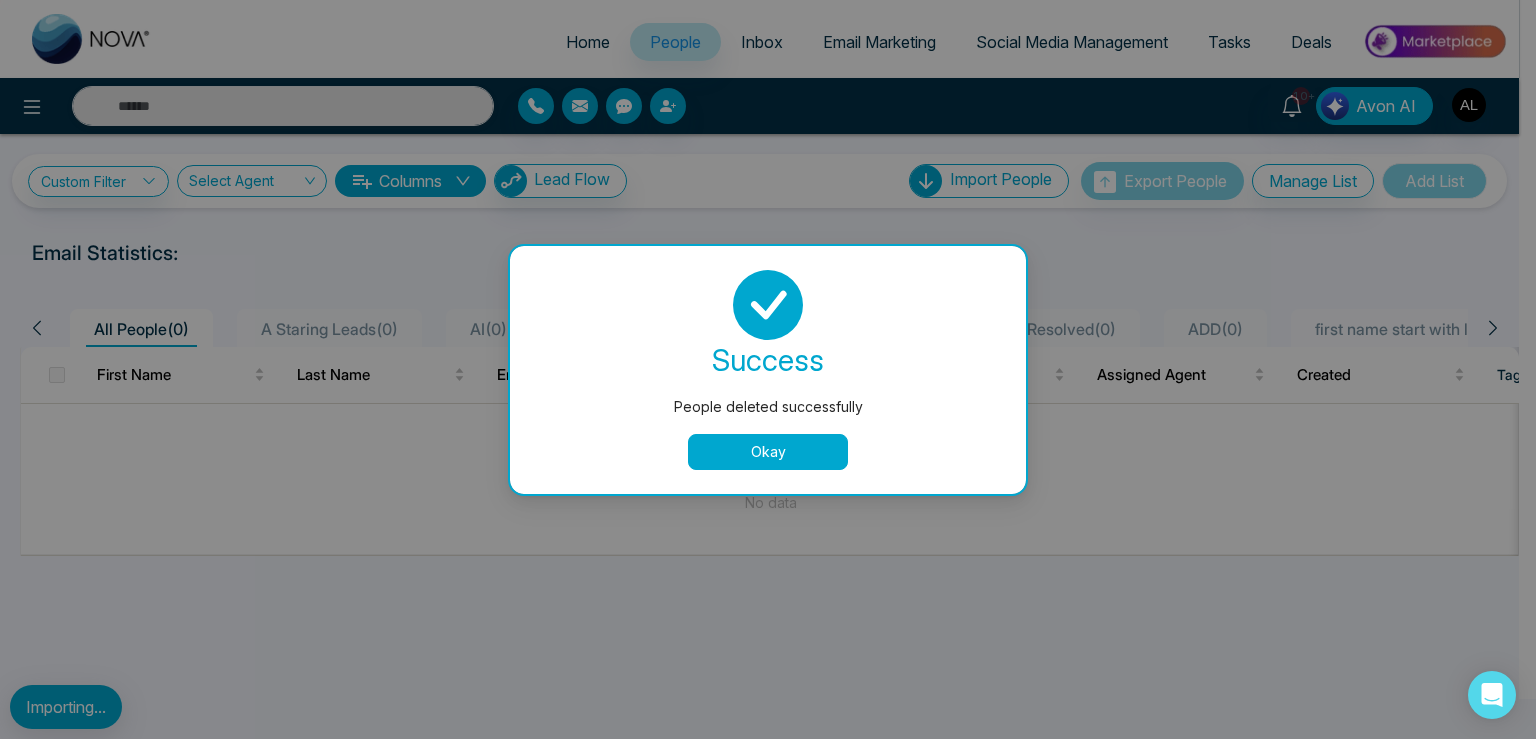 click on "Okay" at bounding box center [768, 452] 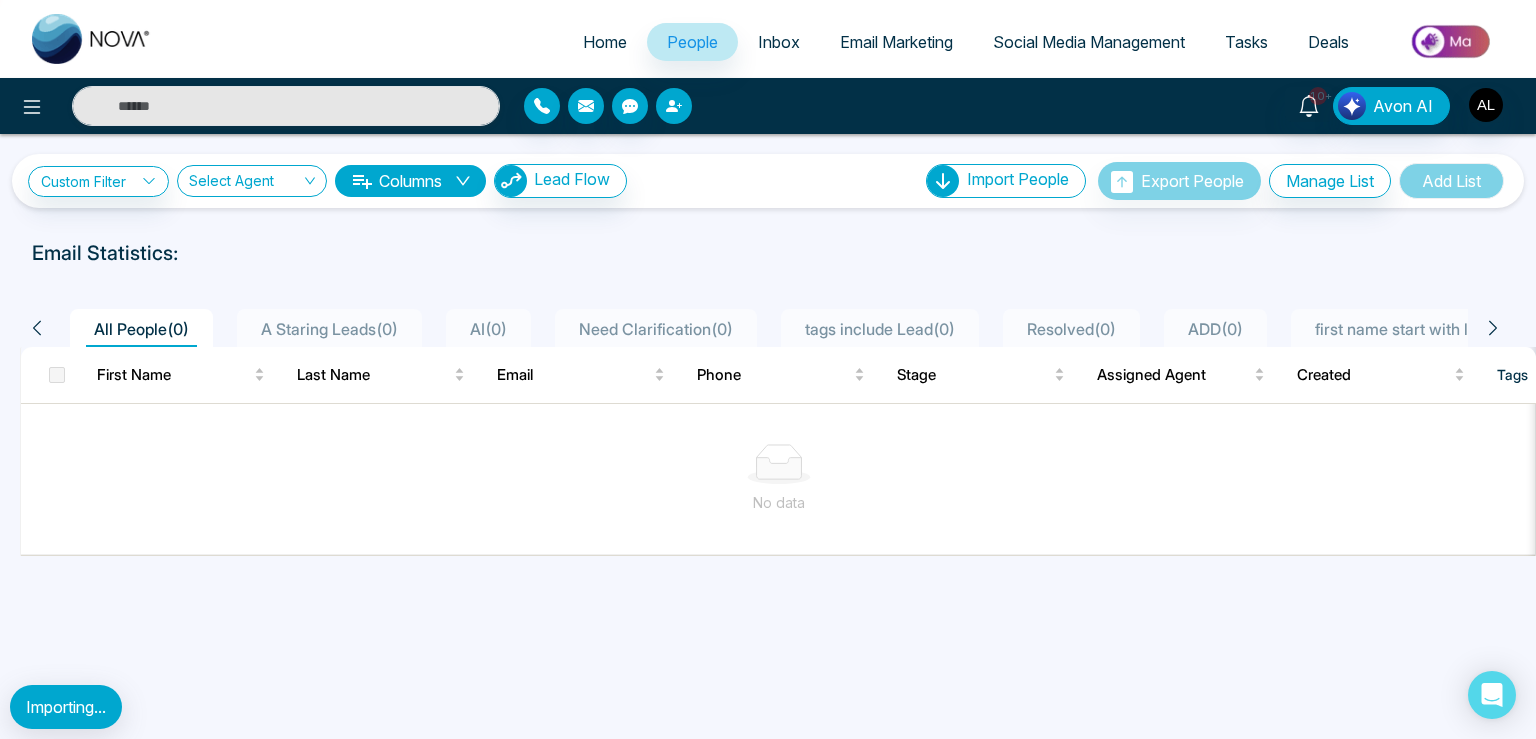 click 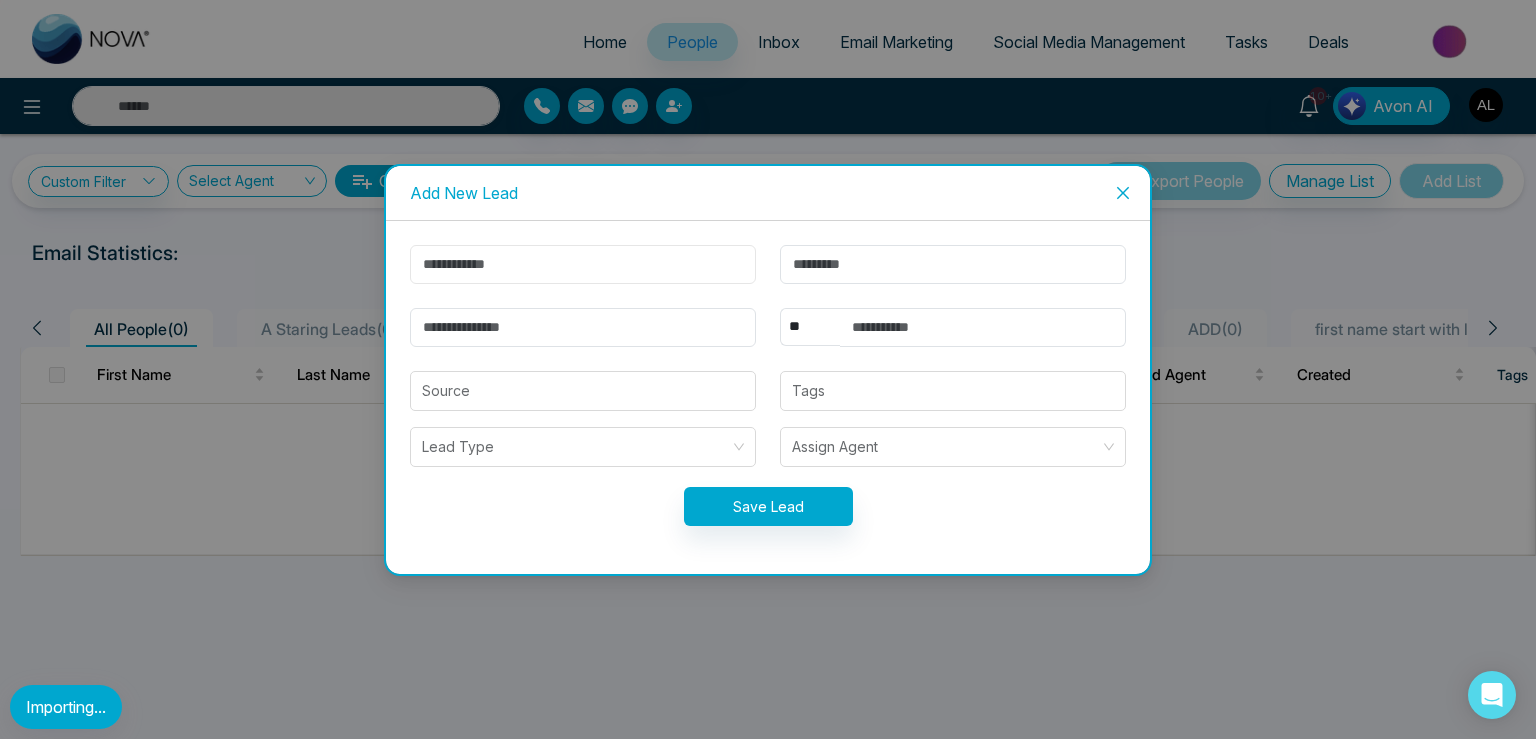 click at bounding box center (583, 264) 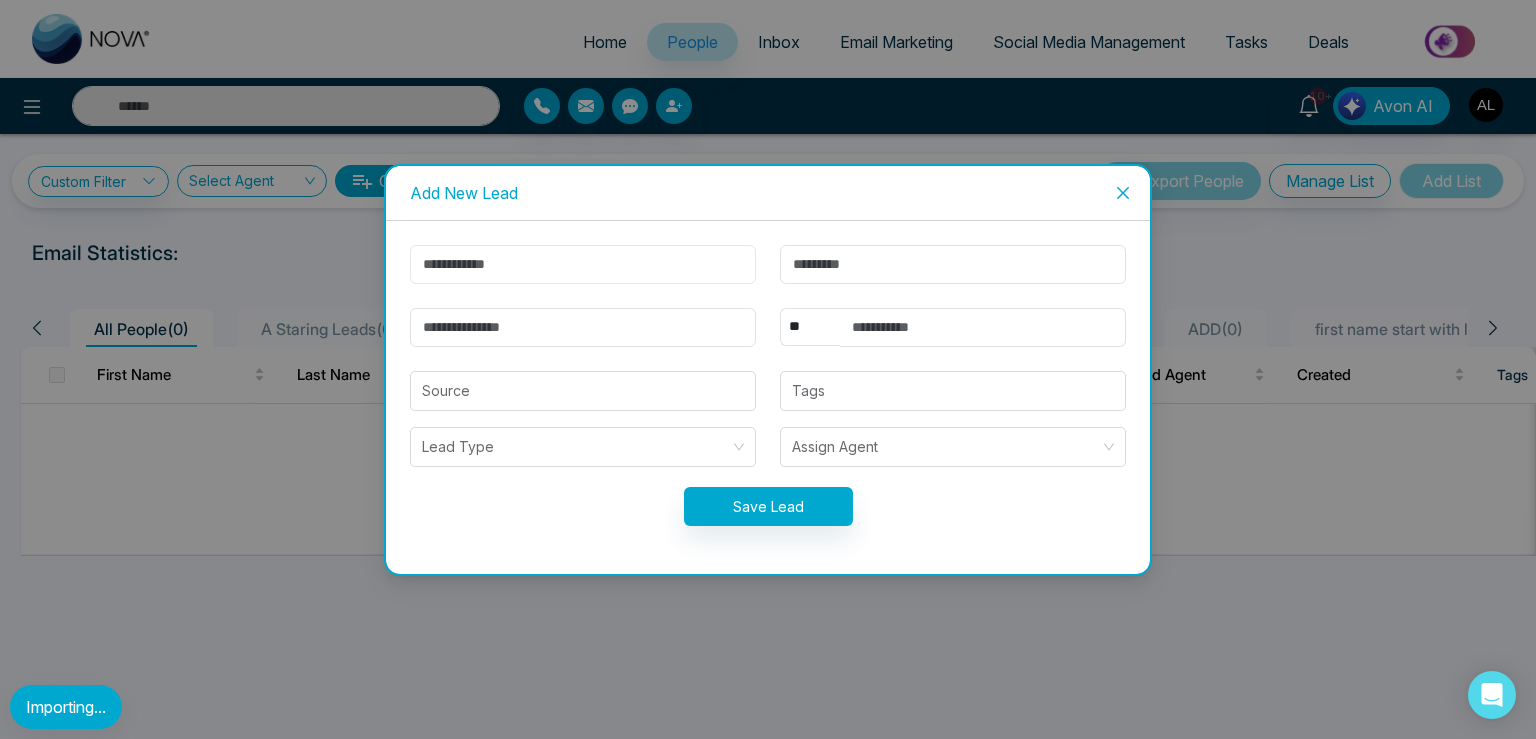 click at bounding box center (583, 264) 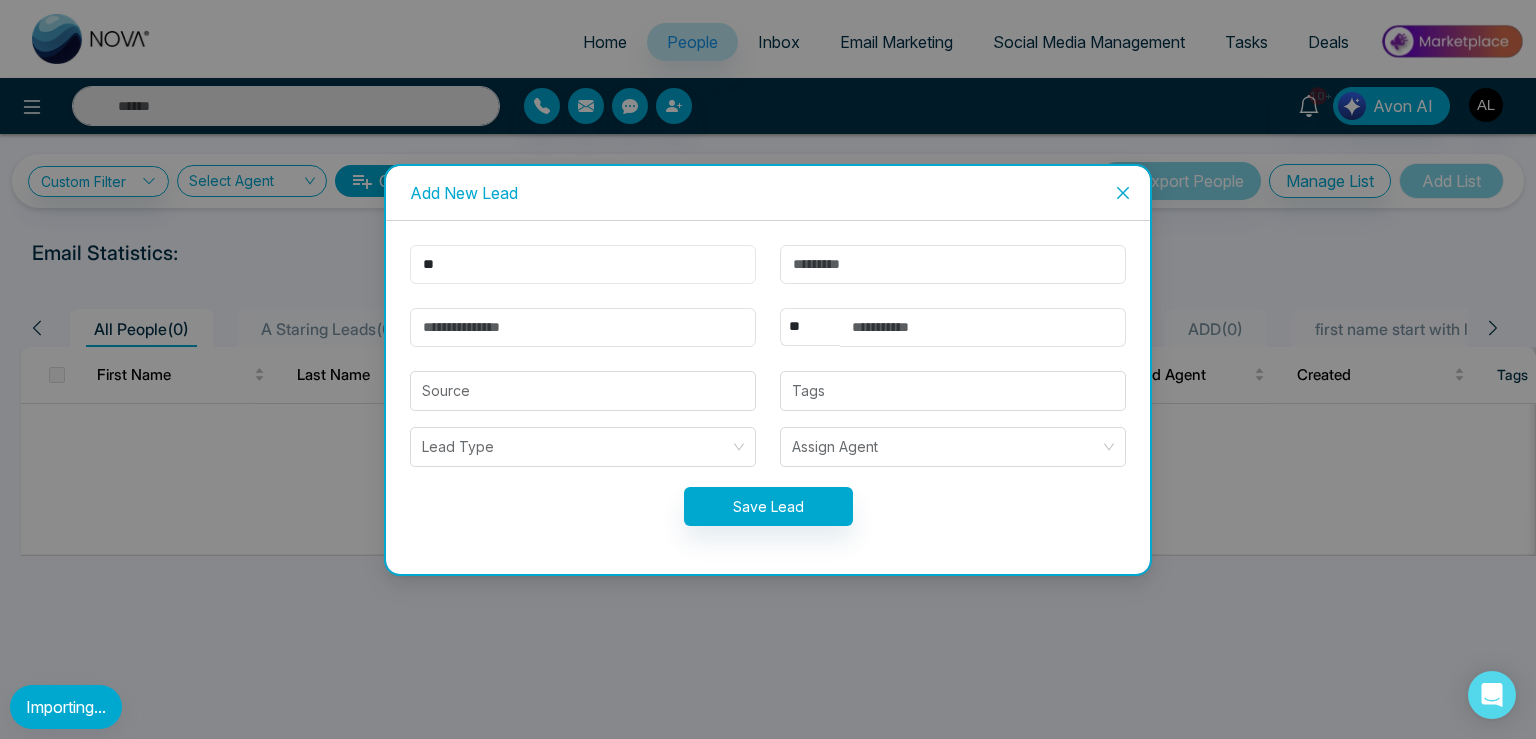 drag, startPoint x: 467, startPoint y: 258, endPoint x: 401, endPoint y: 272, distance: 67.46851 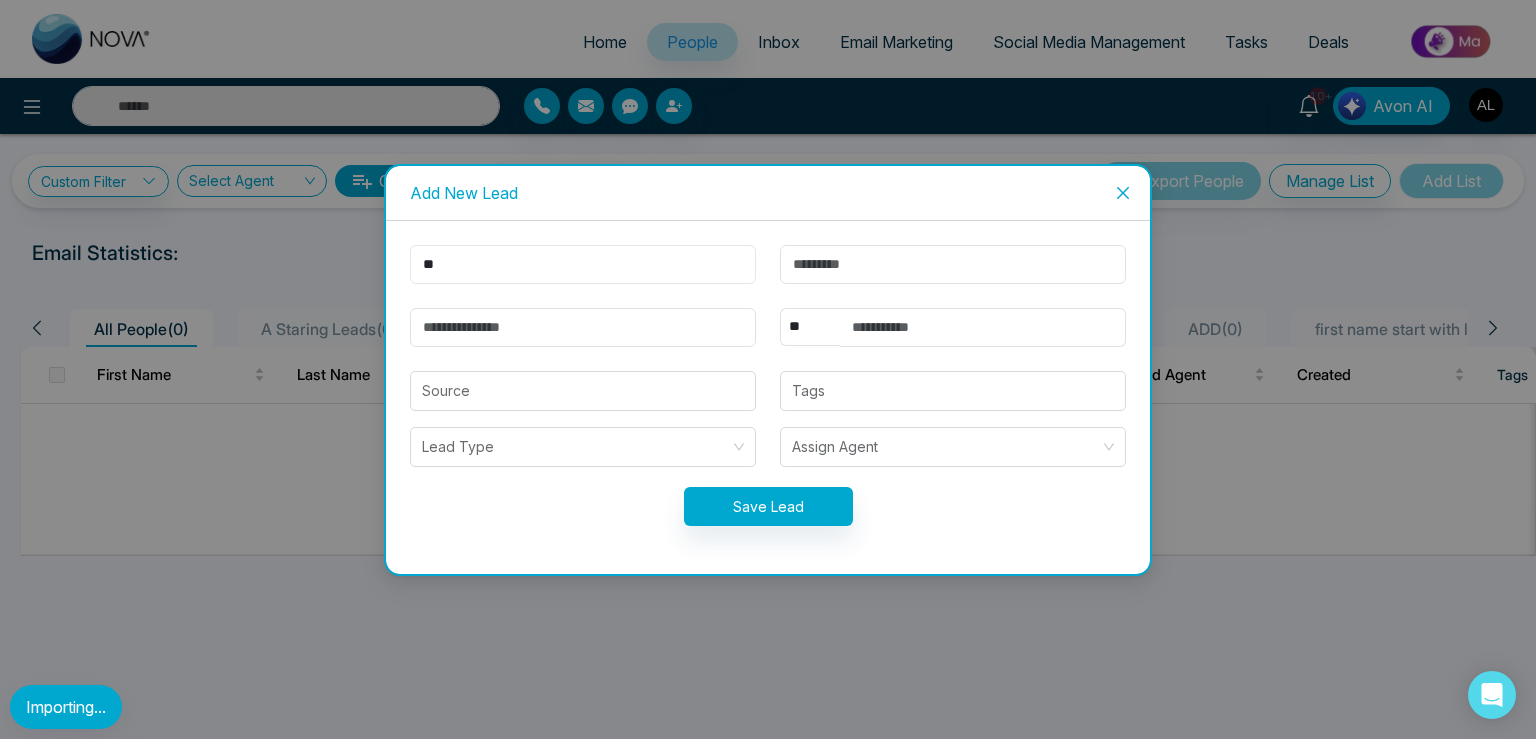 click on "**" at bounding box center (583, 264) 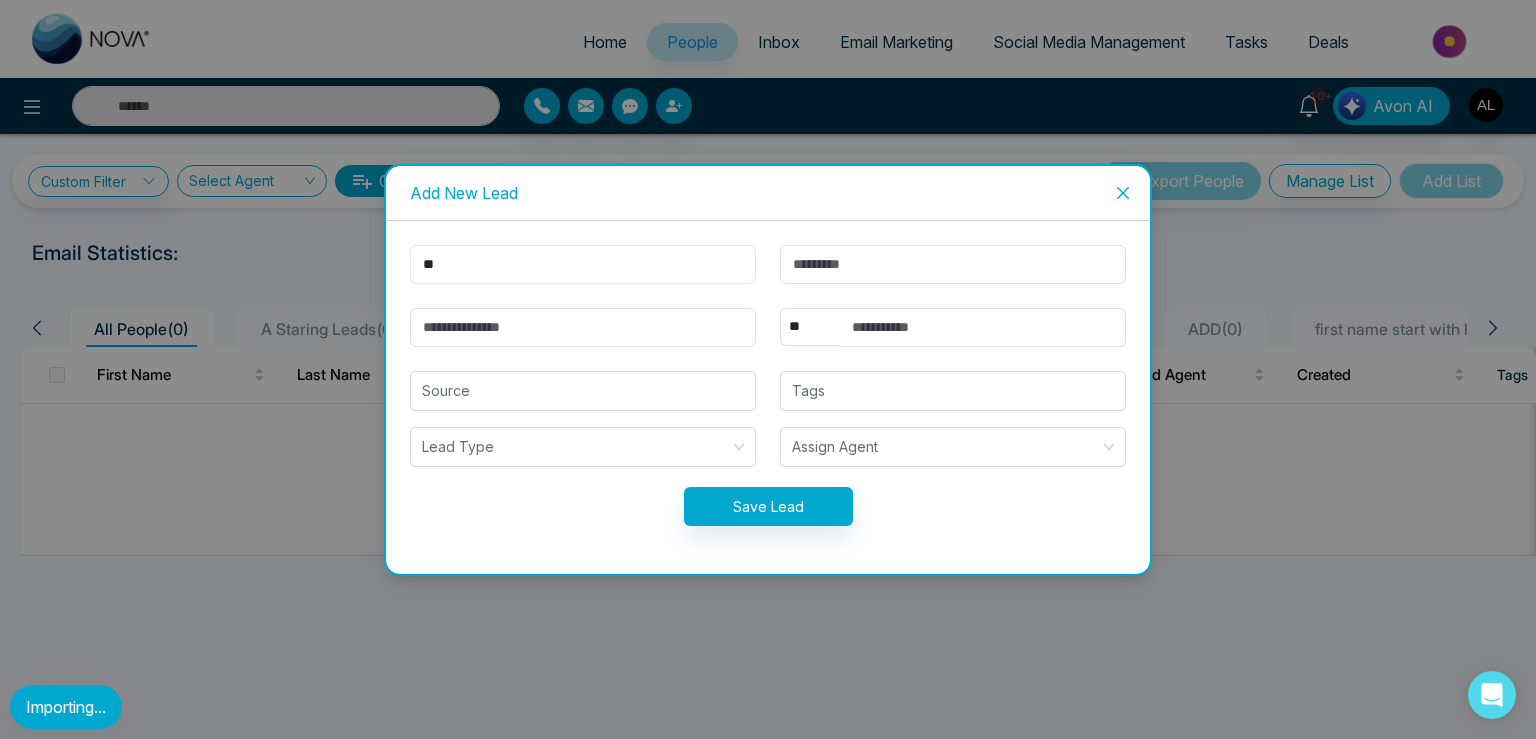 type on "**" 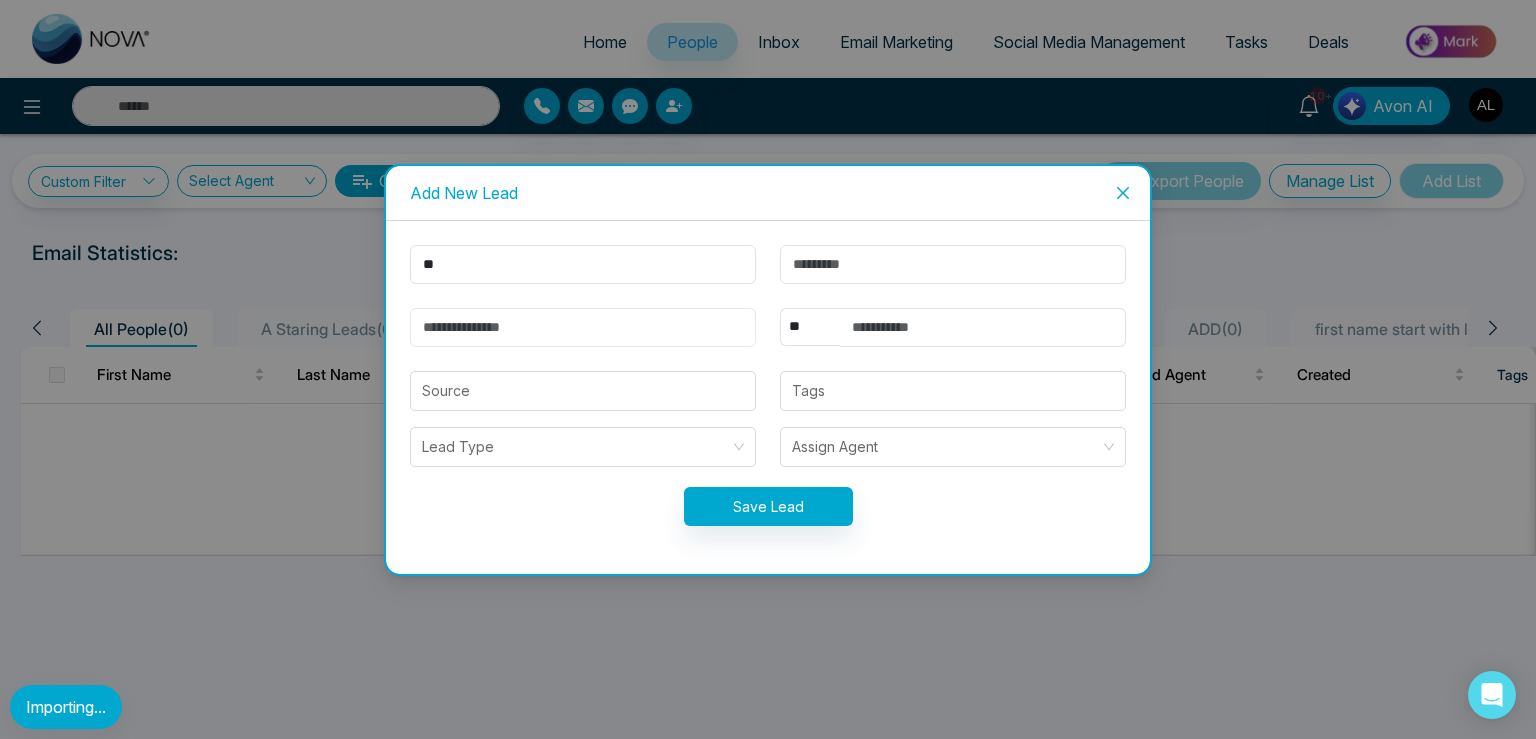 click at bounding box center [583, 327] 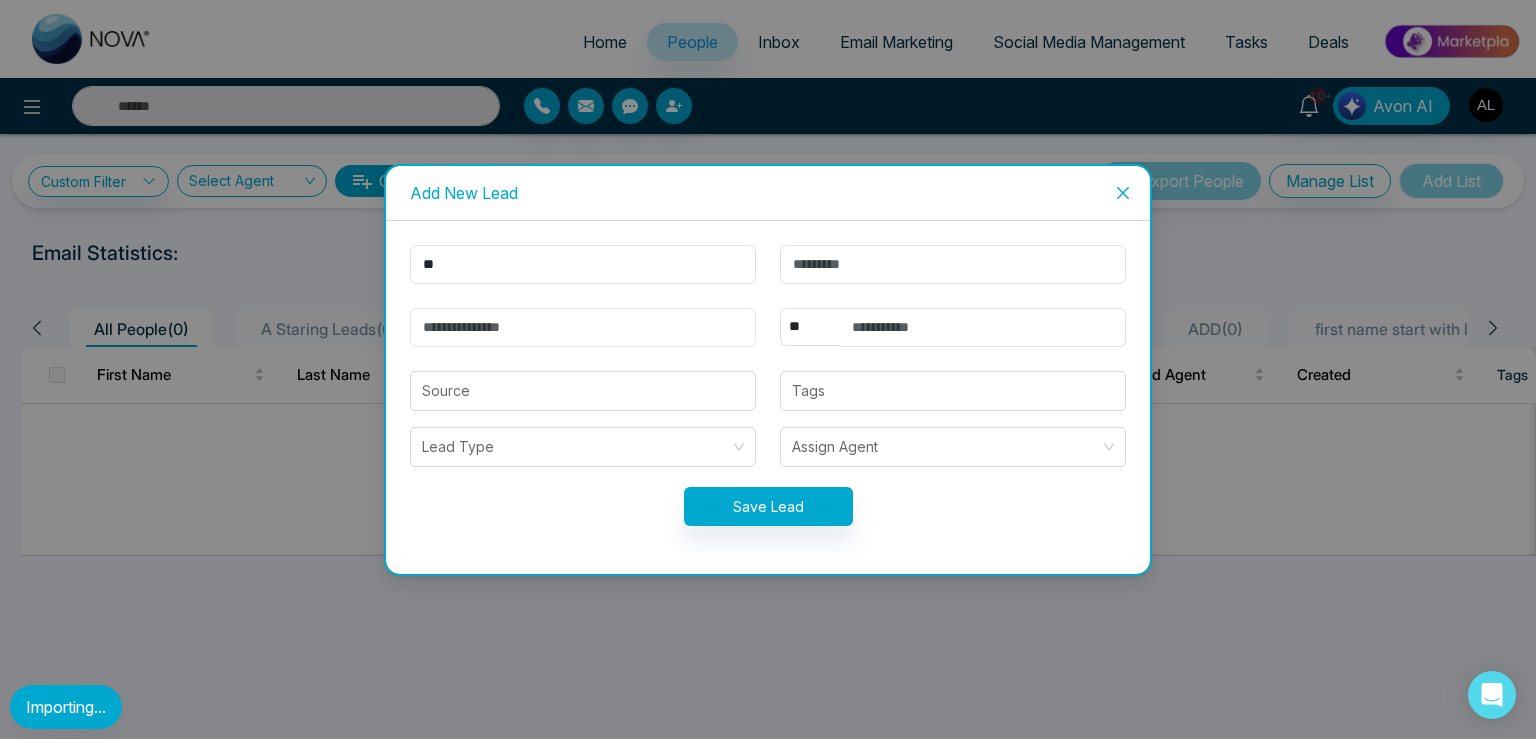 click at bounding box center [583, 327] 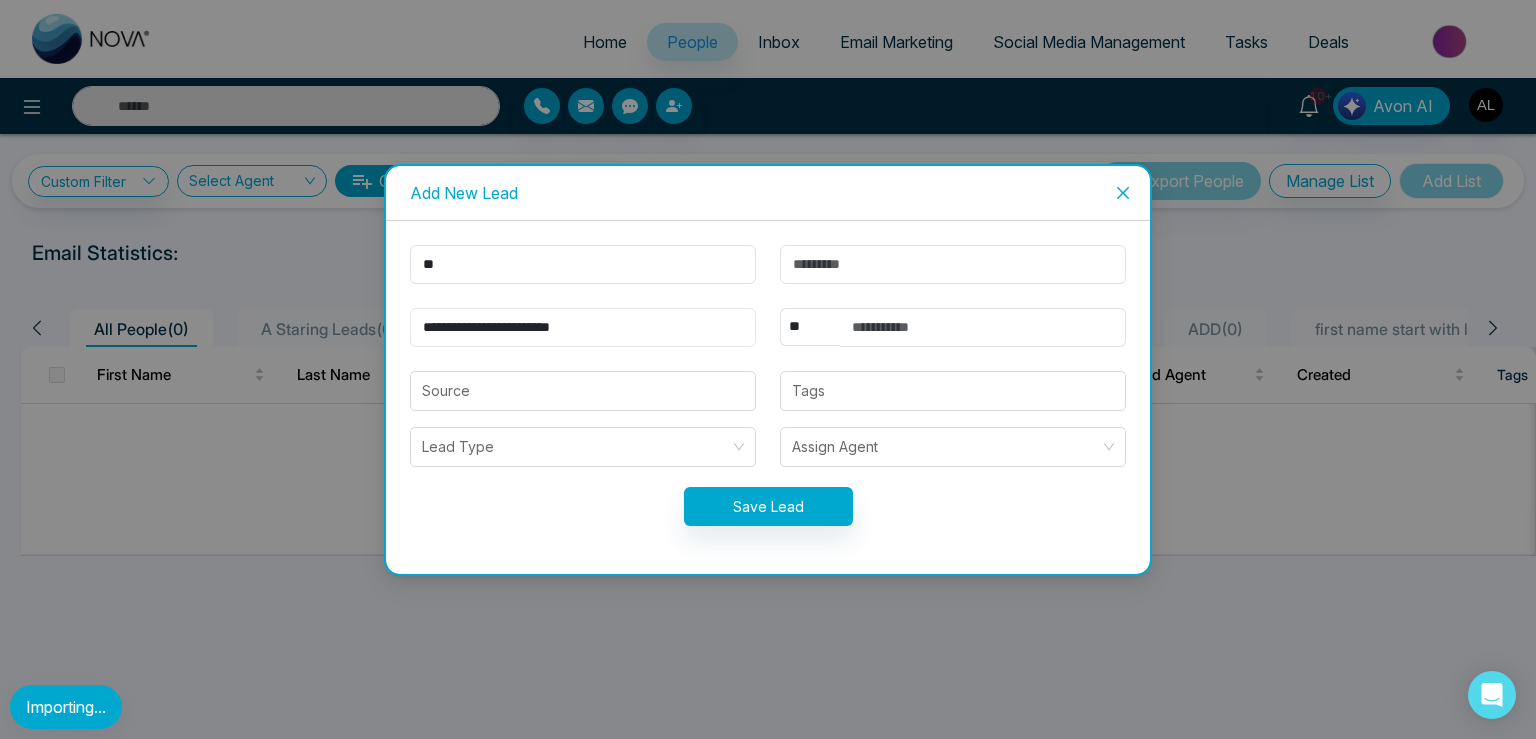 type on "**********" 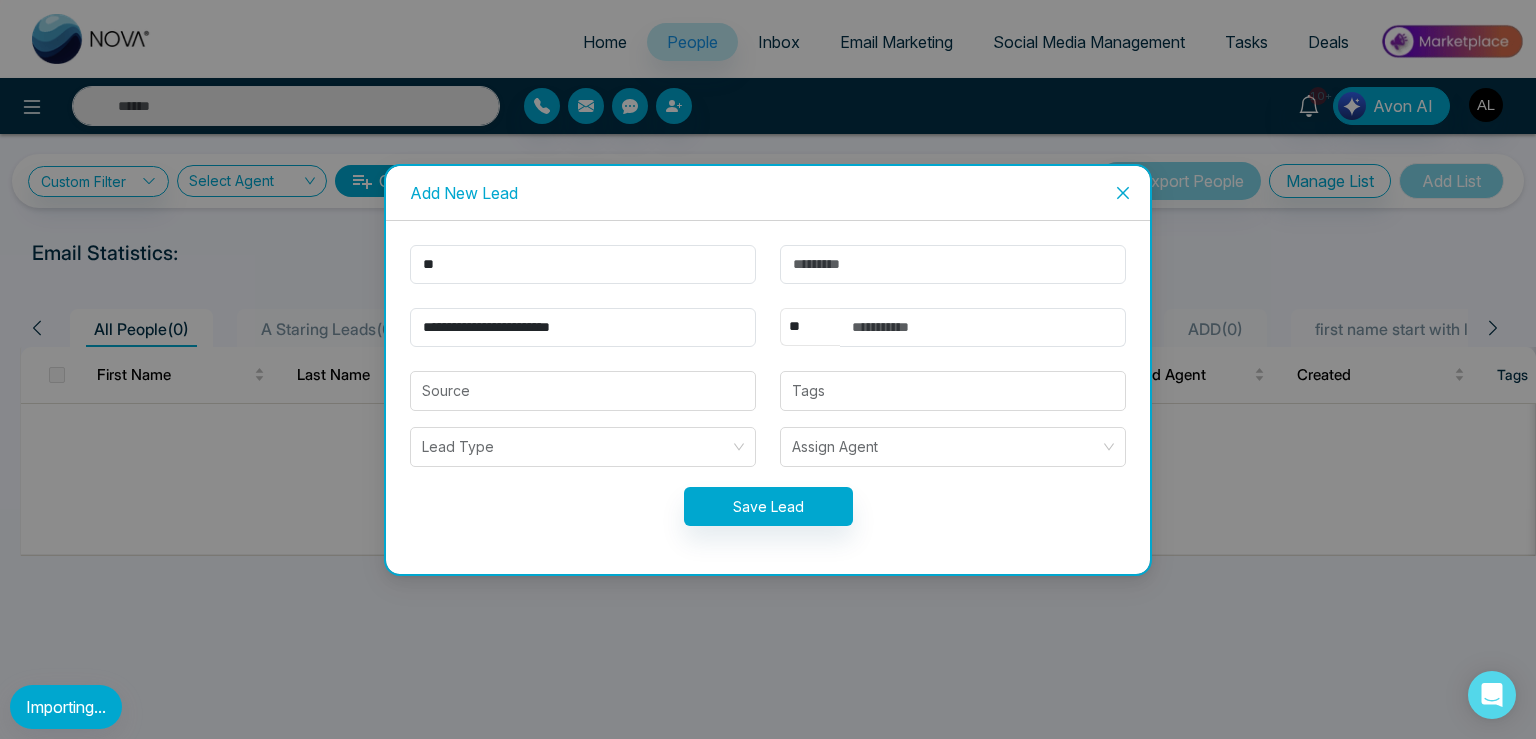 select on "***" 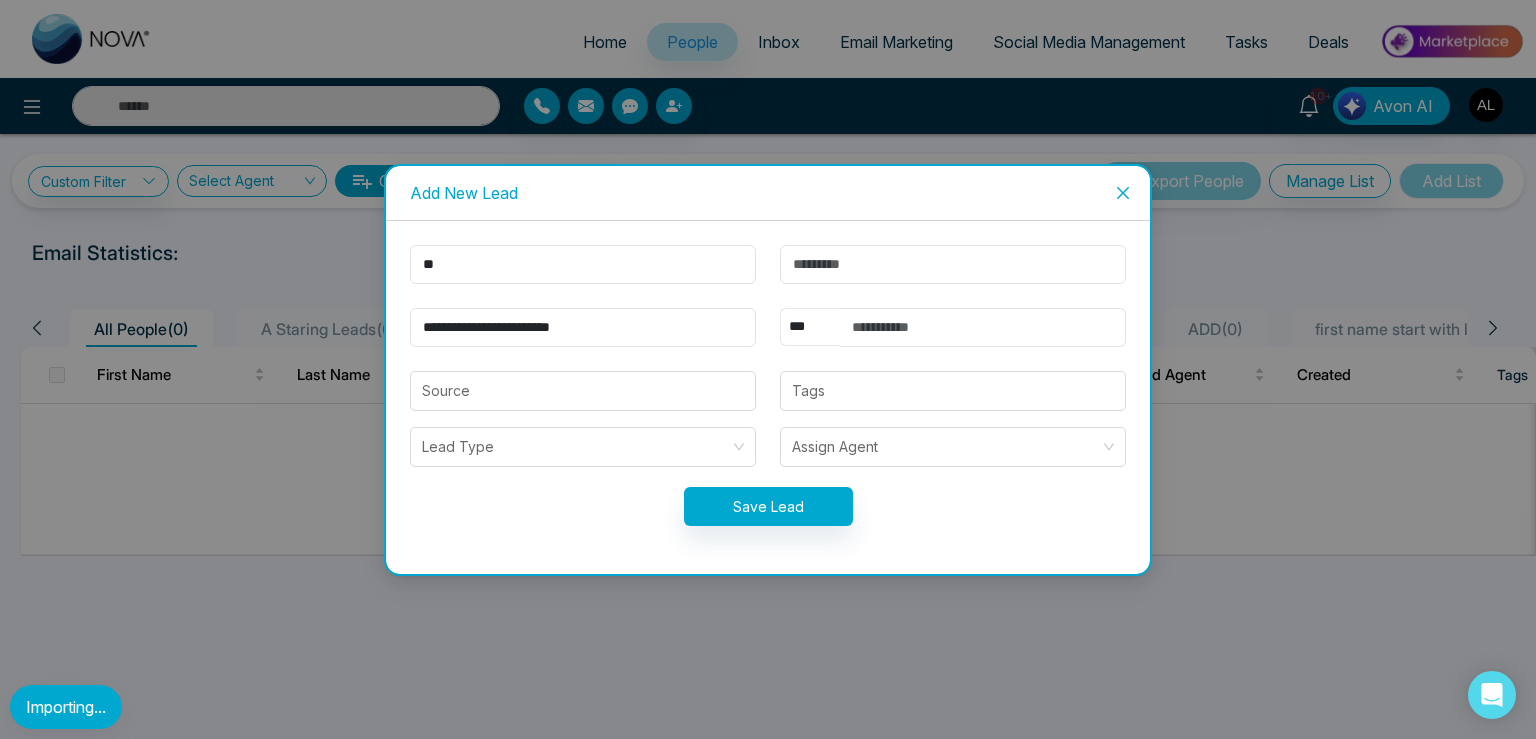 click on "***" at bounding box center [0, 0] 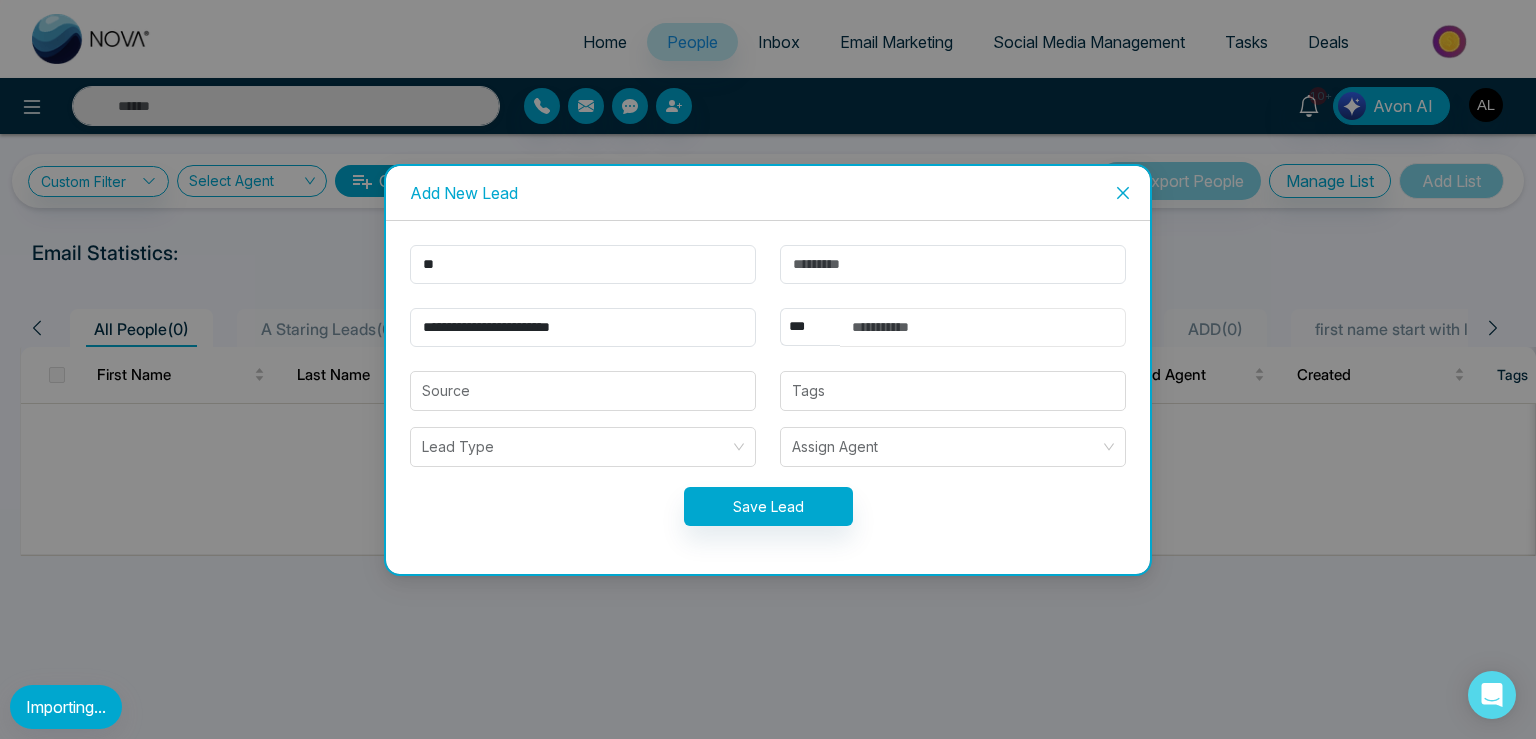 click at bounding box center (983, 327) 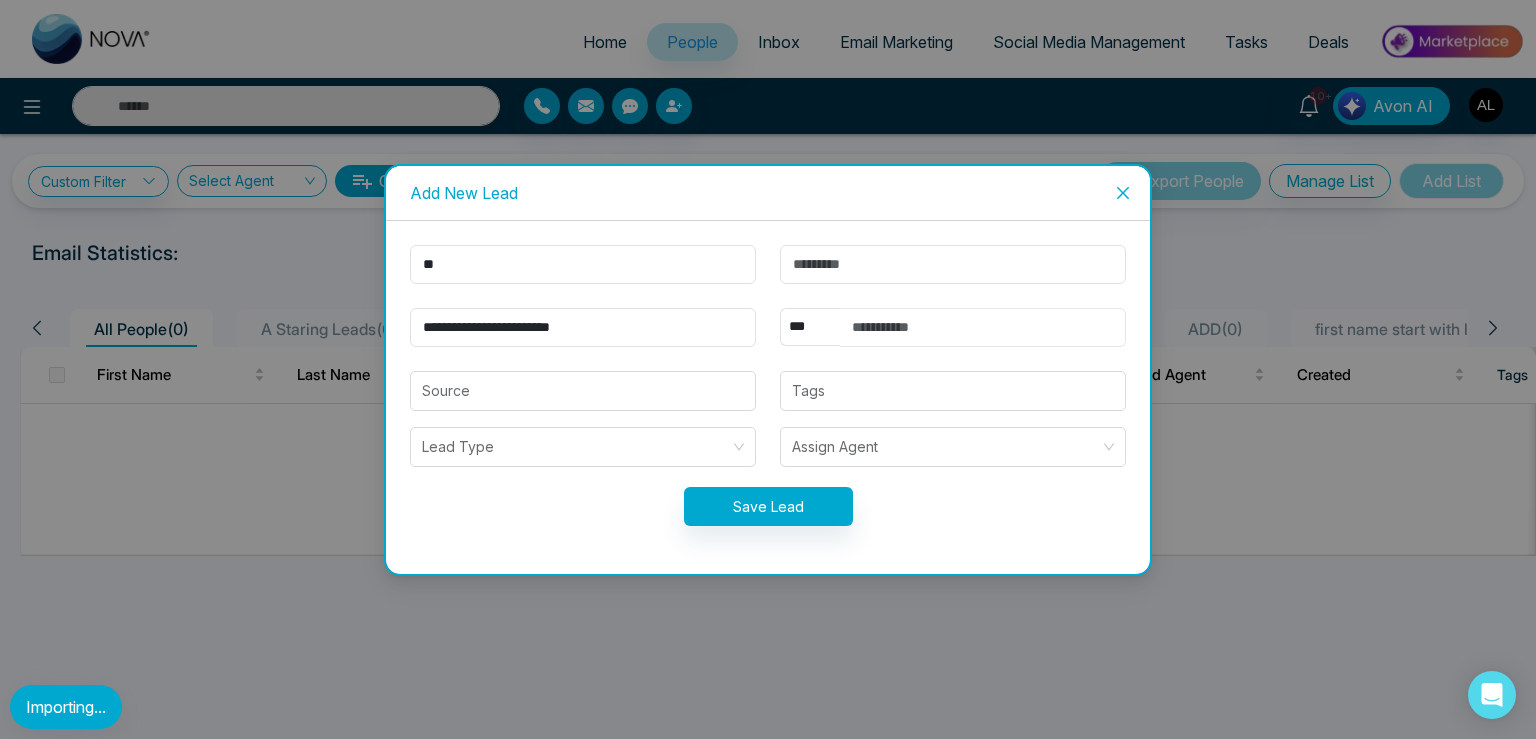 click at bounding box center (983, 327) 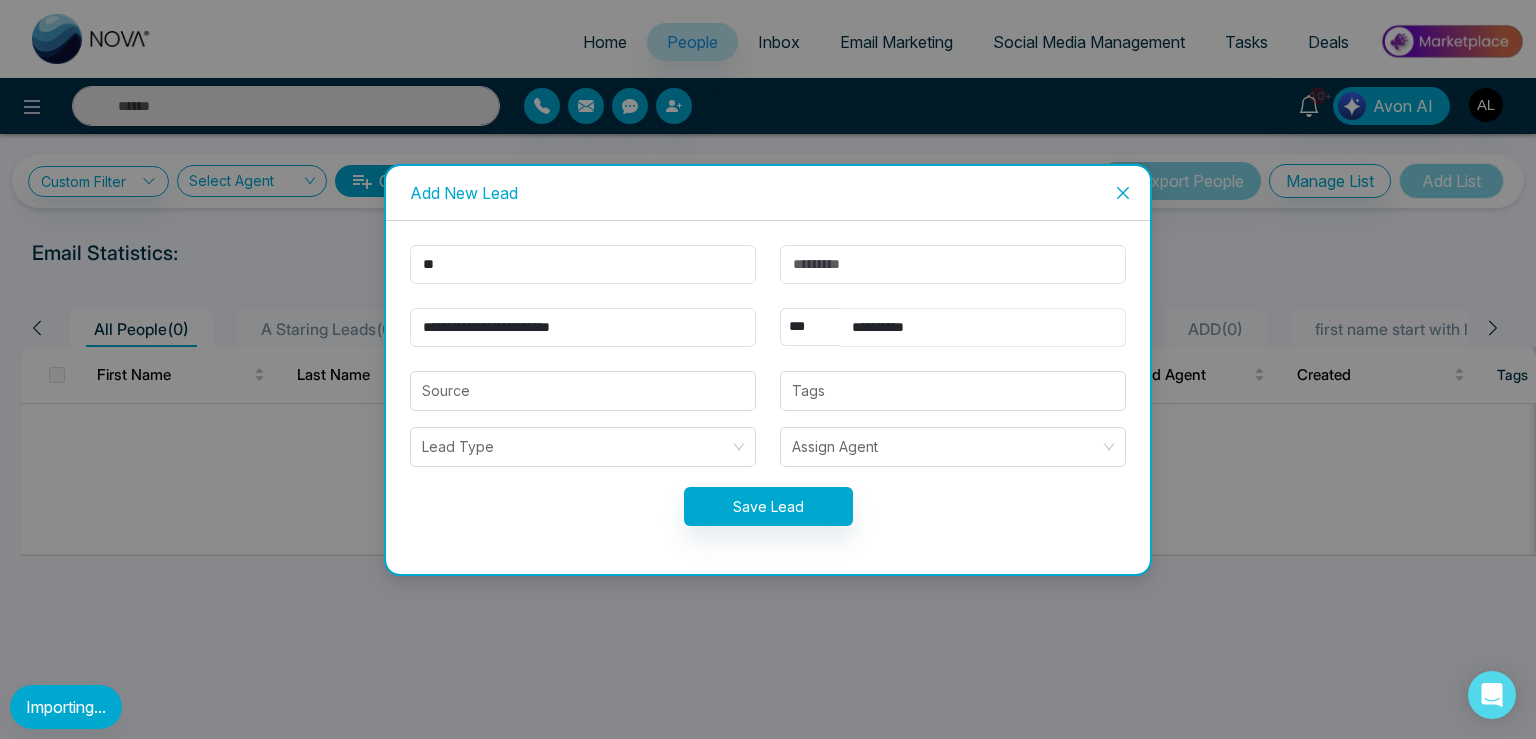 type on "**********" 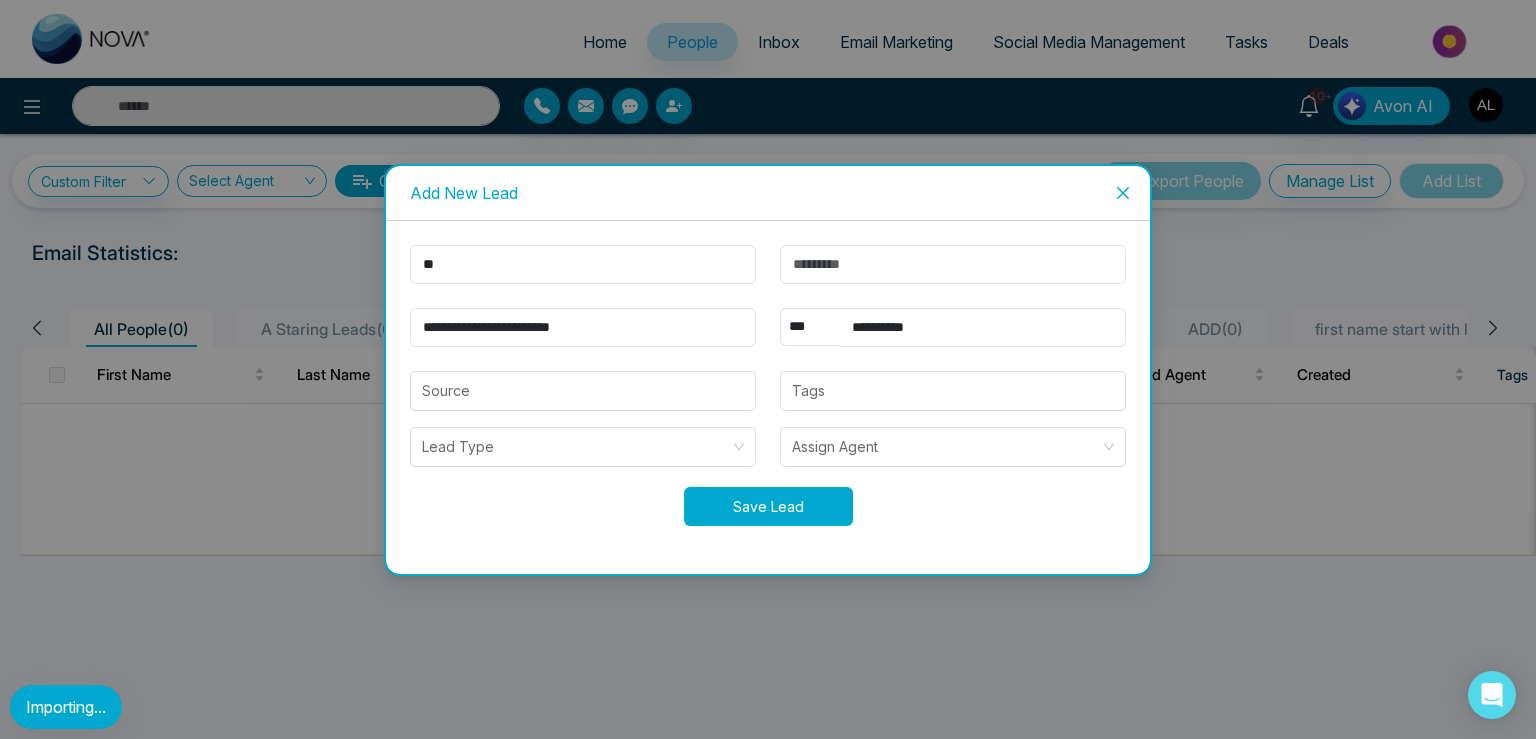click on "Save Lead" at bounding box center (768, 506) 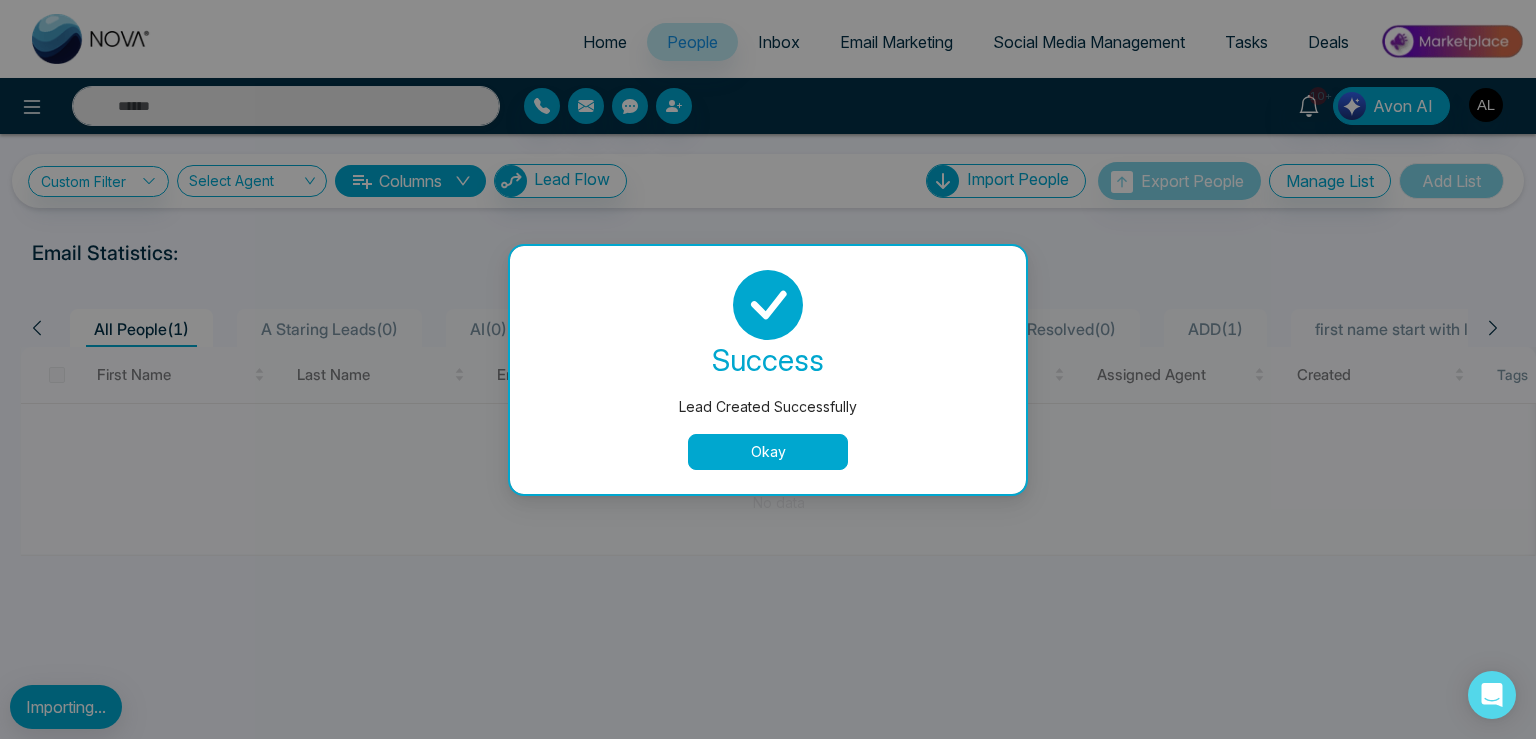 click on "Okay" at bounding box center [768, 452] 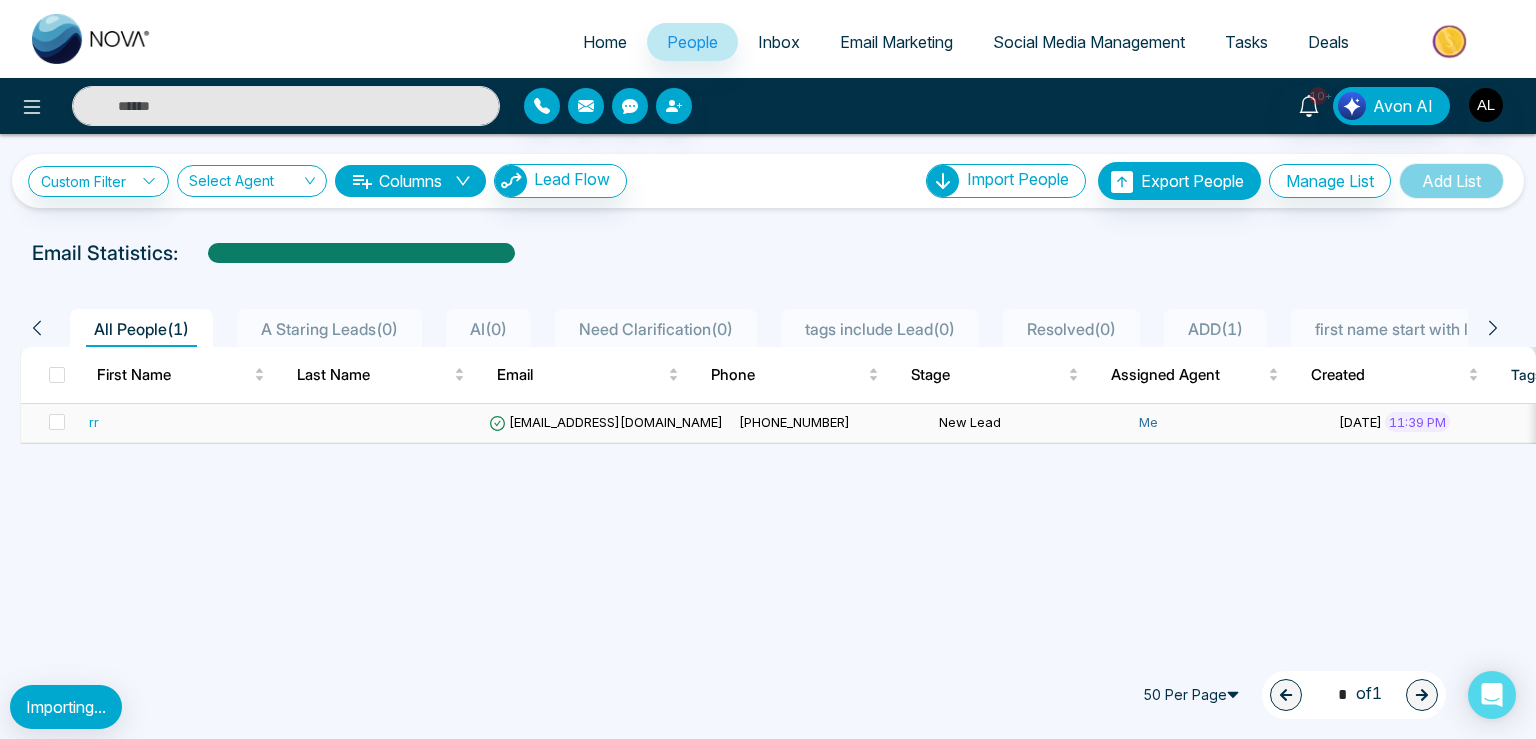click on "[EMAIL_ADDRESS][DOMAIN_NAME]" at bounding box center [606, 422] 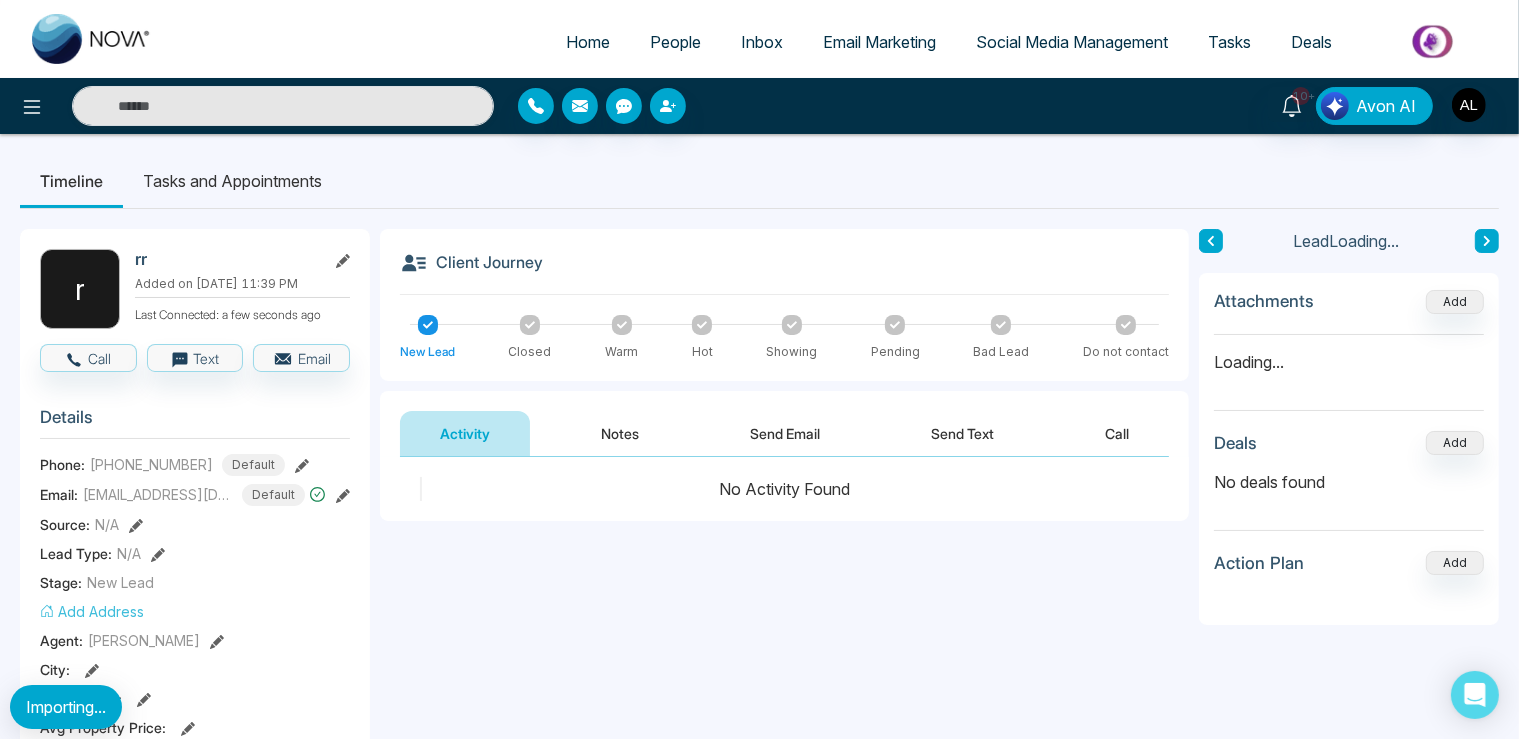 click on "Call" at bounding box center (1117, 433) 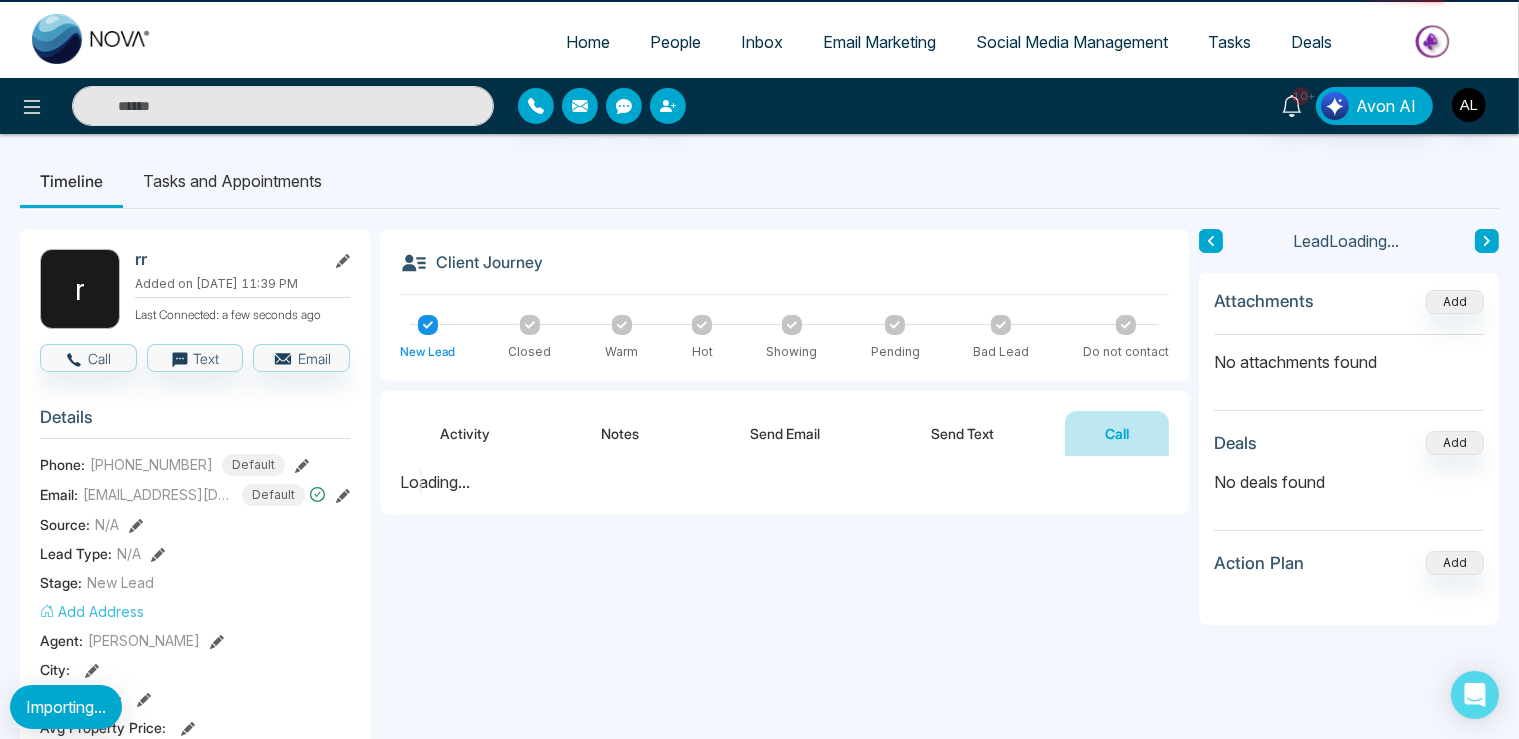 click on "Call" at bounding box center [1117, 433] 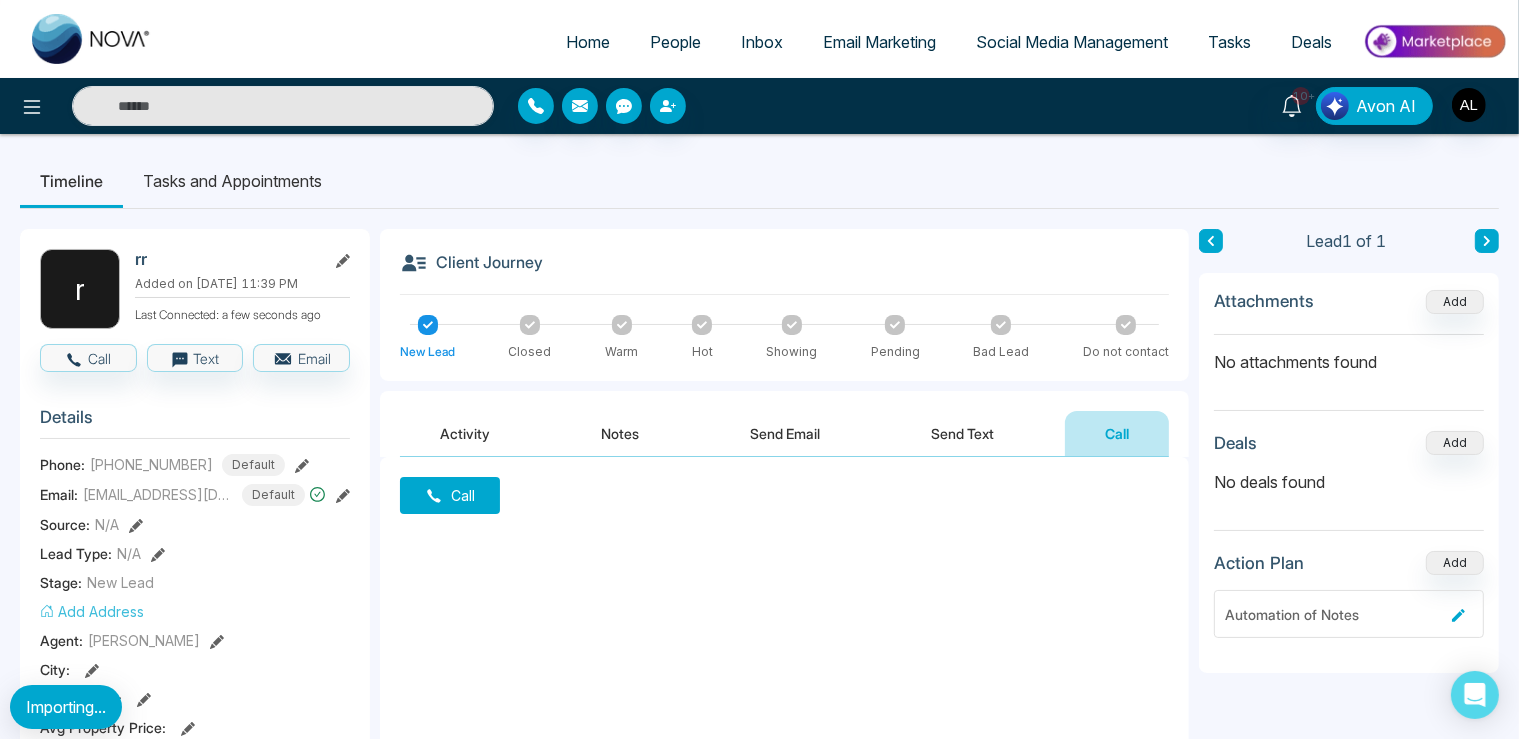 click on "Call" at bounding box center [450, 495] 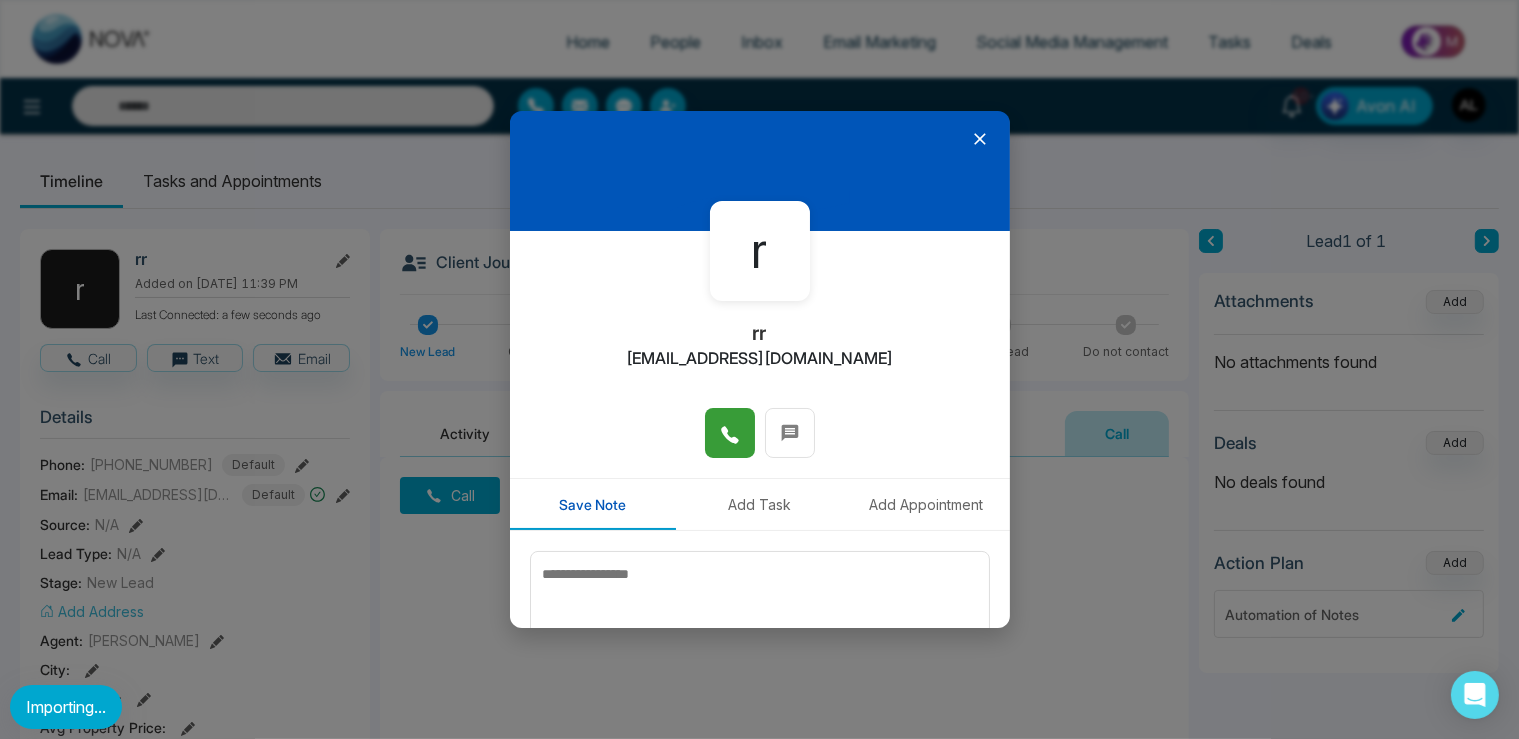 click 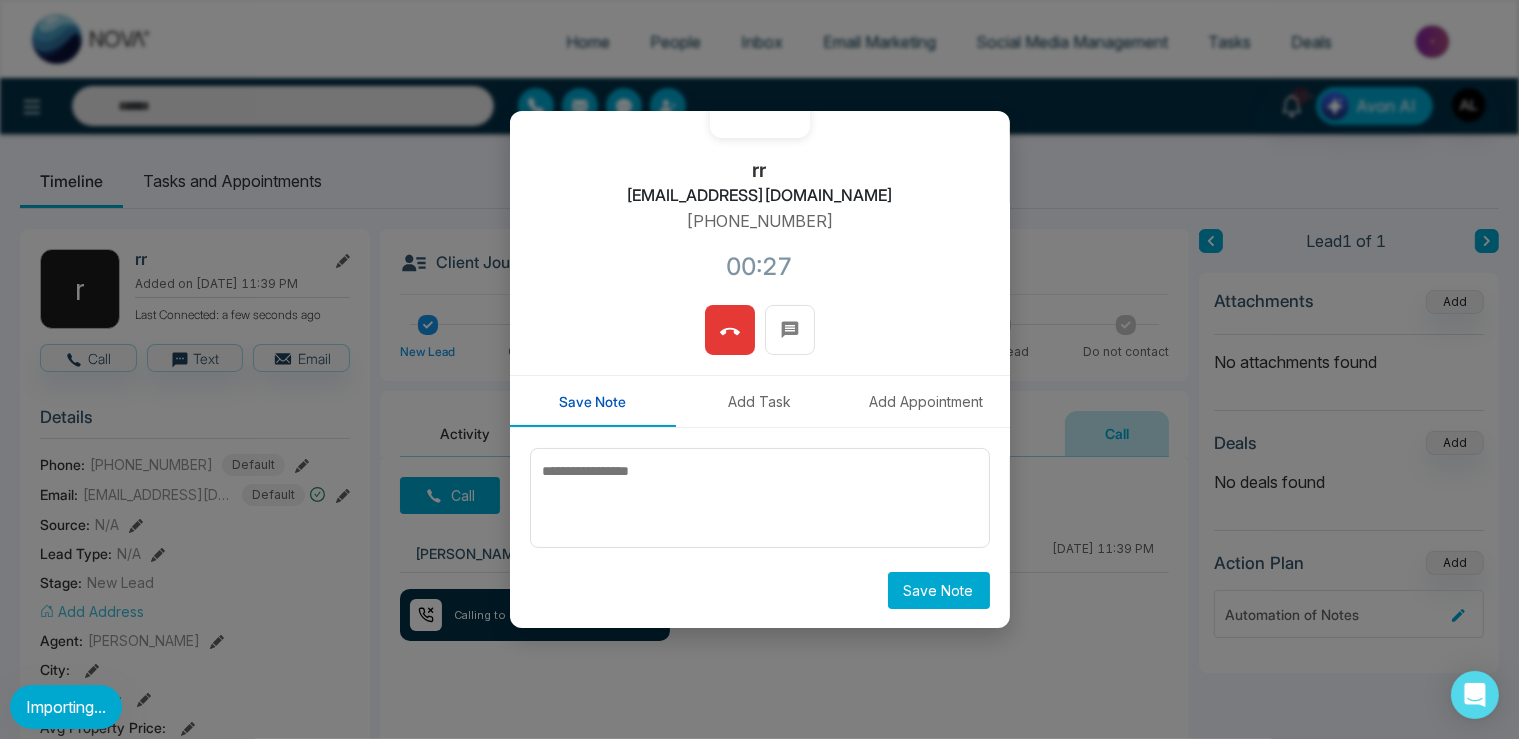 scroll, scrollTop: 164, scrollLeft: 0, axis: vertical 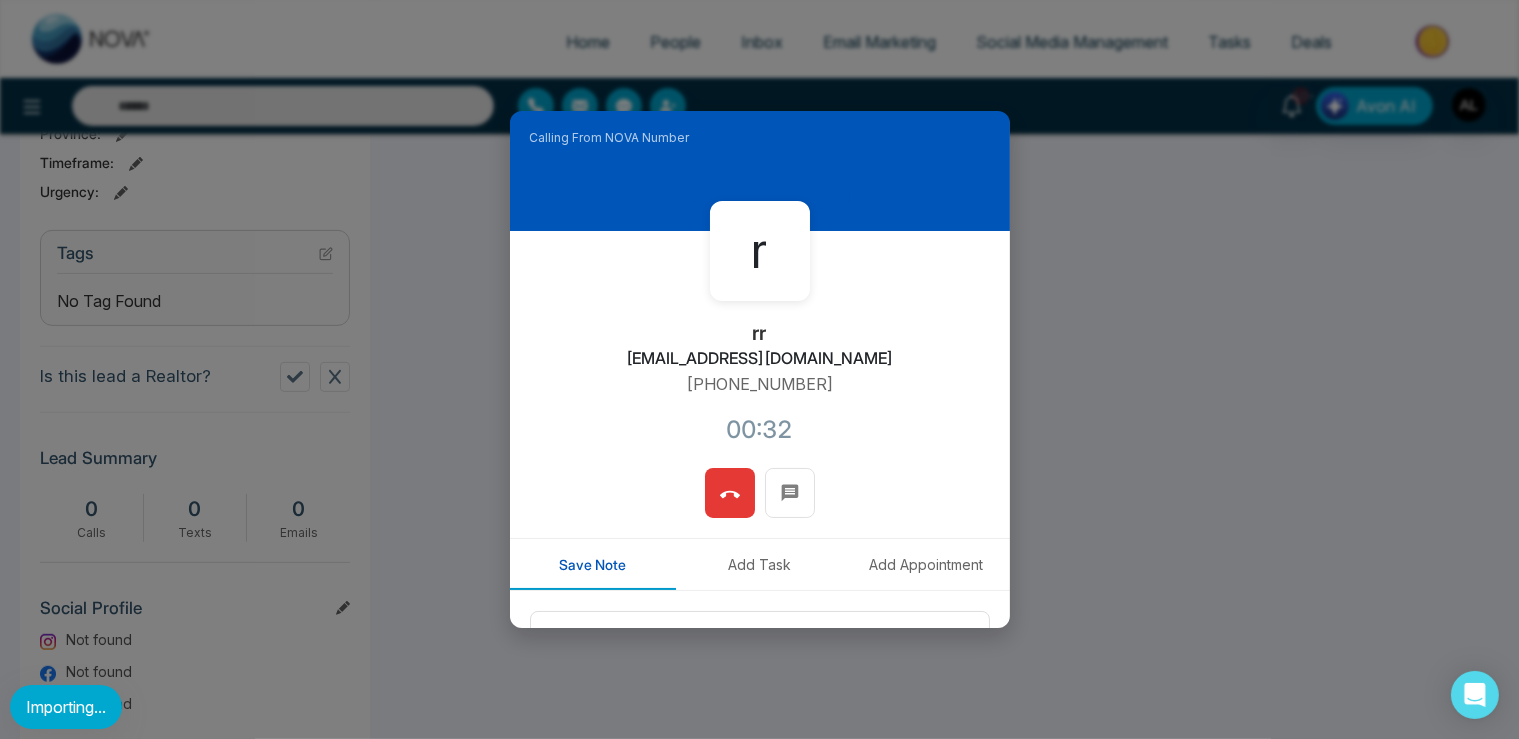 click at bounding box center (730, 493) 